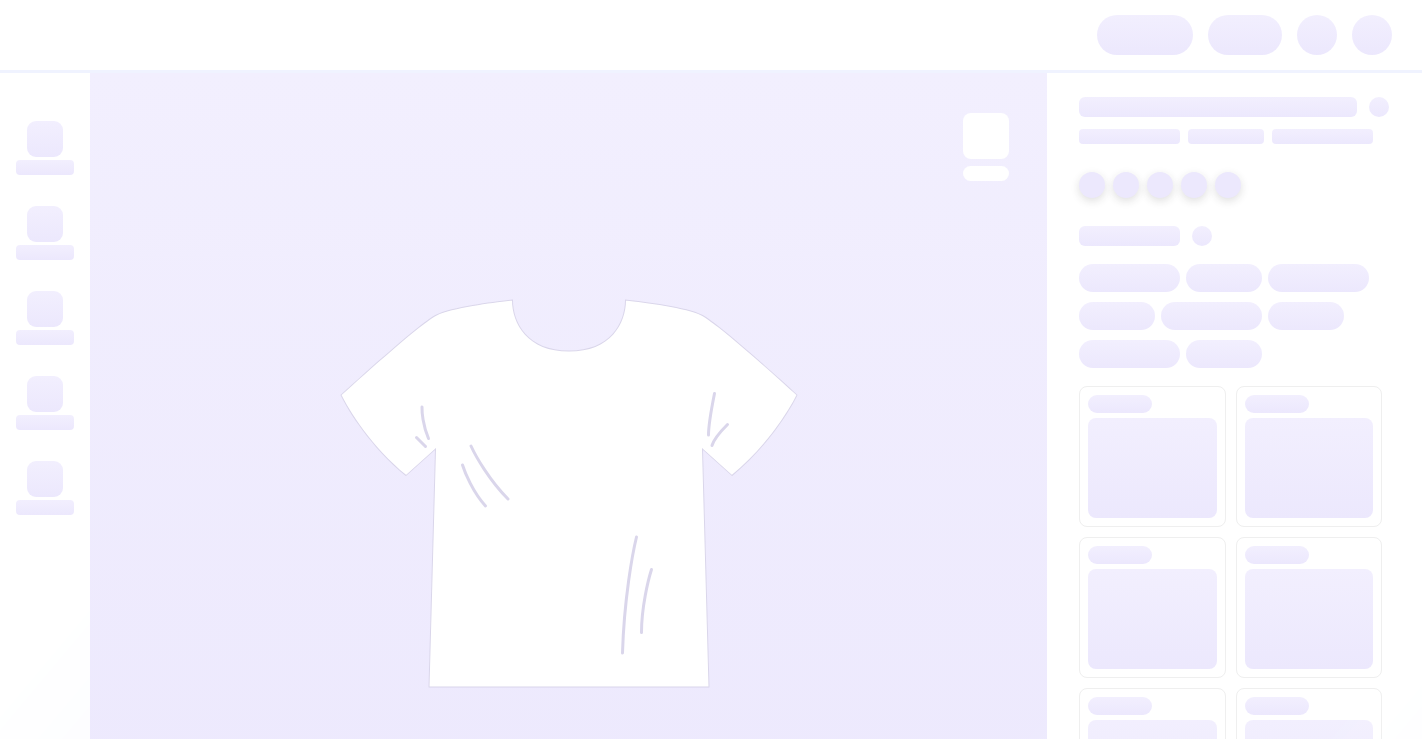 scroll, scrollTop: 0, scrollLeft: 0, axis: both 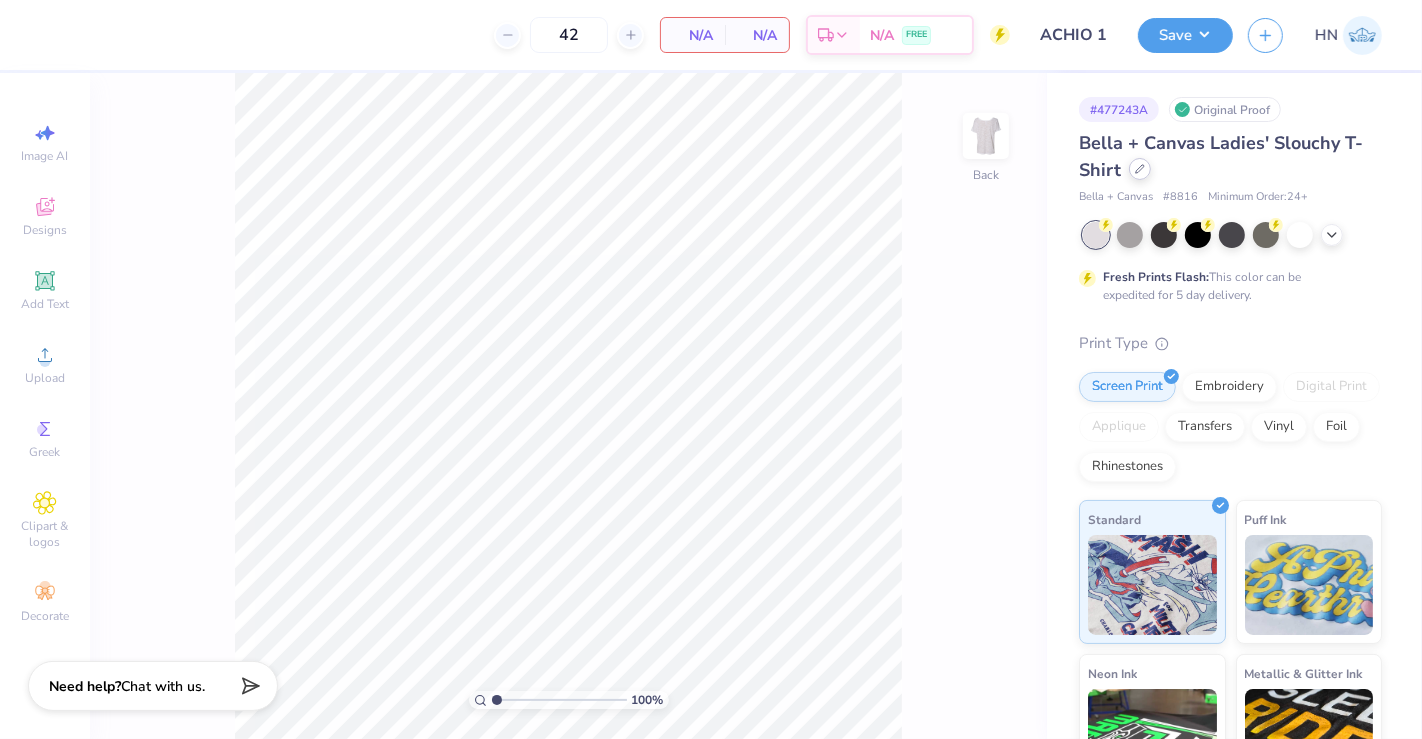 click 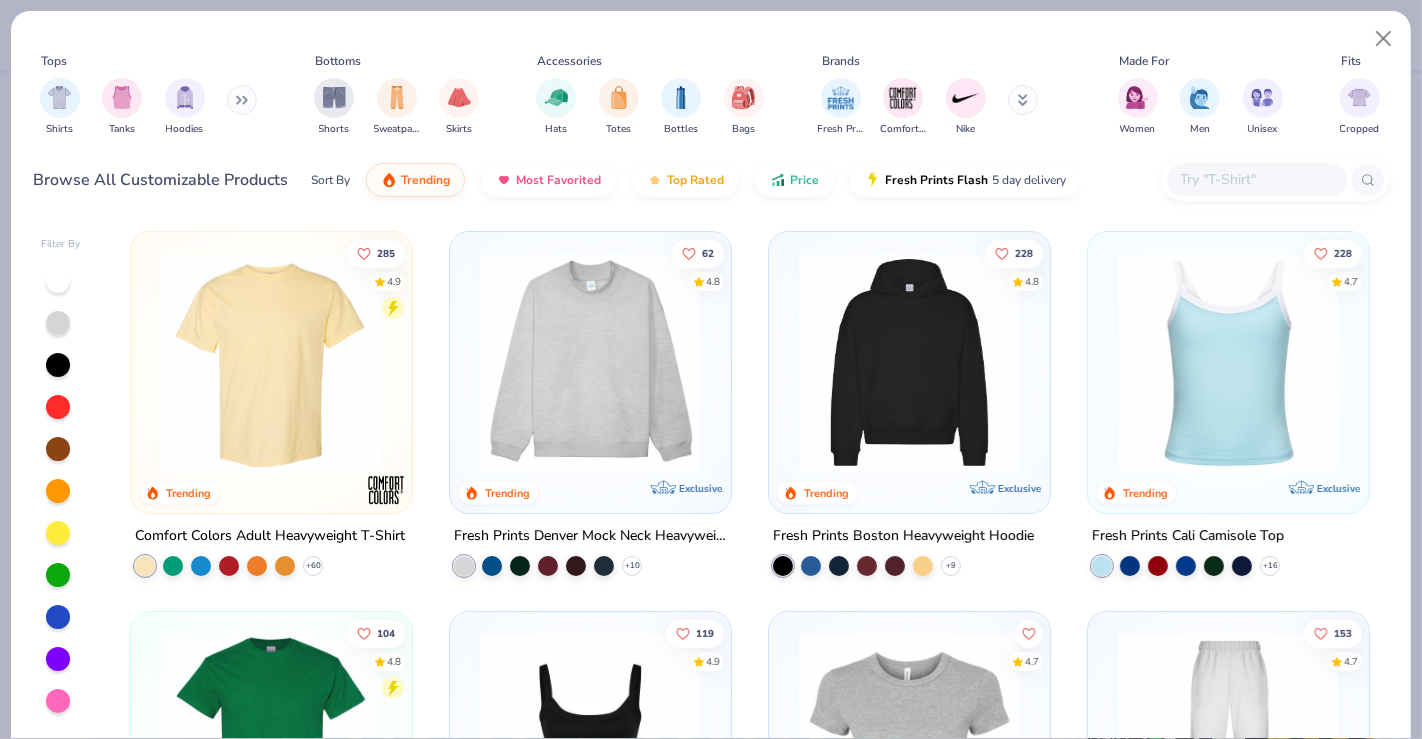 click at bounding box center [1256, 179] 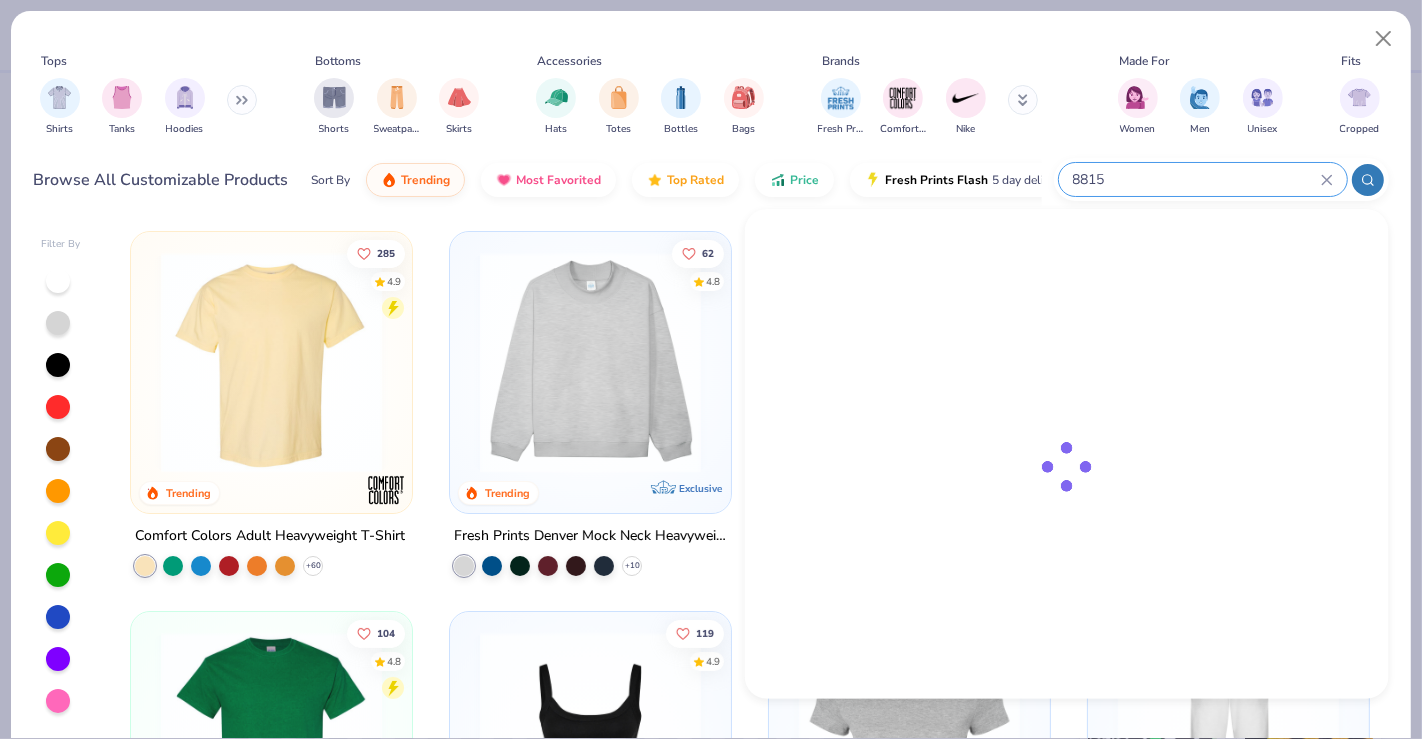 click 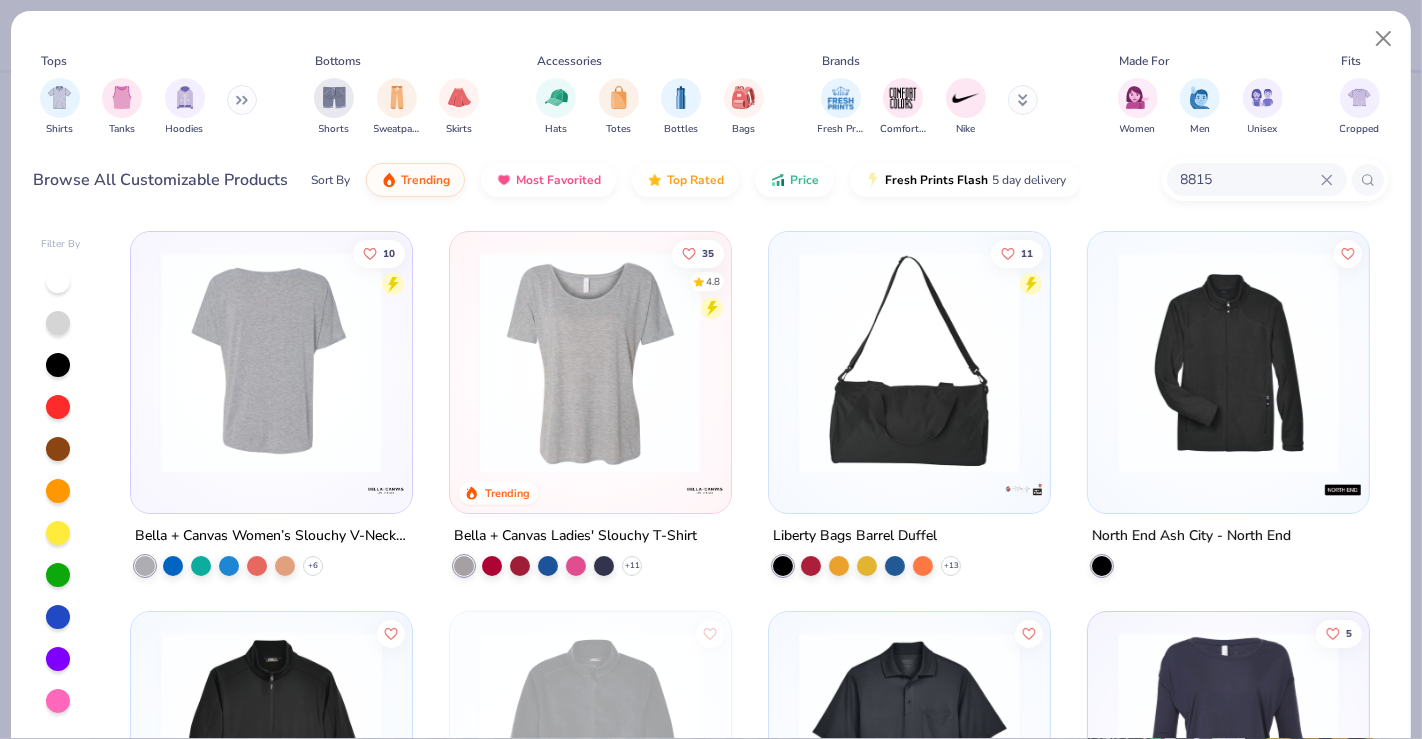 type on "8815" 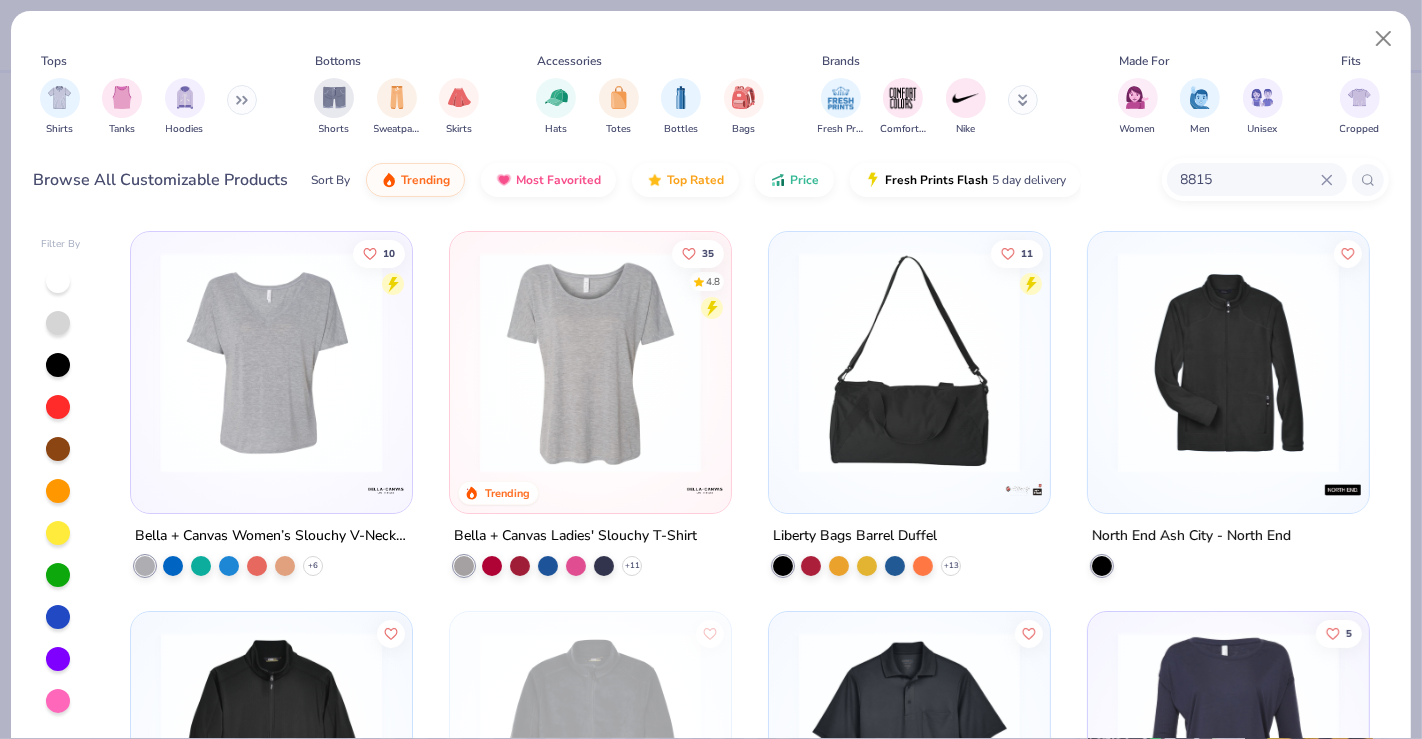 click at bounding box center (29, 362) 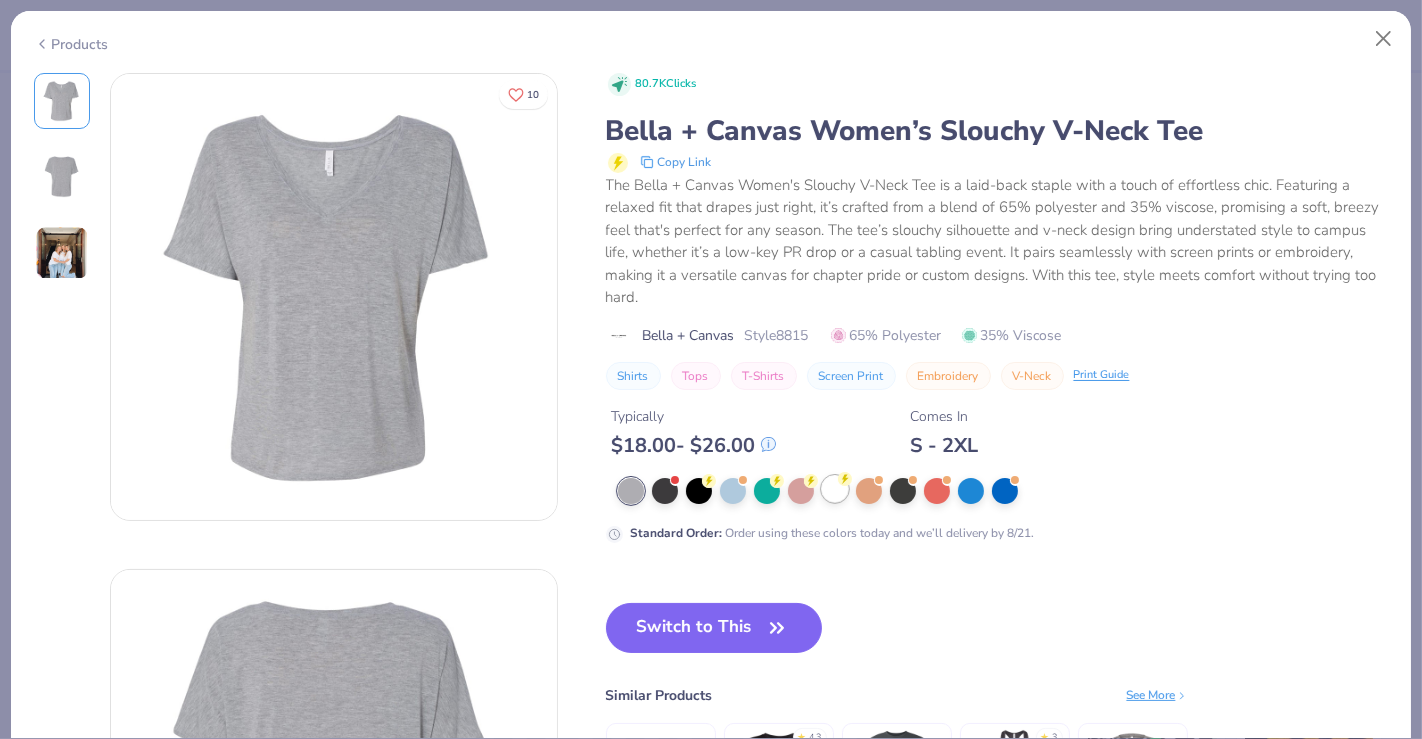click at bounding box center [835, 489] 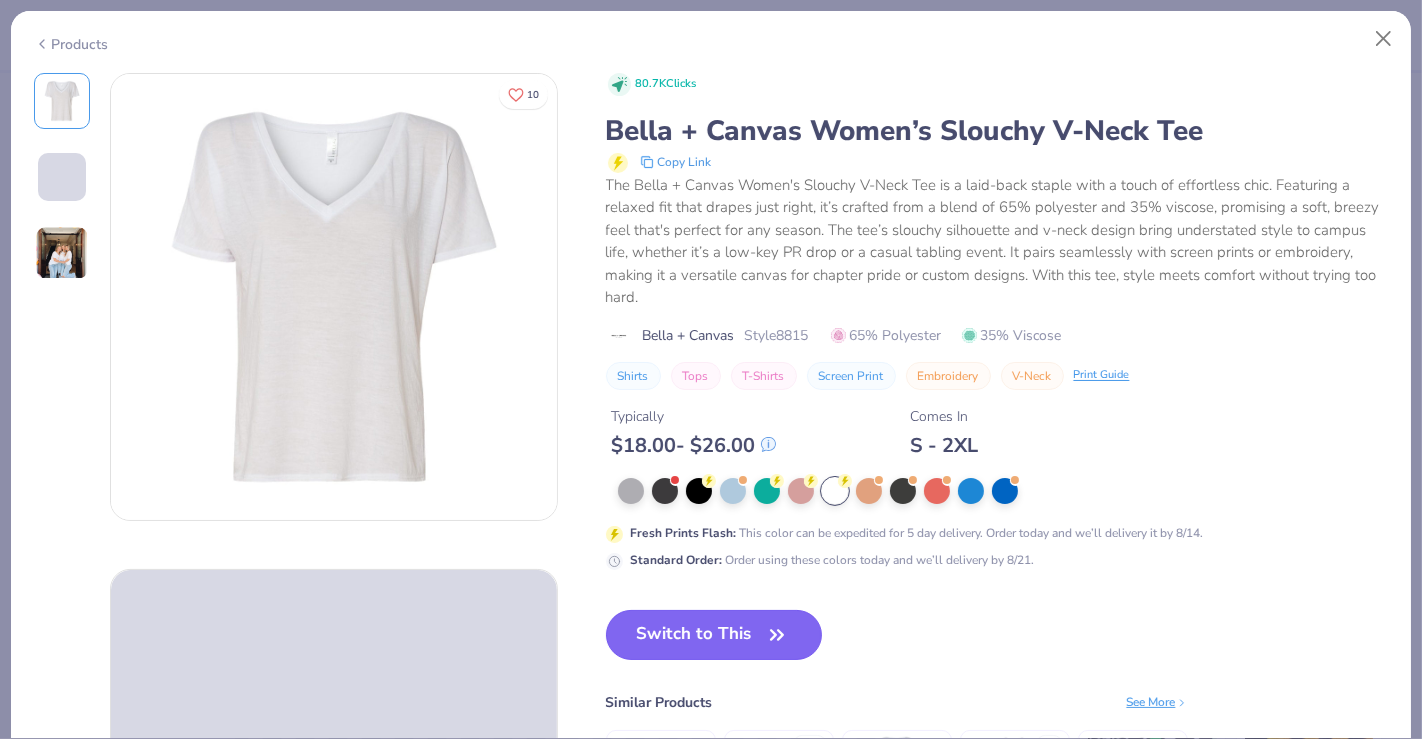 click on "Switch to This" at bounding box center (714, 635) 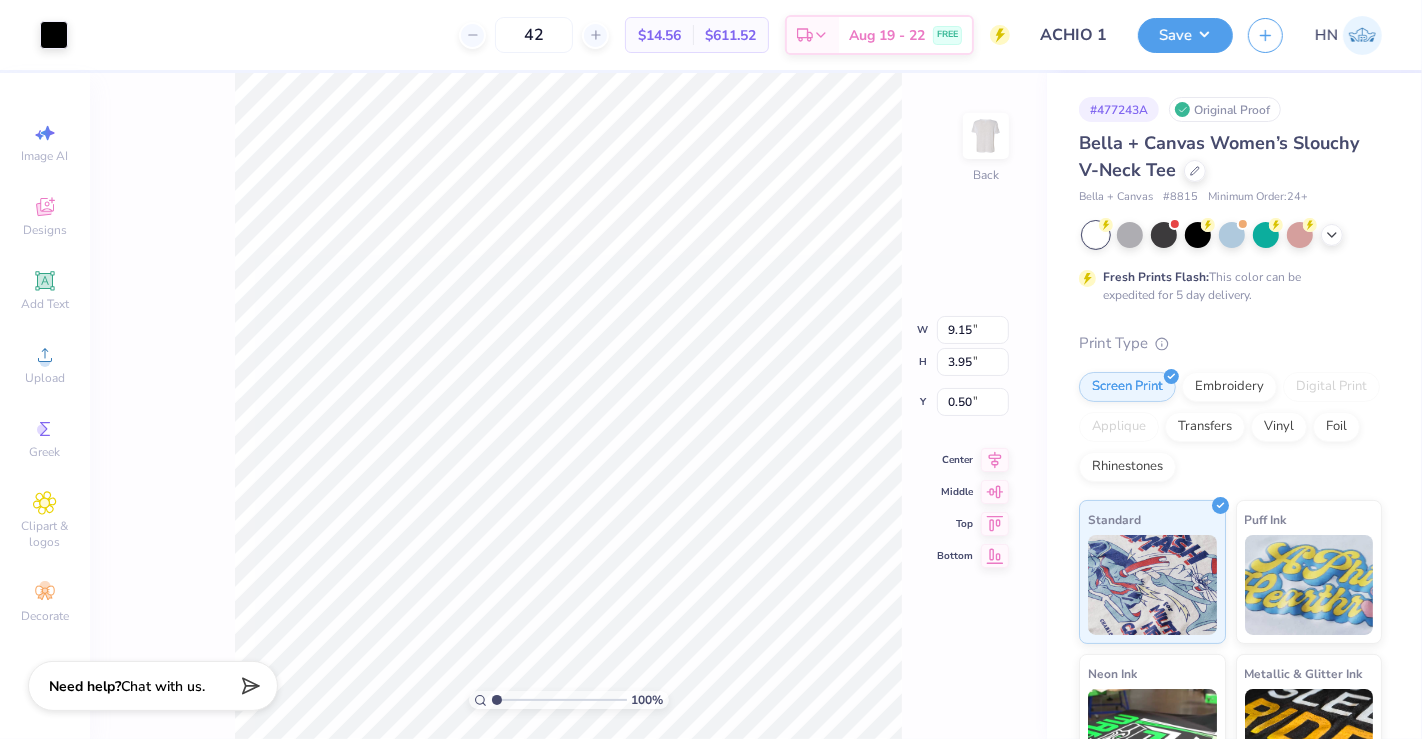 type on "1.50" 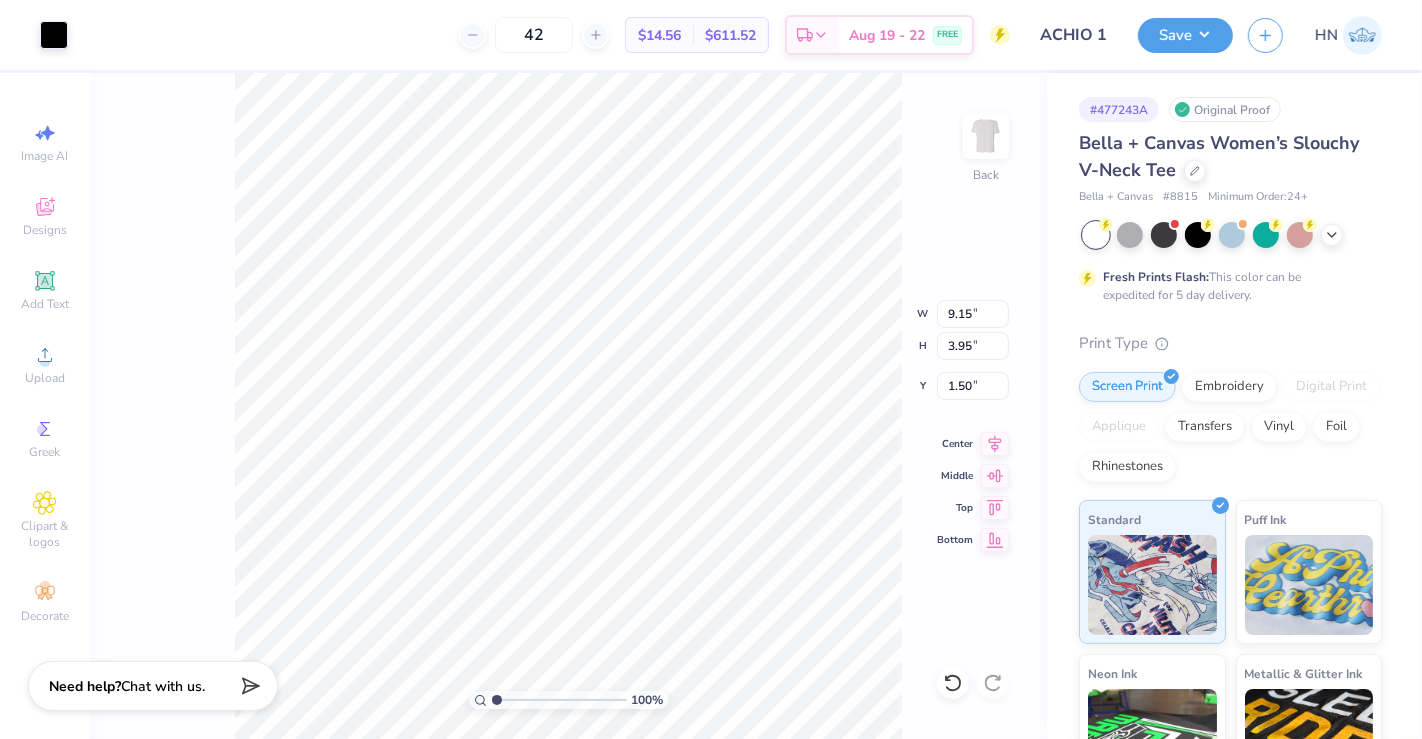 type on "8.09" 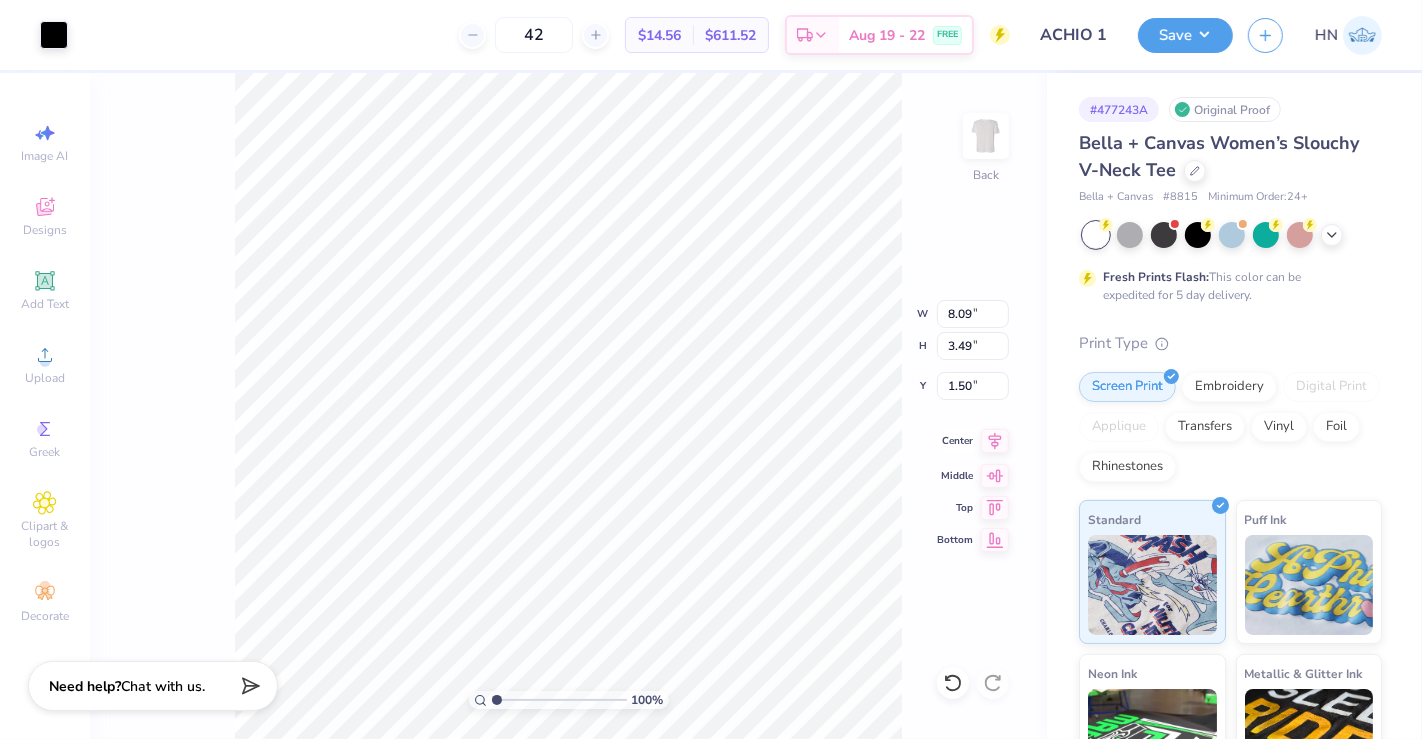 click 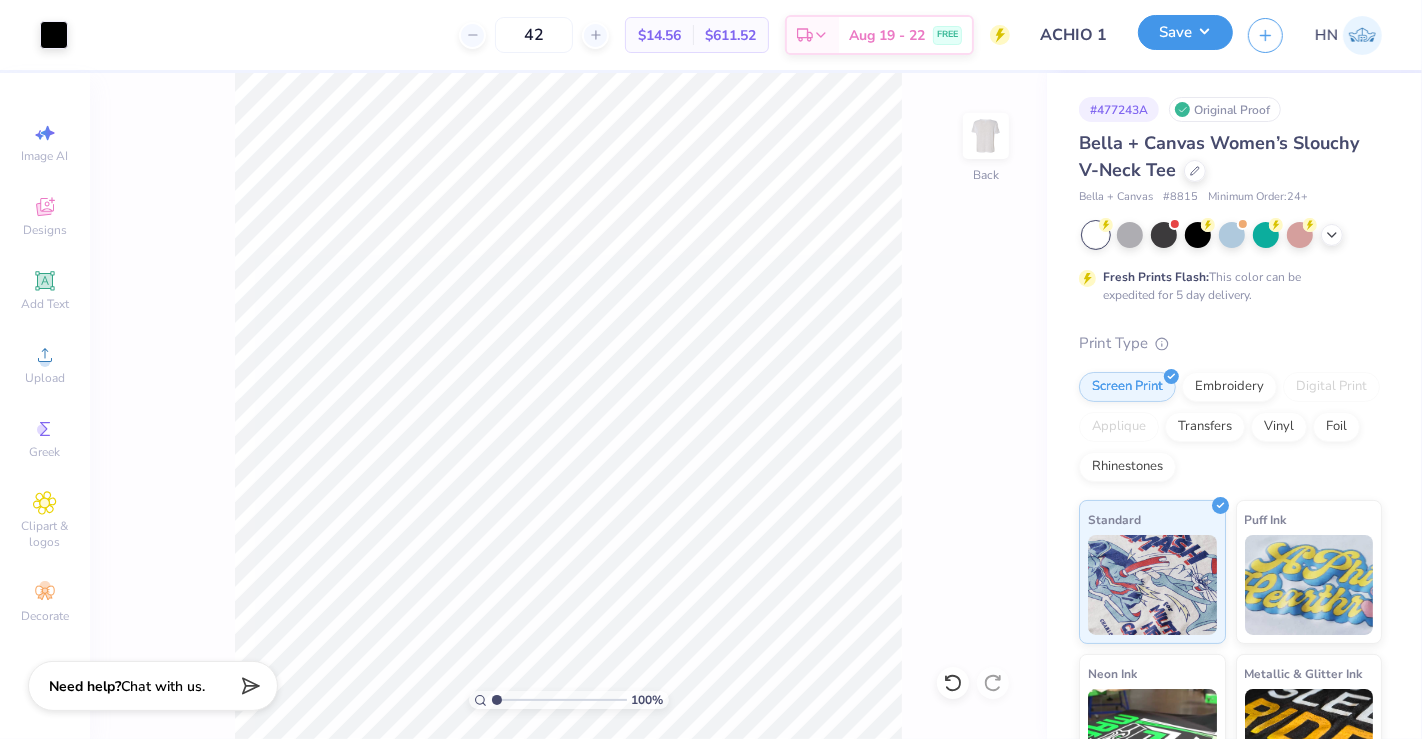 click on "Save" at bounding box center (1185, 32) 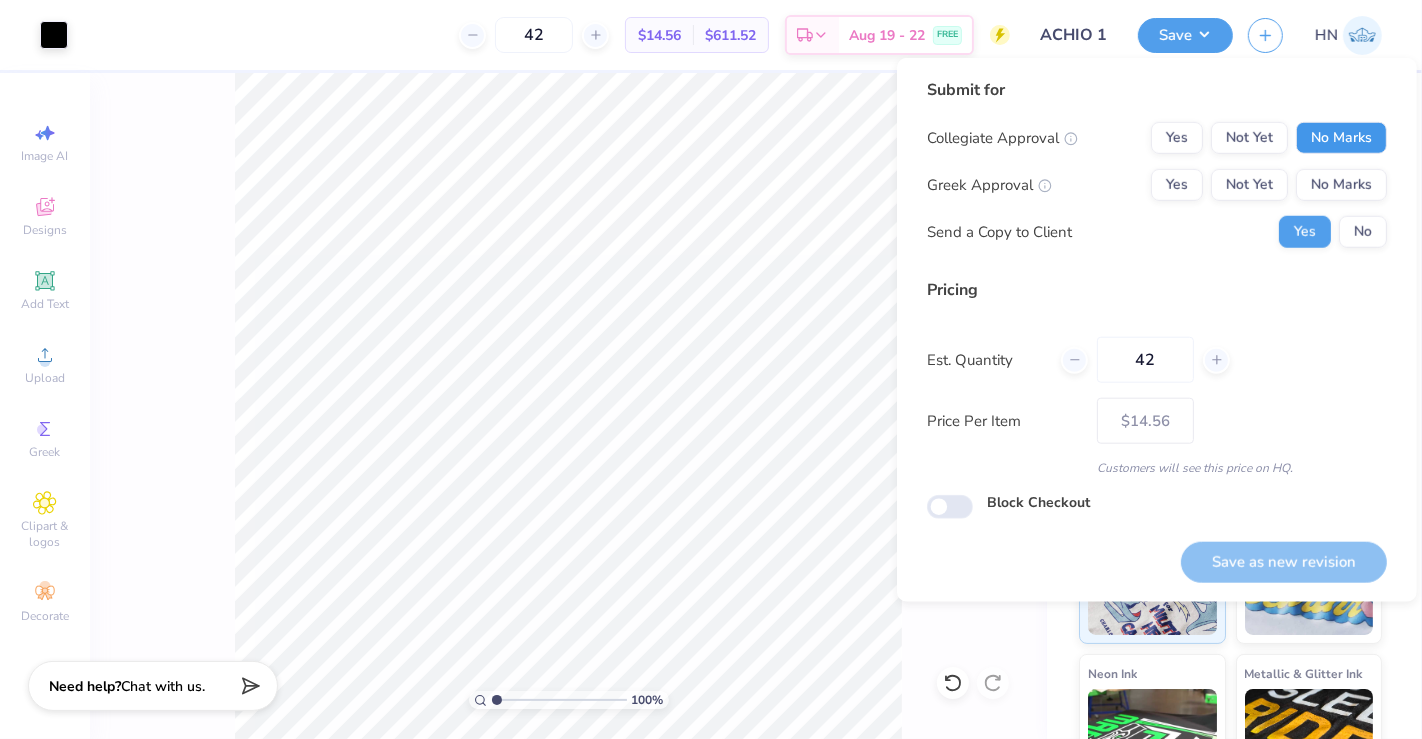 click on "No Marks" at bounding box center (1341, 138) 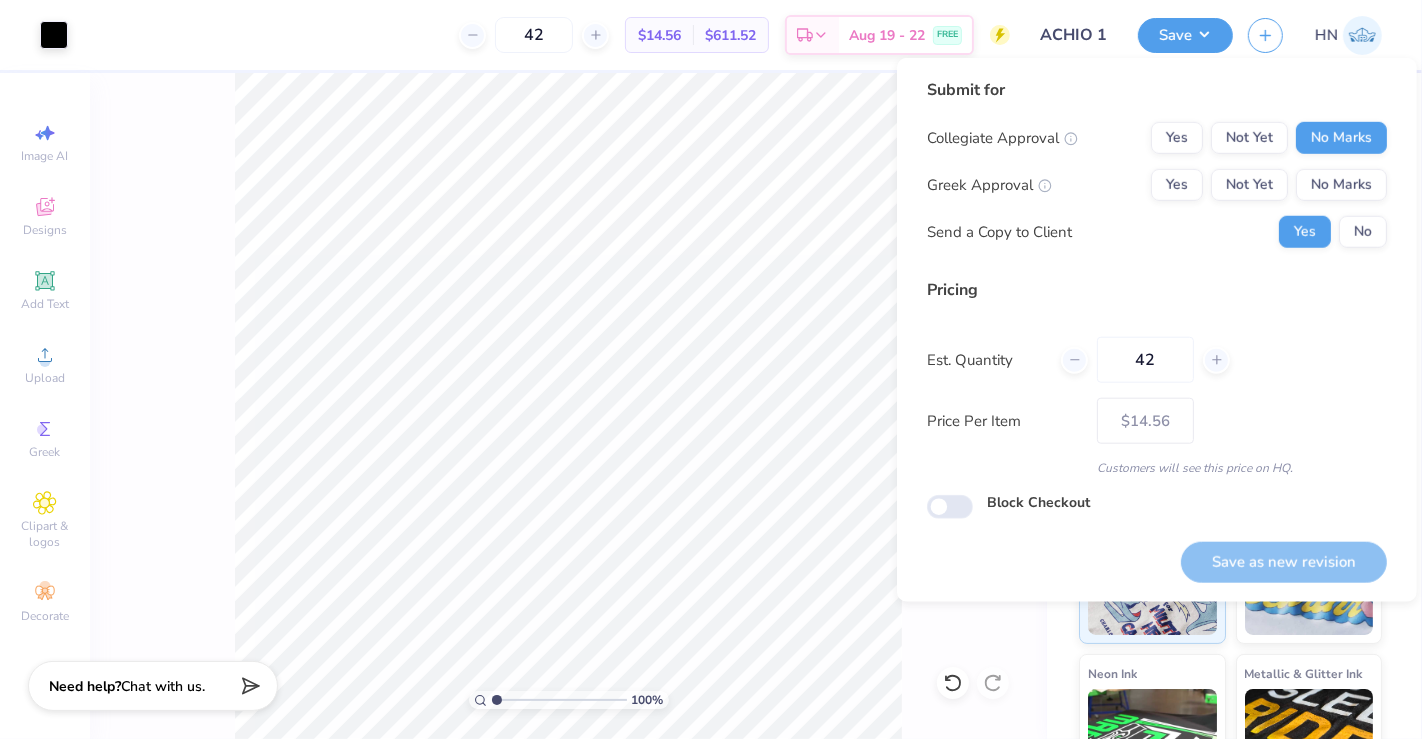 click on "Greek Approval Yes Not Yet No Marks" at bounding box center (1157, 185) 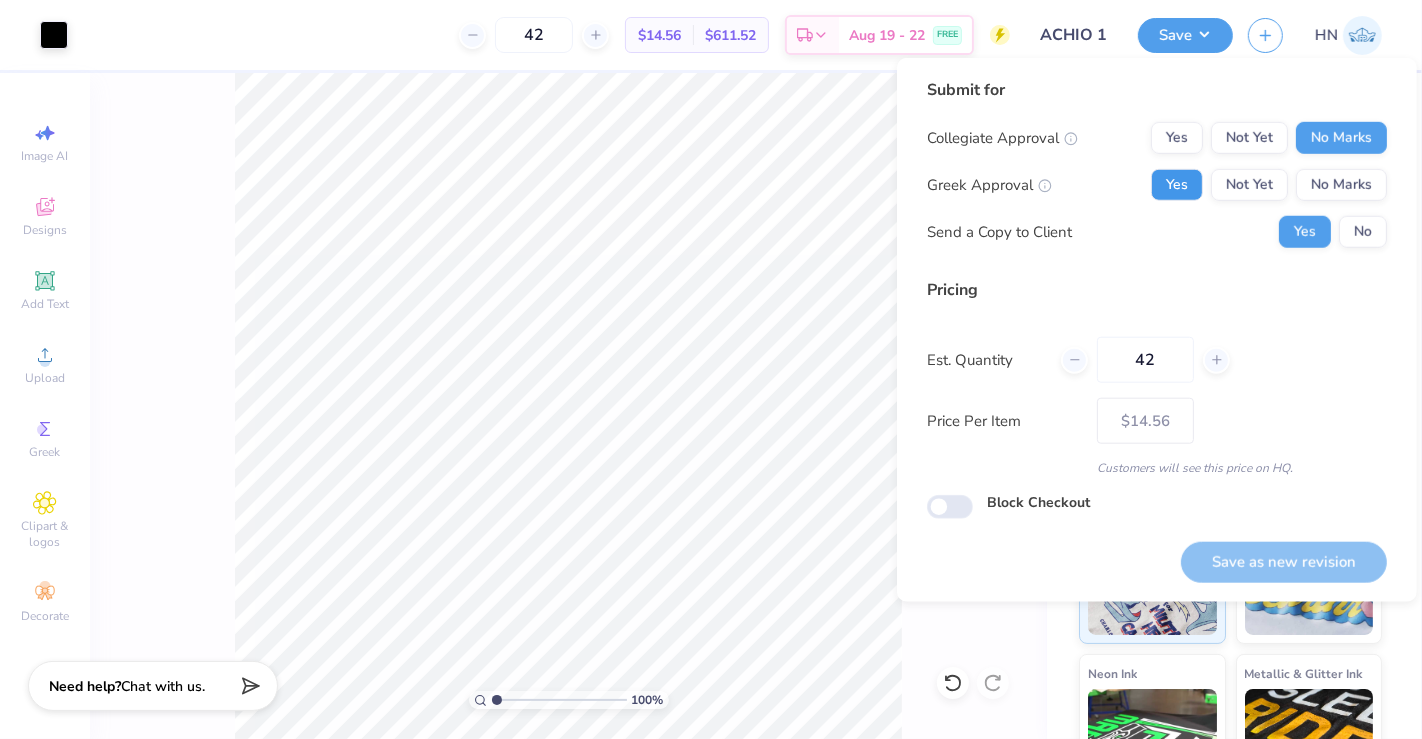 click on "Yes" at bounding box center [1177, 185] 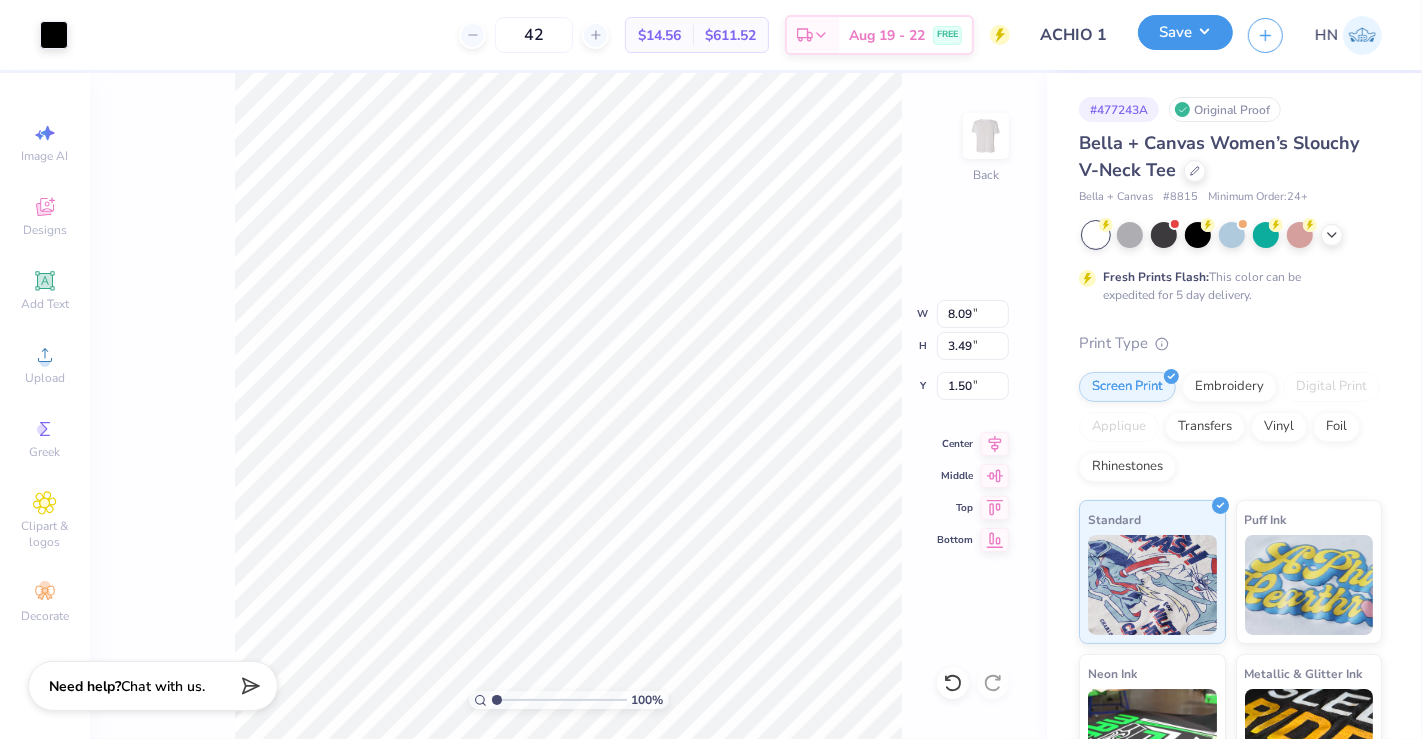 click on "Save" at bounding box center (1185, 32) 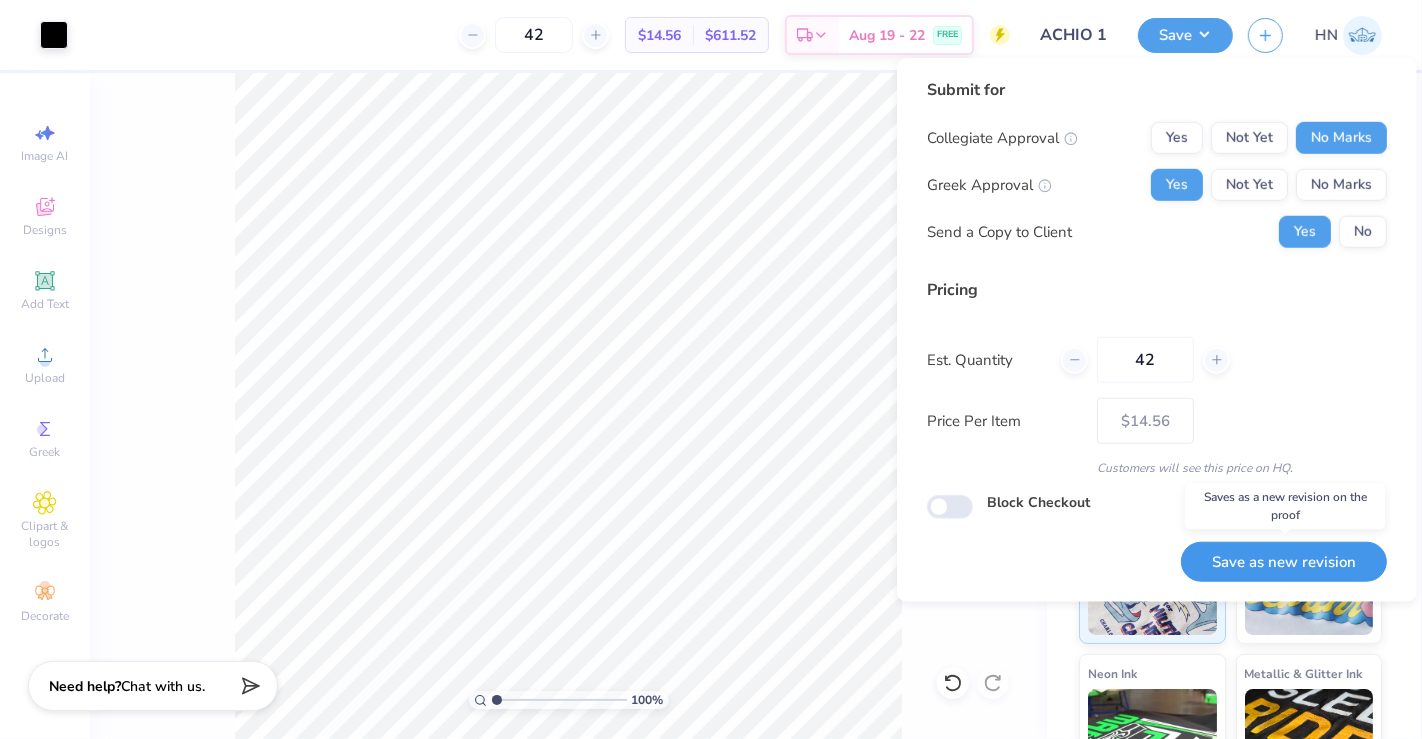 click on "Save as new revision" at bounding box center [1284, 562] 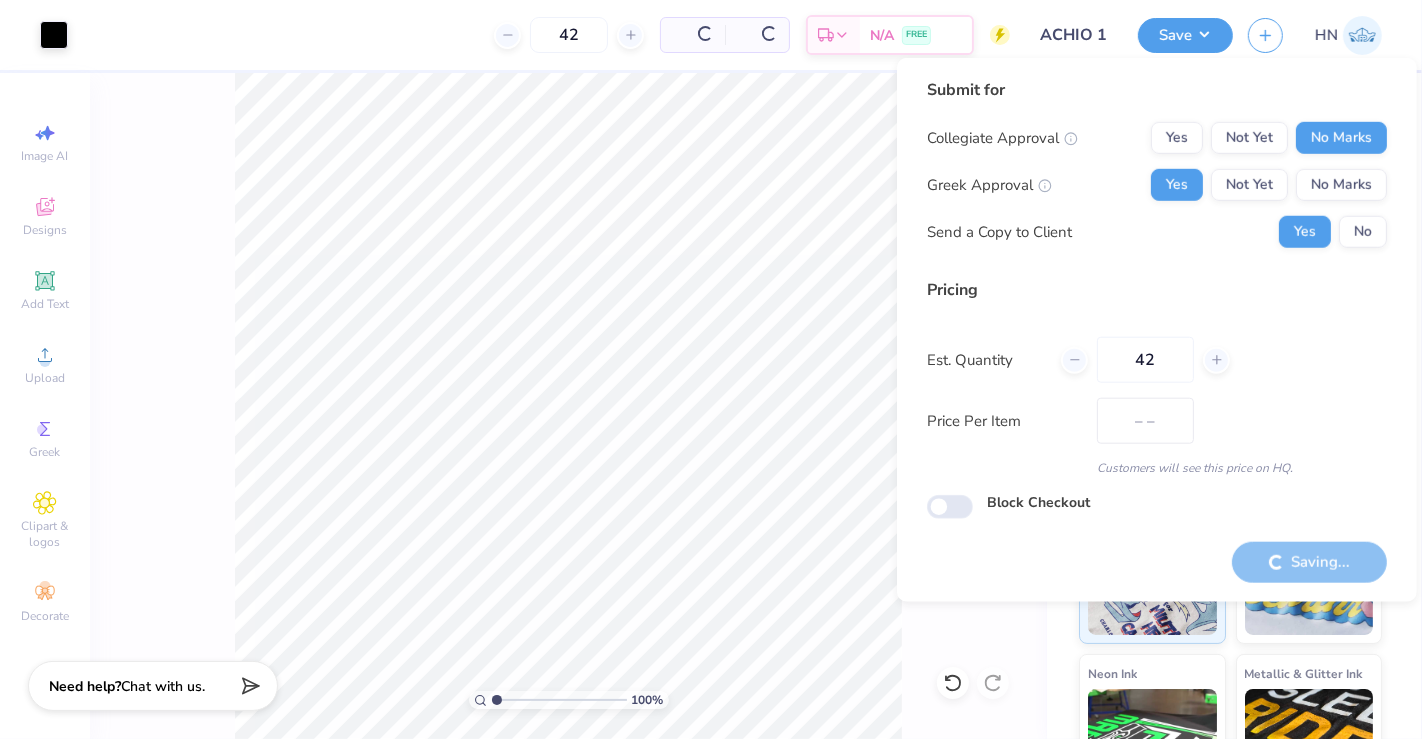 type on "$14.56" 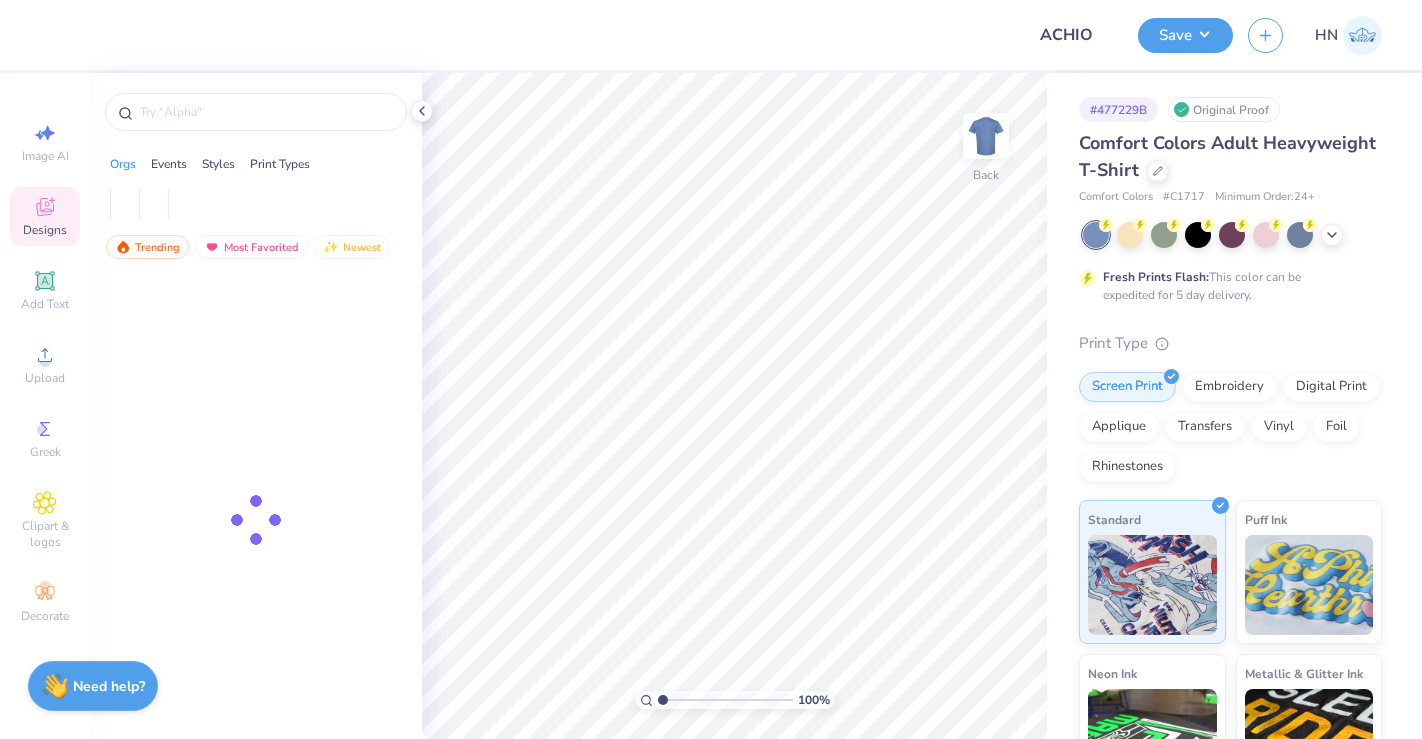 scroll, scrollTop: 0, scrollLeft: 0, axis: both 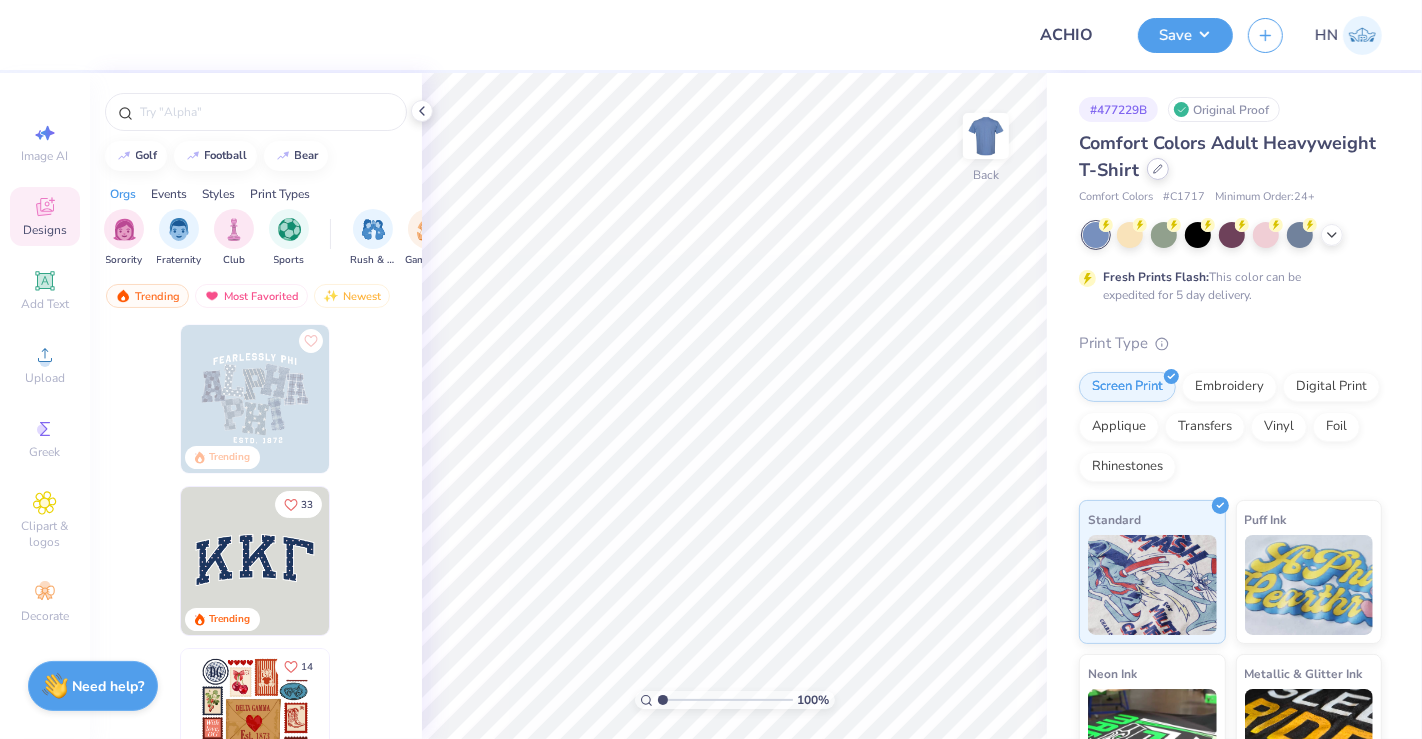 click 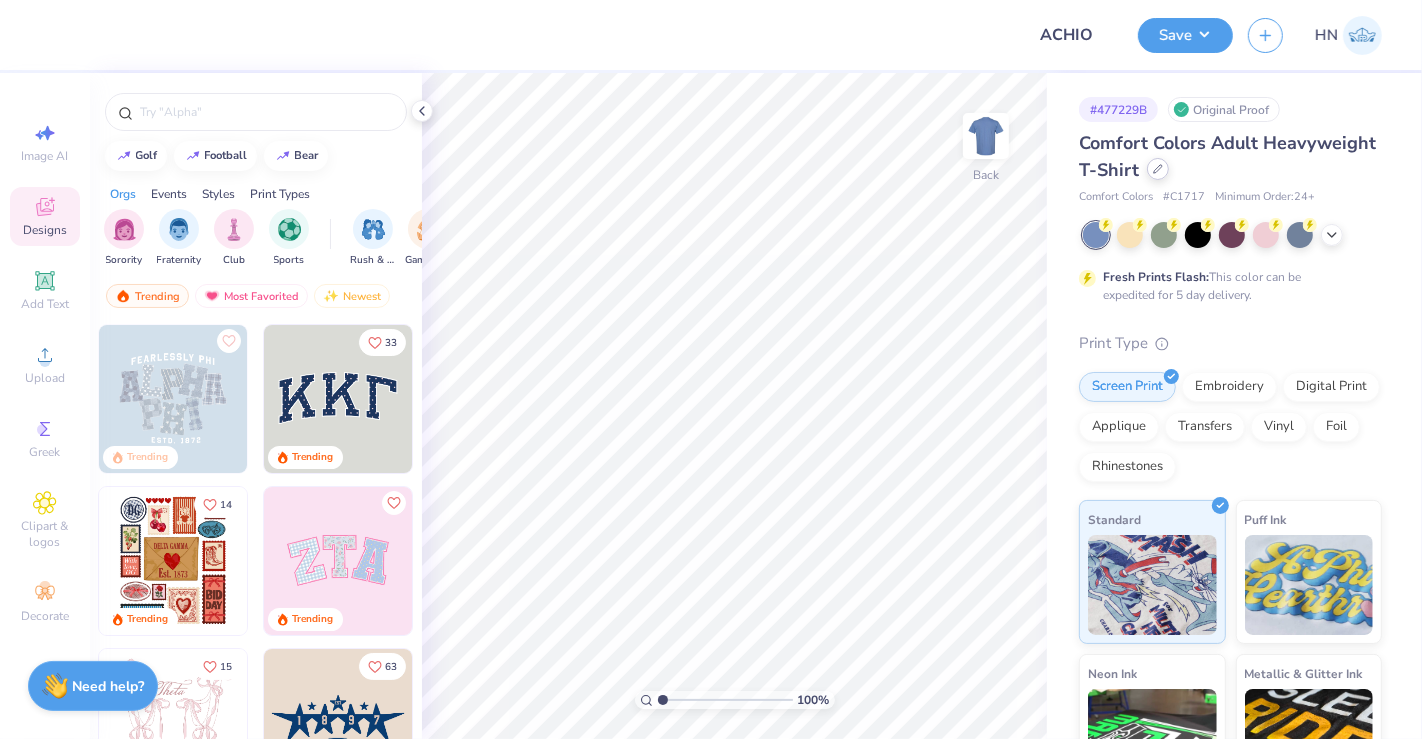 scroll, scrollTop: 0, scrollLeft: 0, axis: both 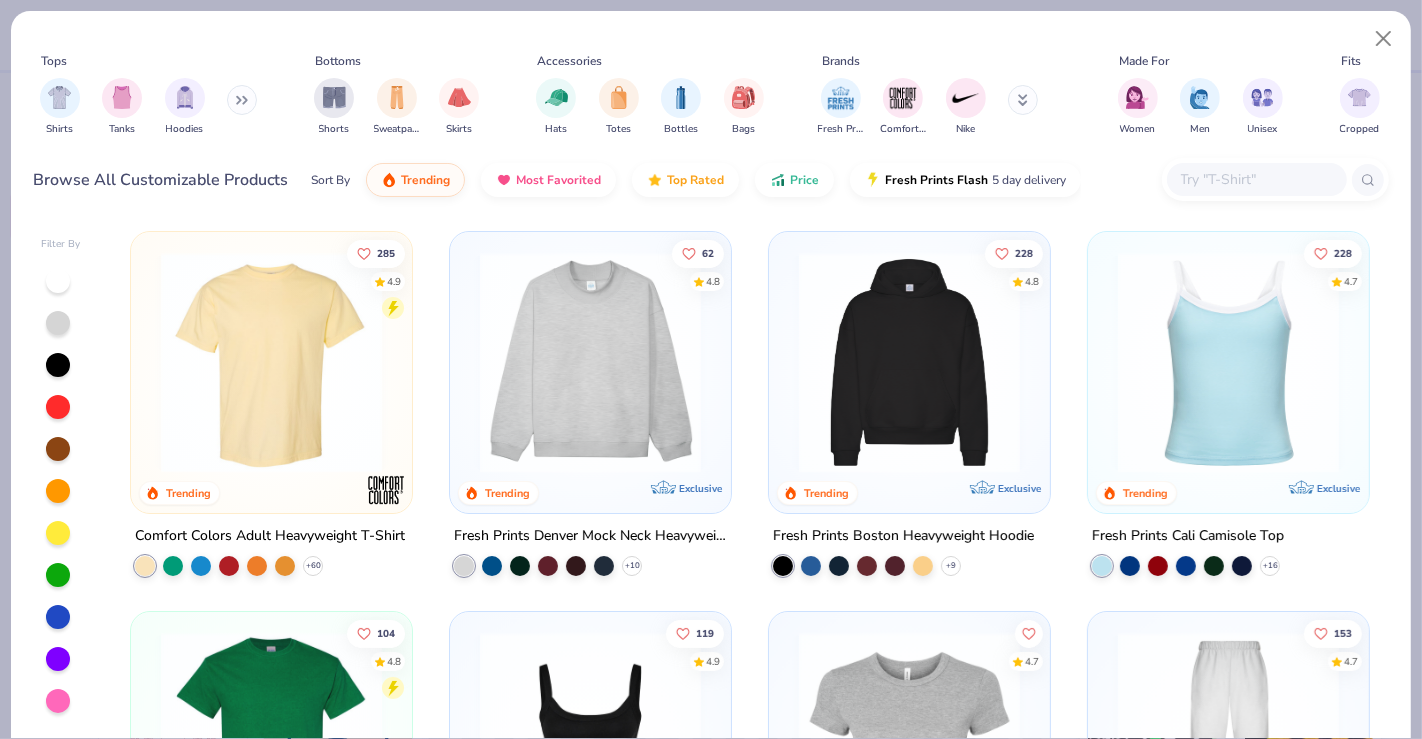click at bounding box center [1256, 179] 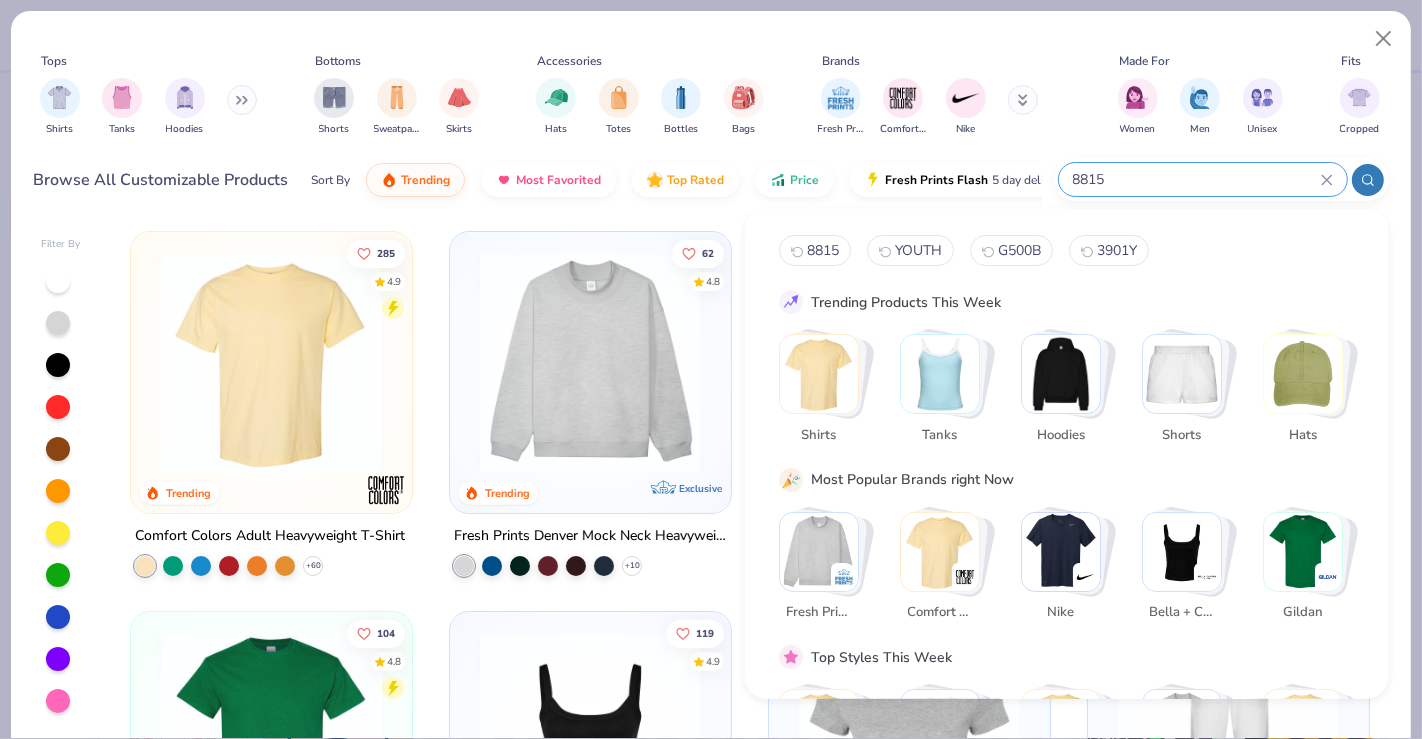 type on "8815" 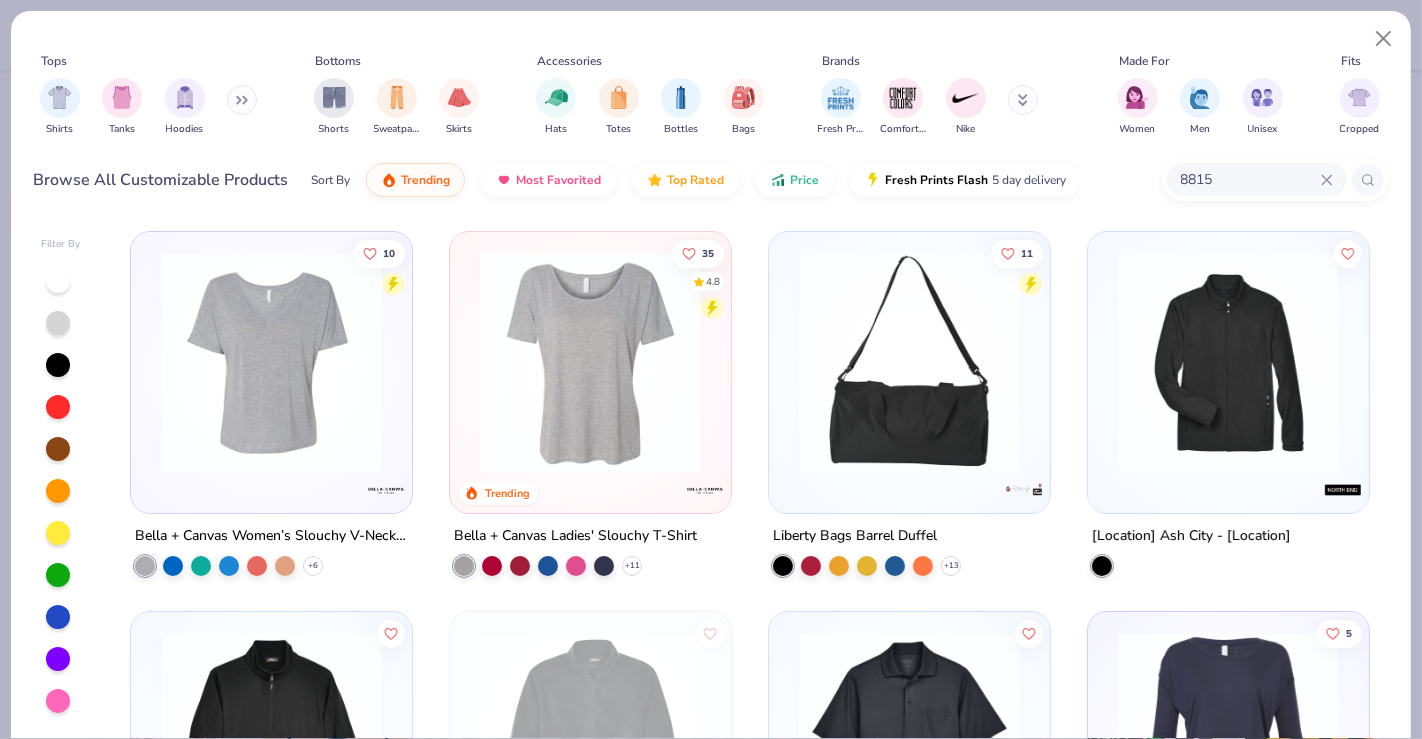 click at bounding box center (271, 362) 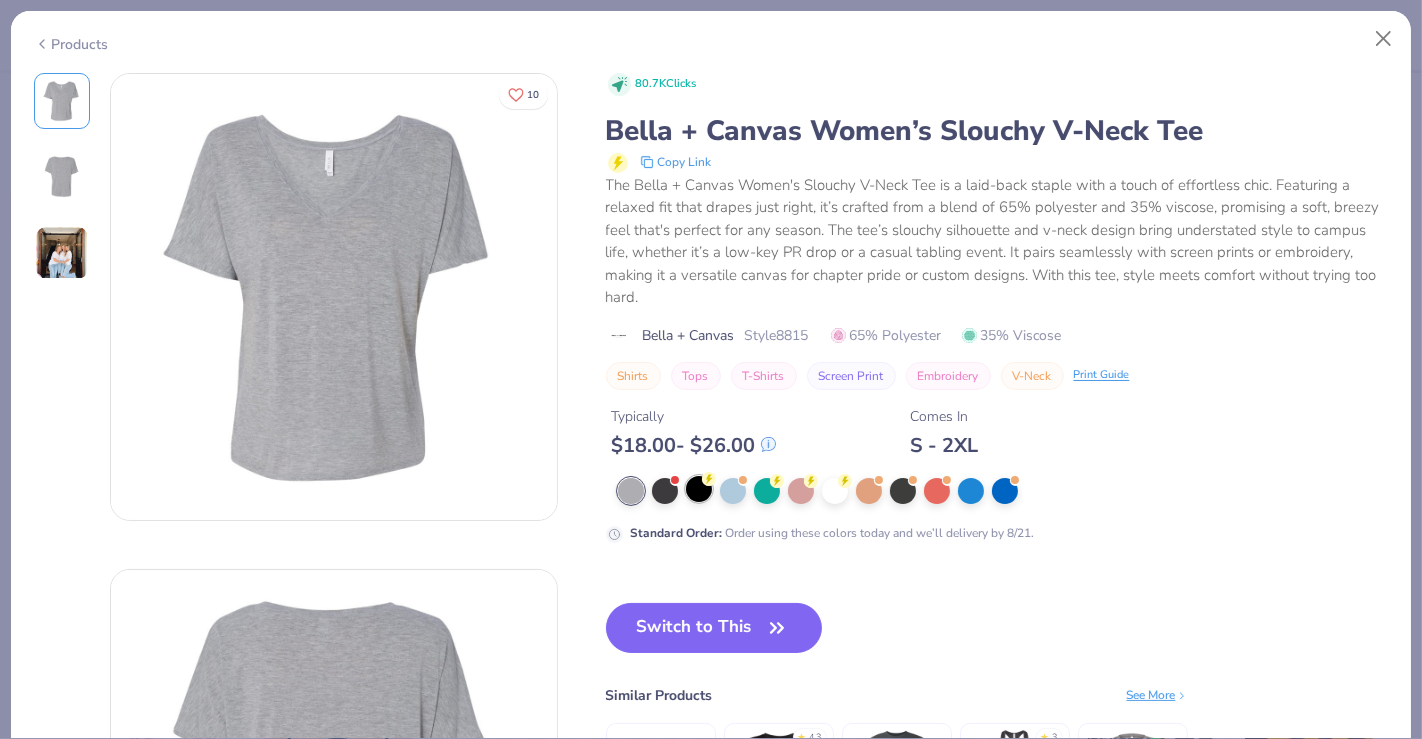 click at bounding box center (699, 489) 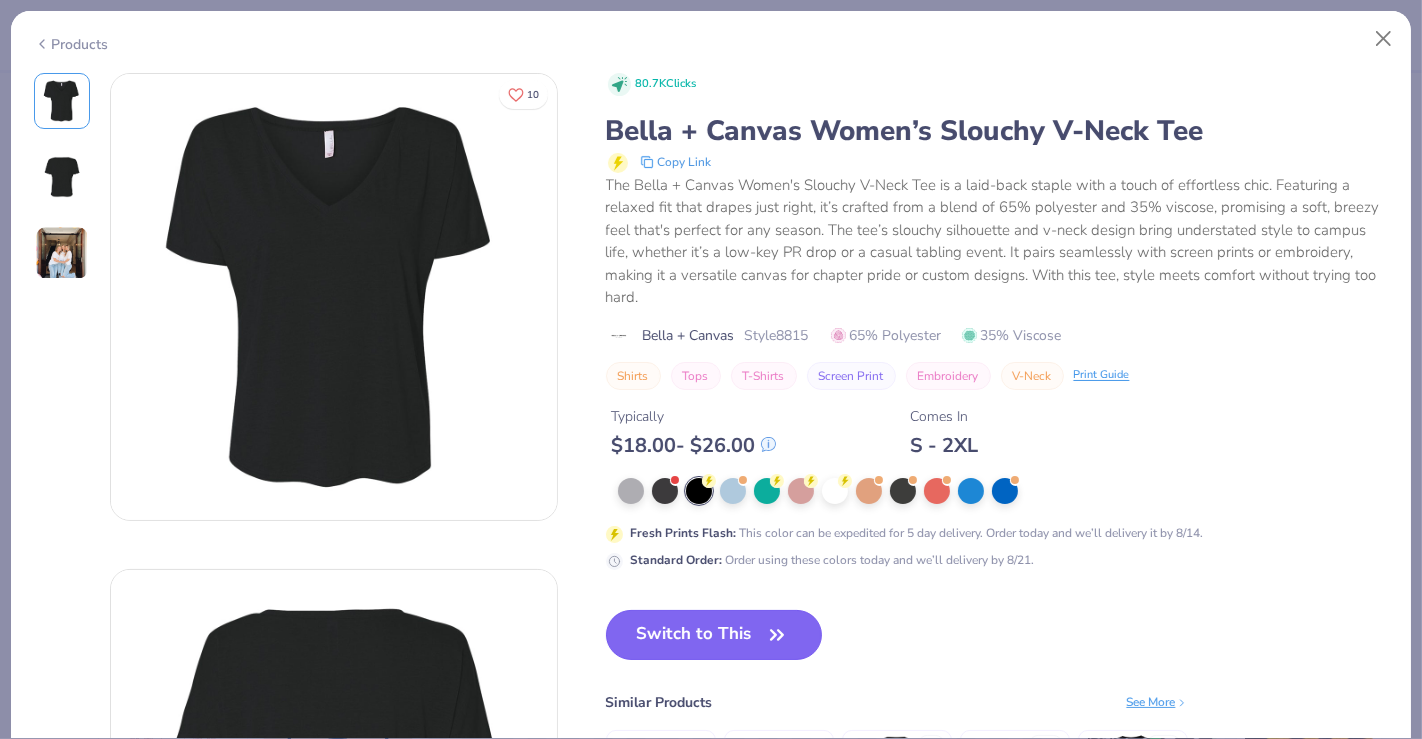 click on "Switch to This" at bounding box center (714, 635) 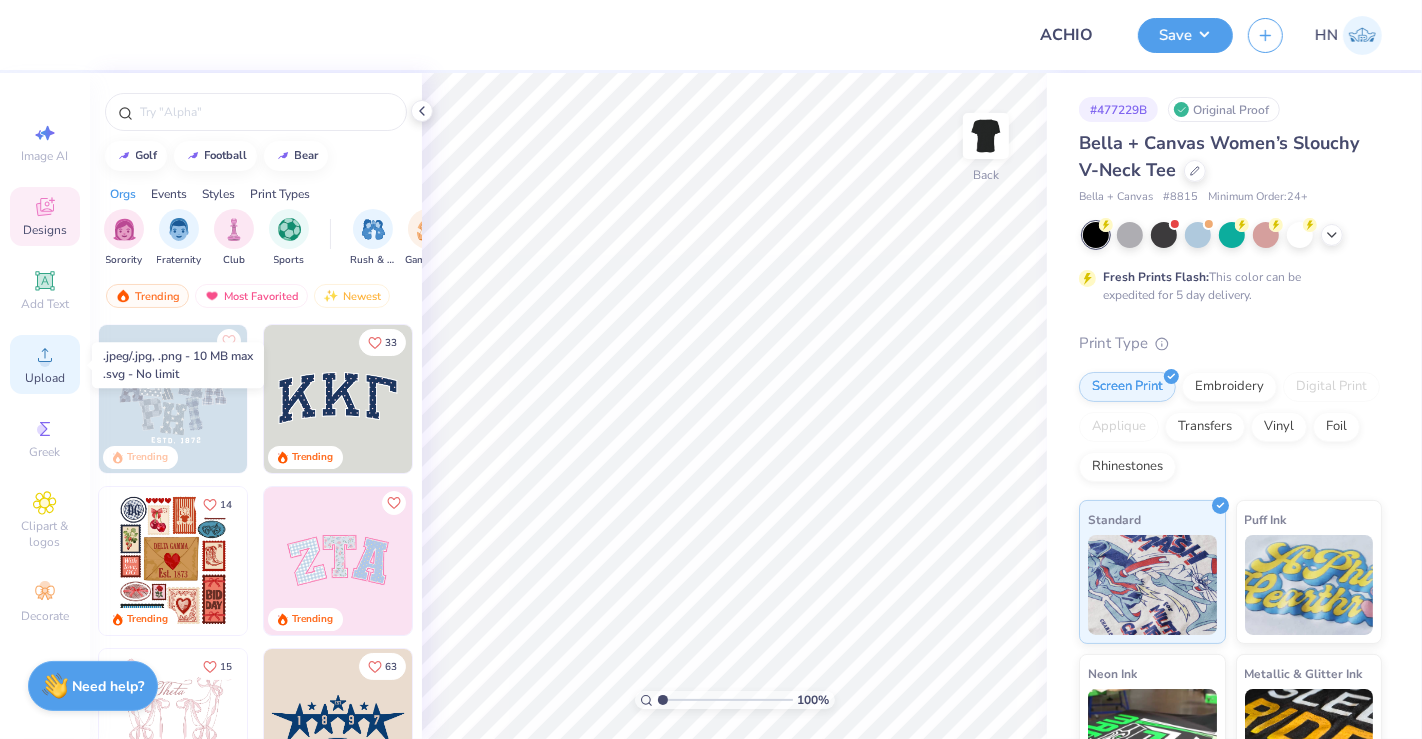 click on "Upload" at bounding box center (45, 364) 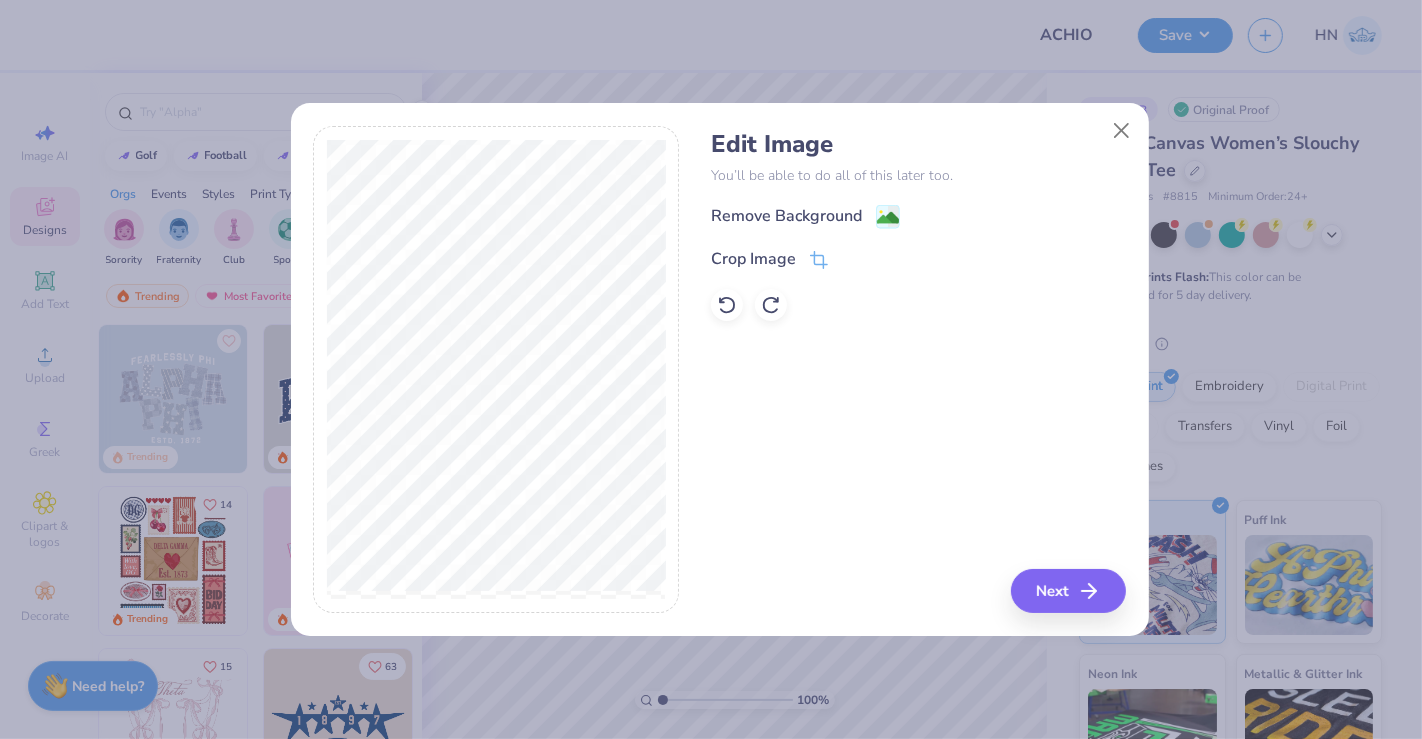 click on "Remove Background Crop Image" at bounding box center (918, 262) 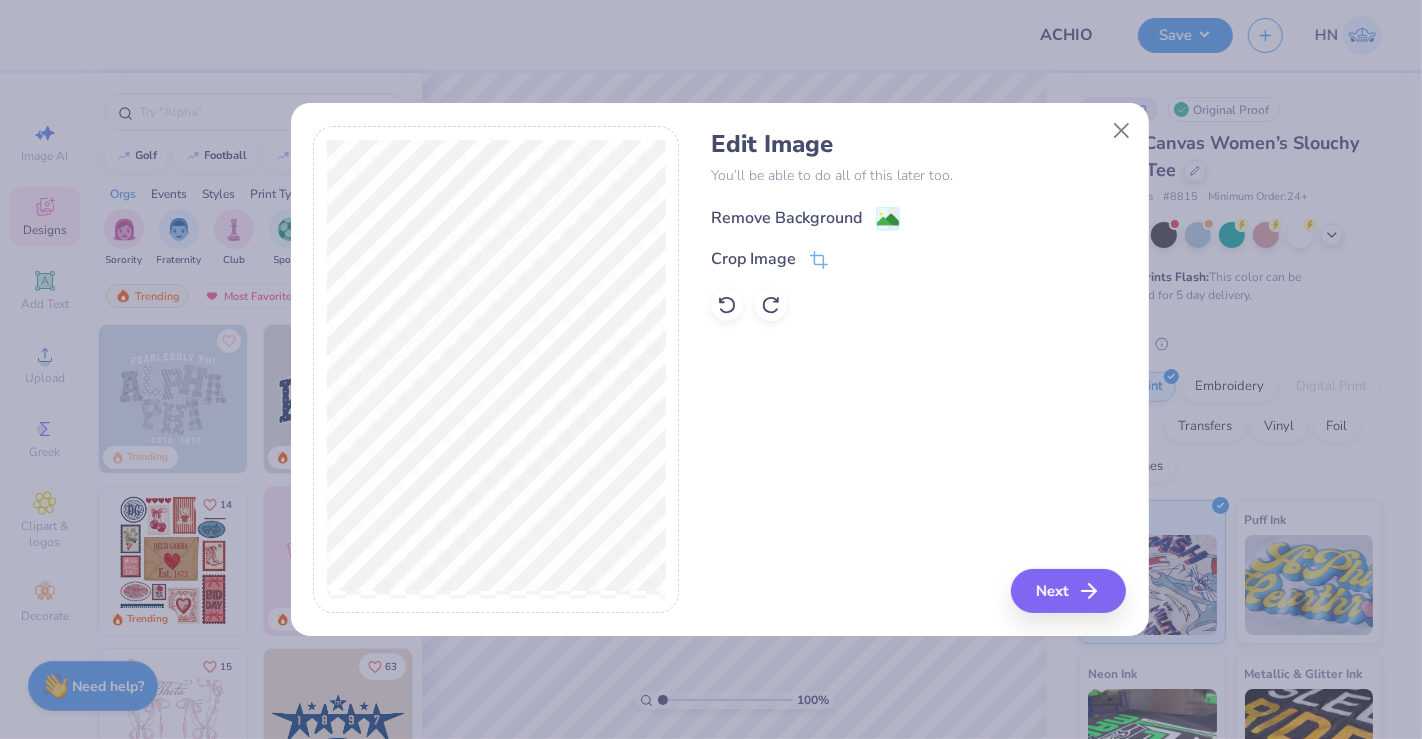 click on "Remove Background" at bounding box center (786, 218) 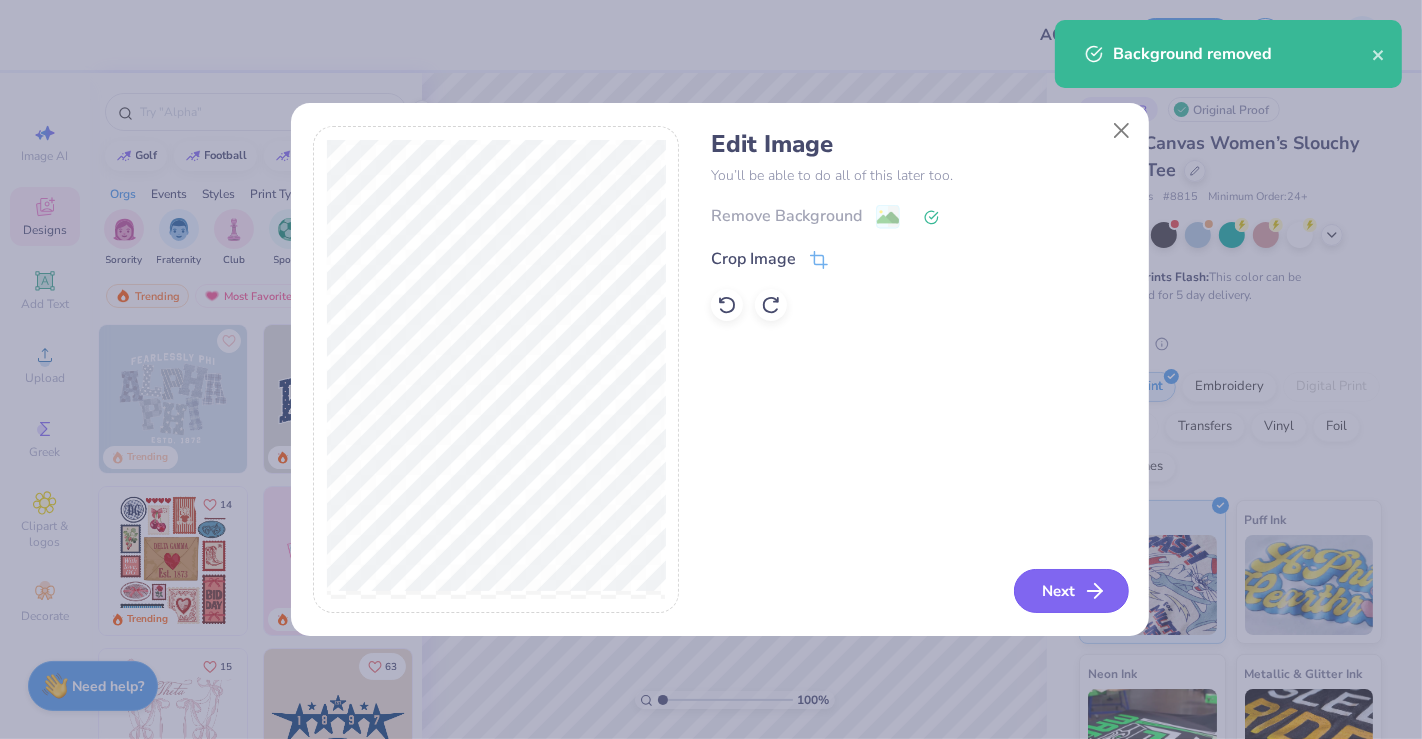 click on "Next" at bounding box center [1071, 591] 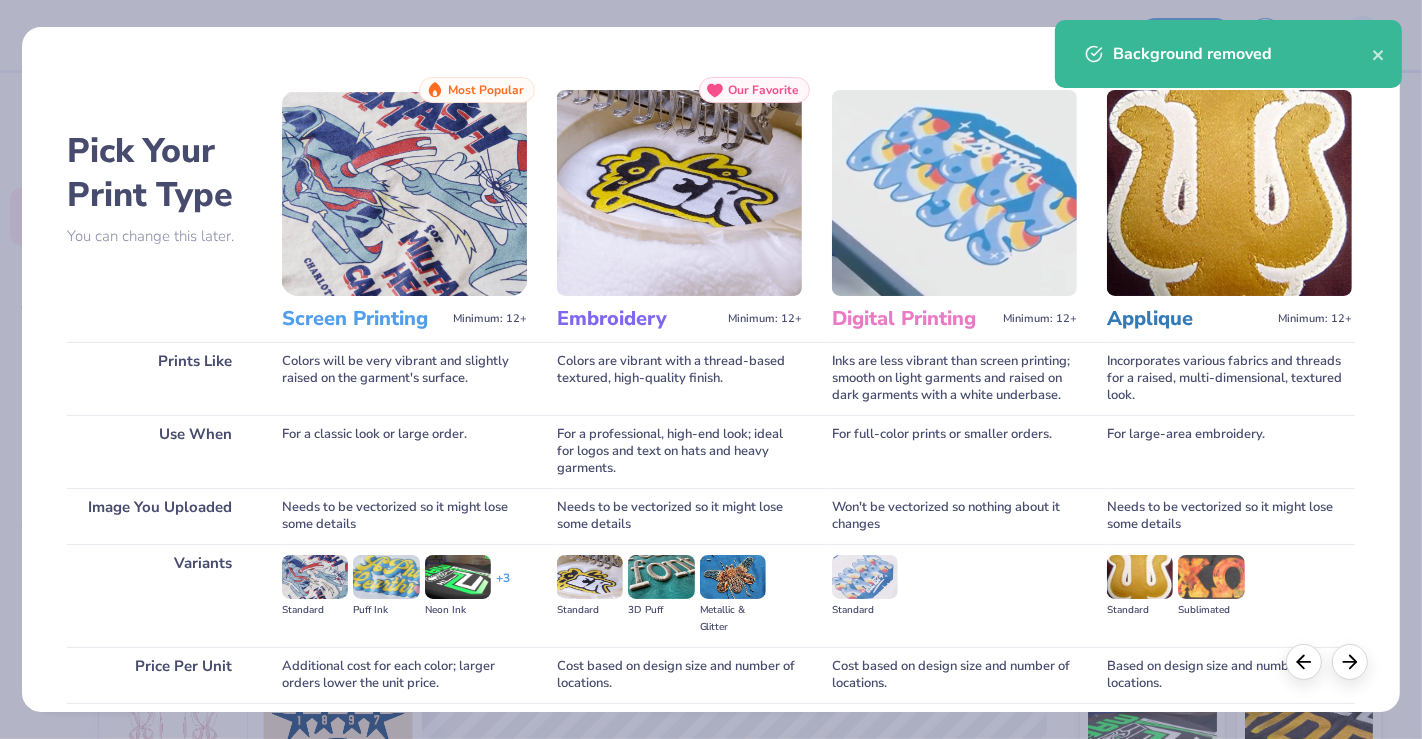 scroll, scrollTop: 157, scrollLeft: 0, axis: vertical 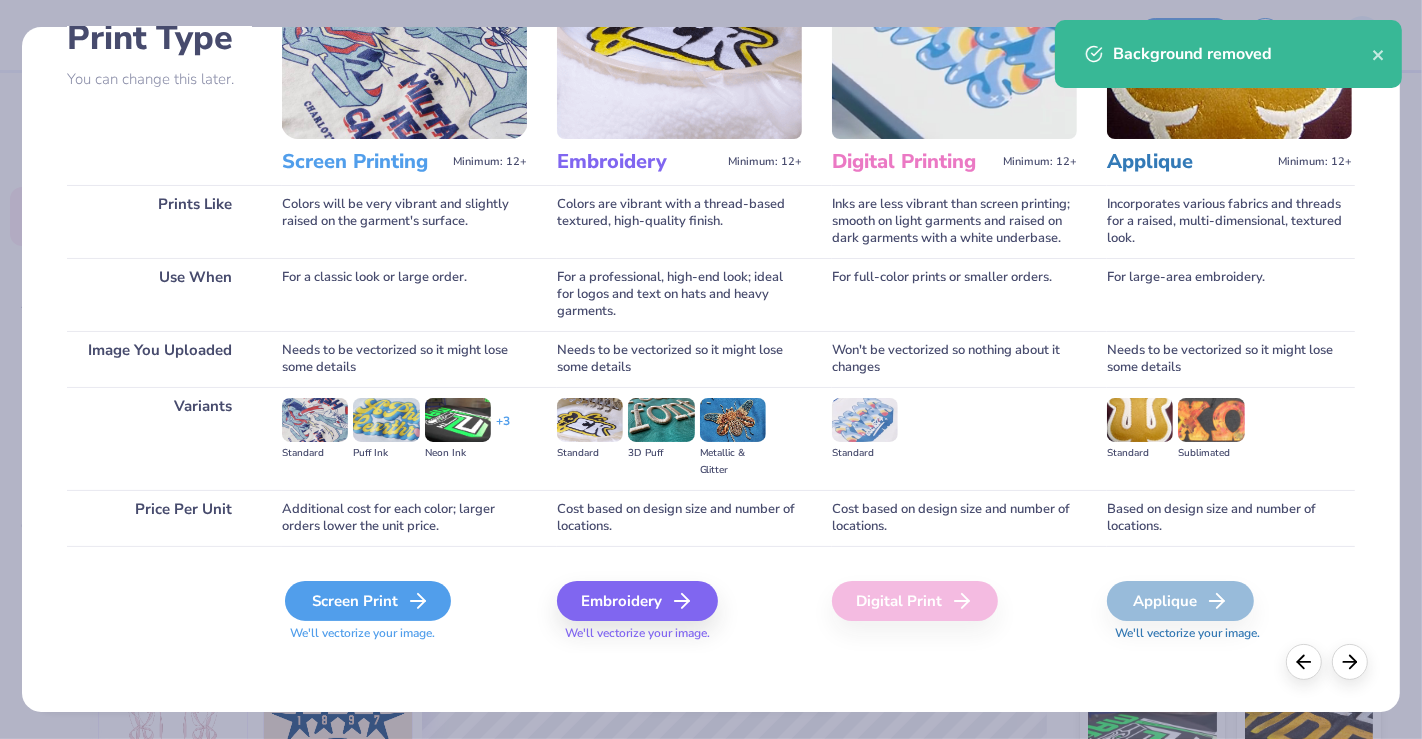 click on "Screen Print" at bounding box center (368, 601) 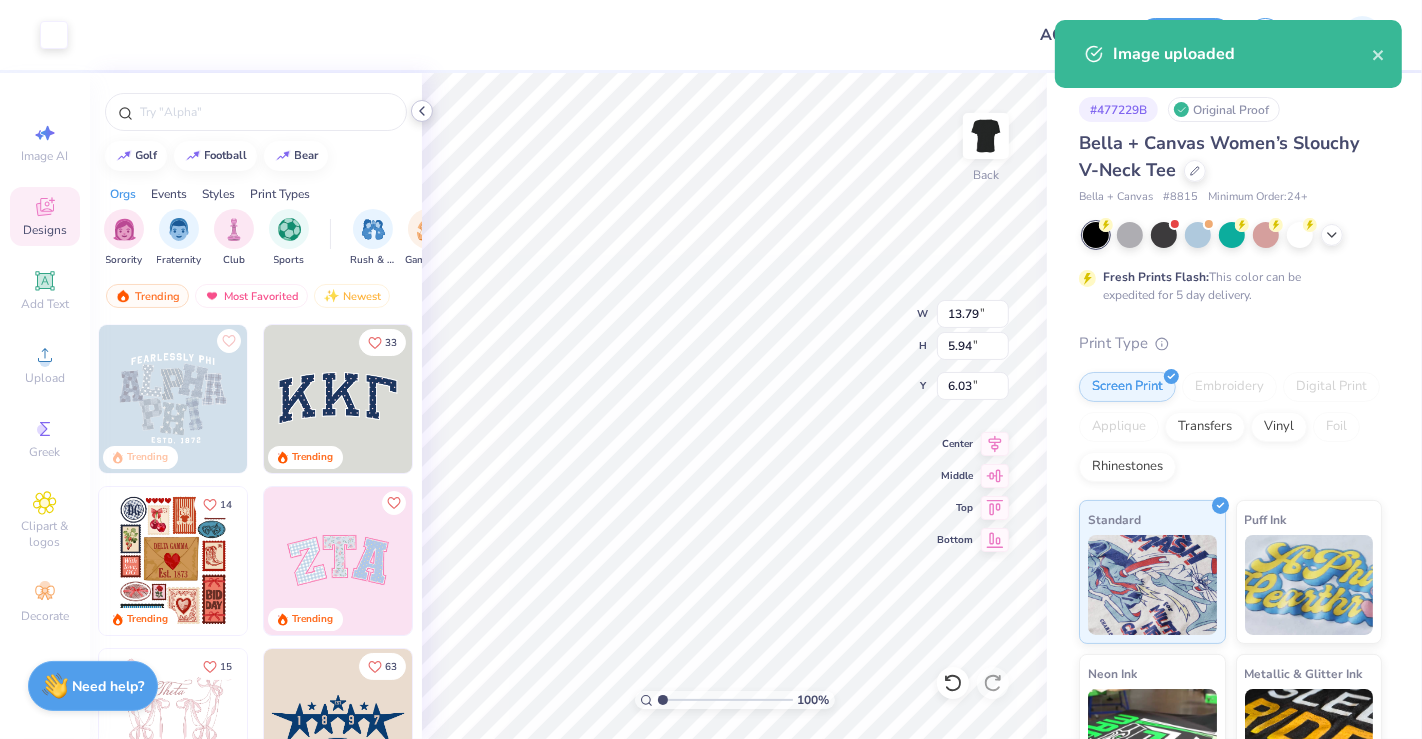 click 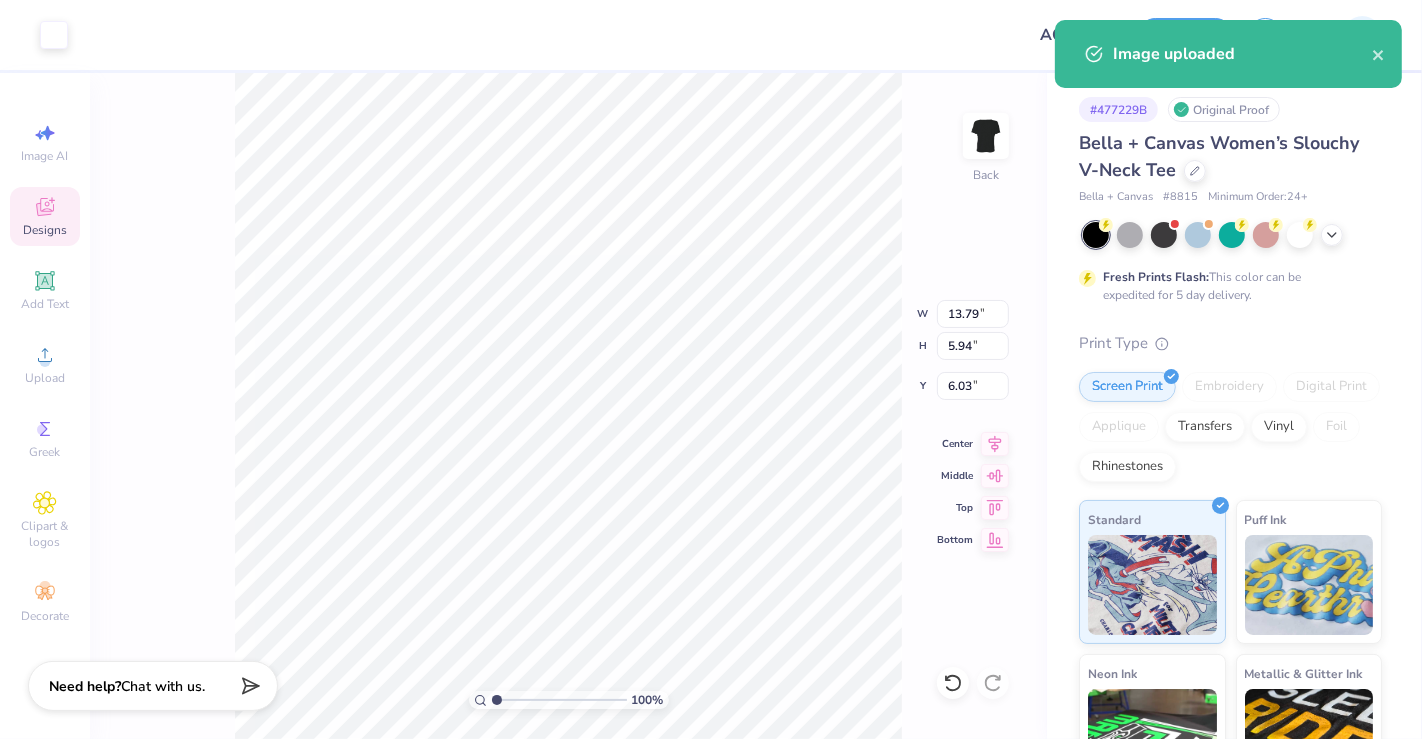 type on "8.80" 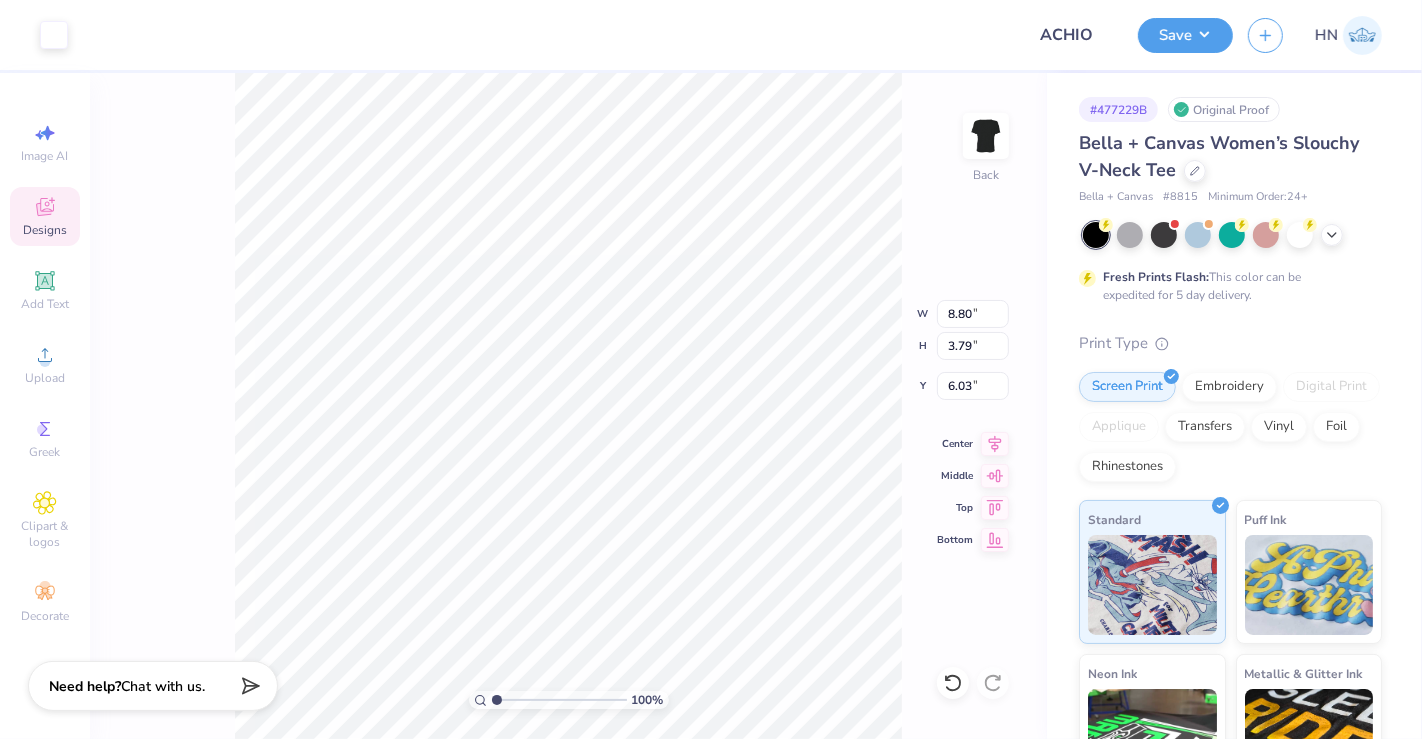 type on "1.50" 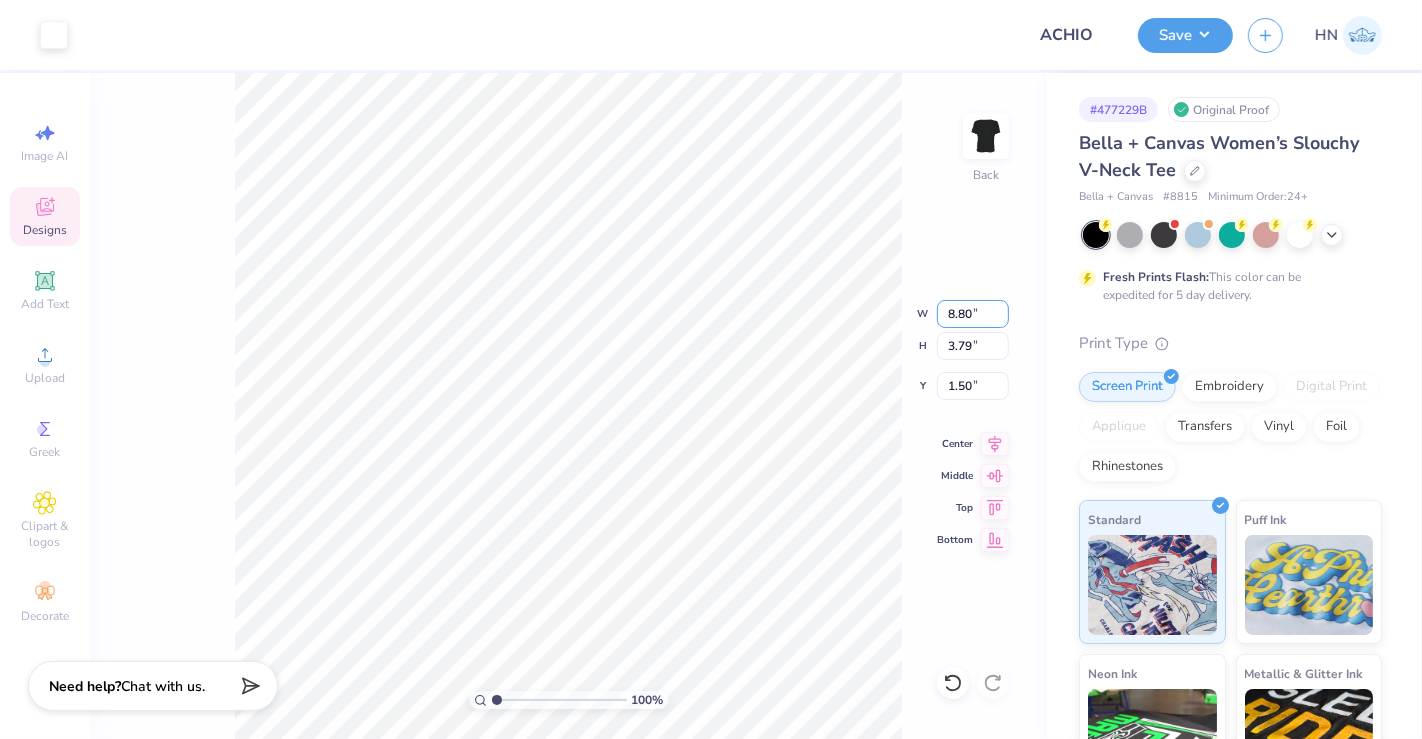 click on "8.80" at bounding box center (973, 314) 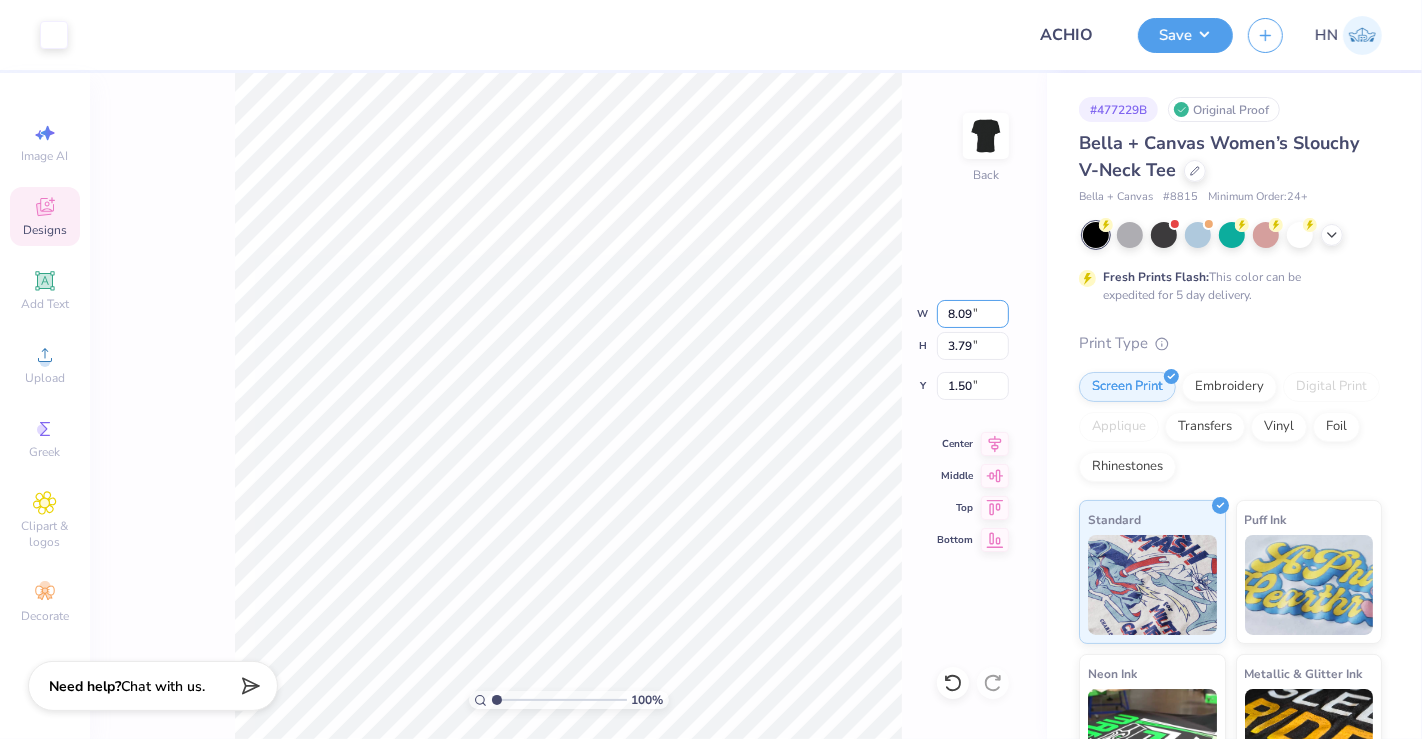 type on "8.09" 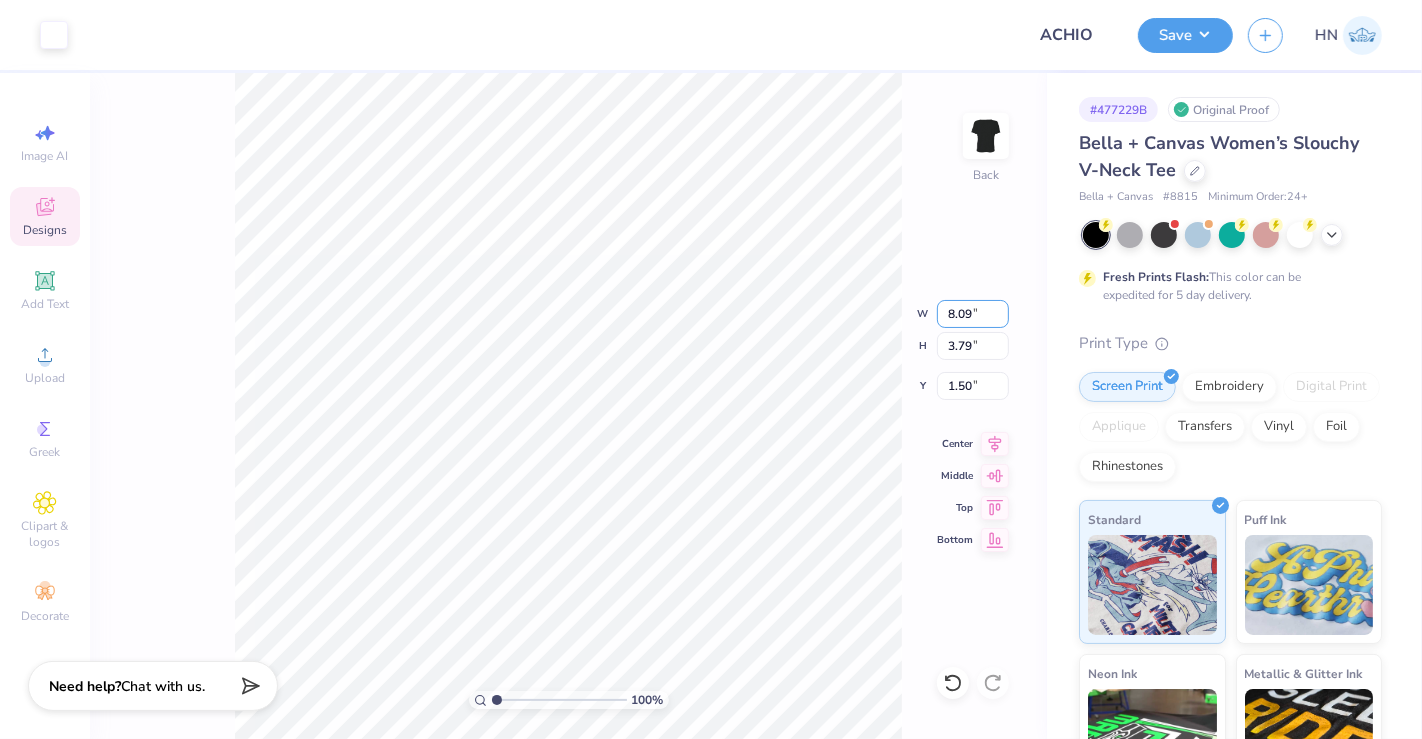 type on "3.48" 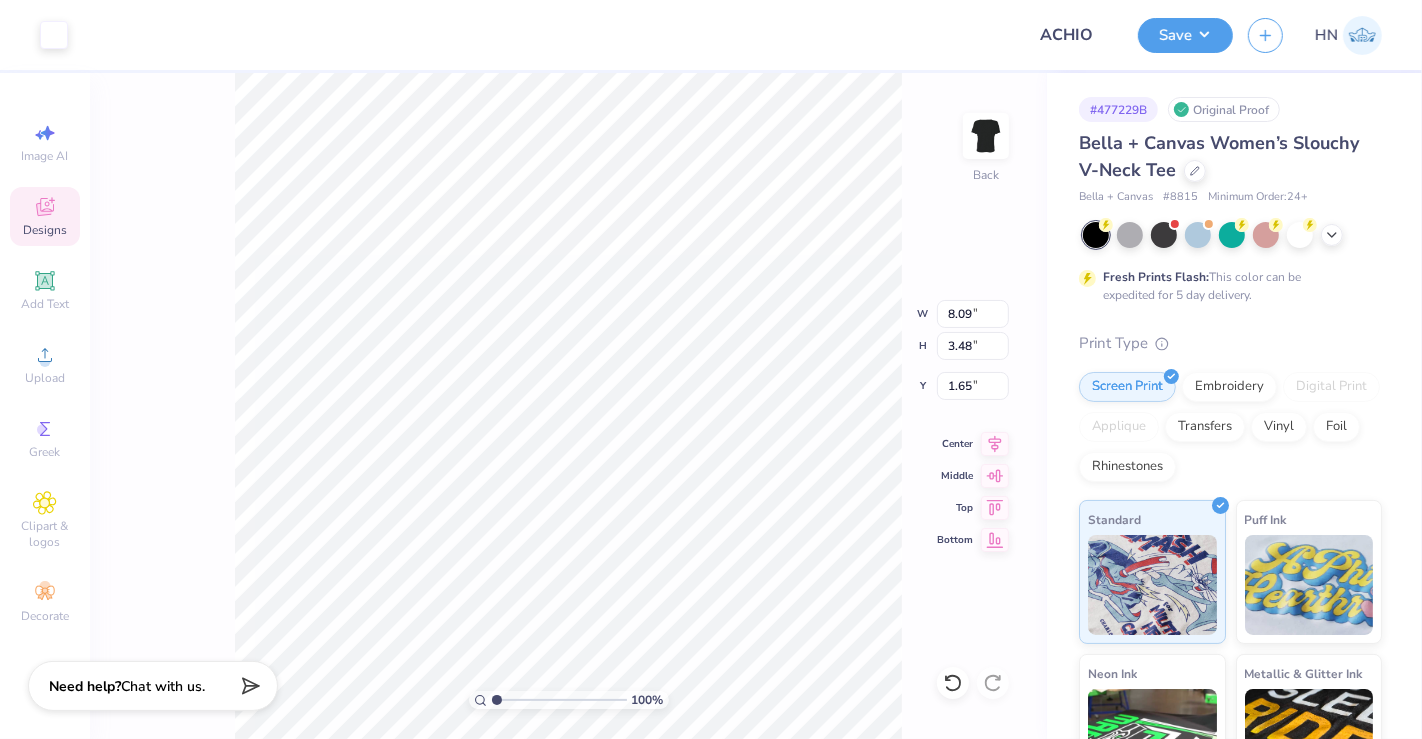 type on "1.50" 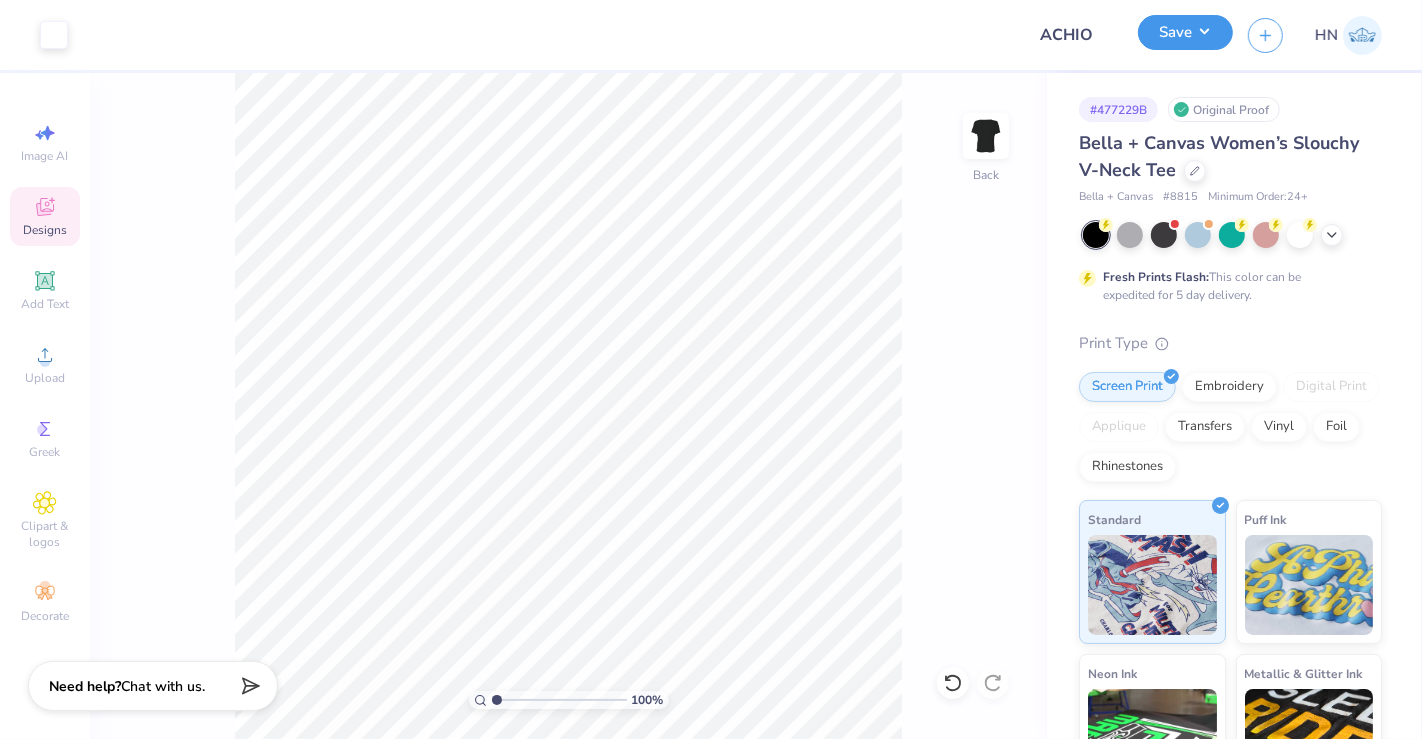 click on "Save" at bounding box center [1185, 32] 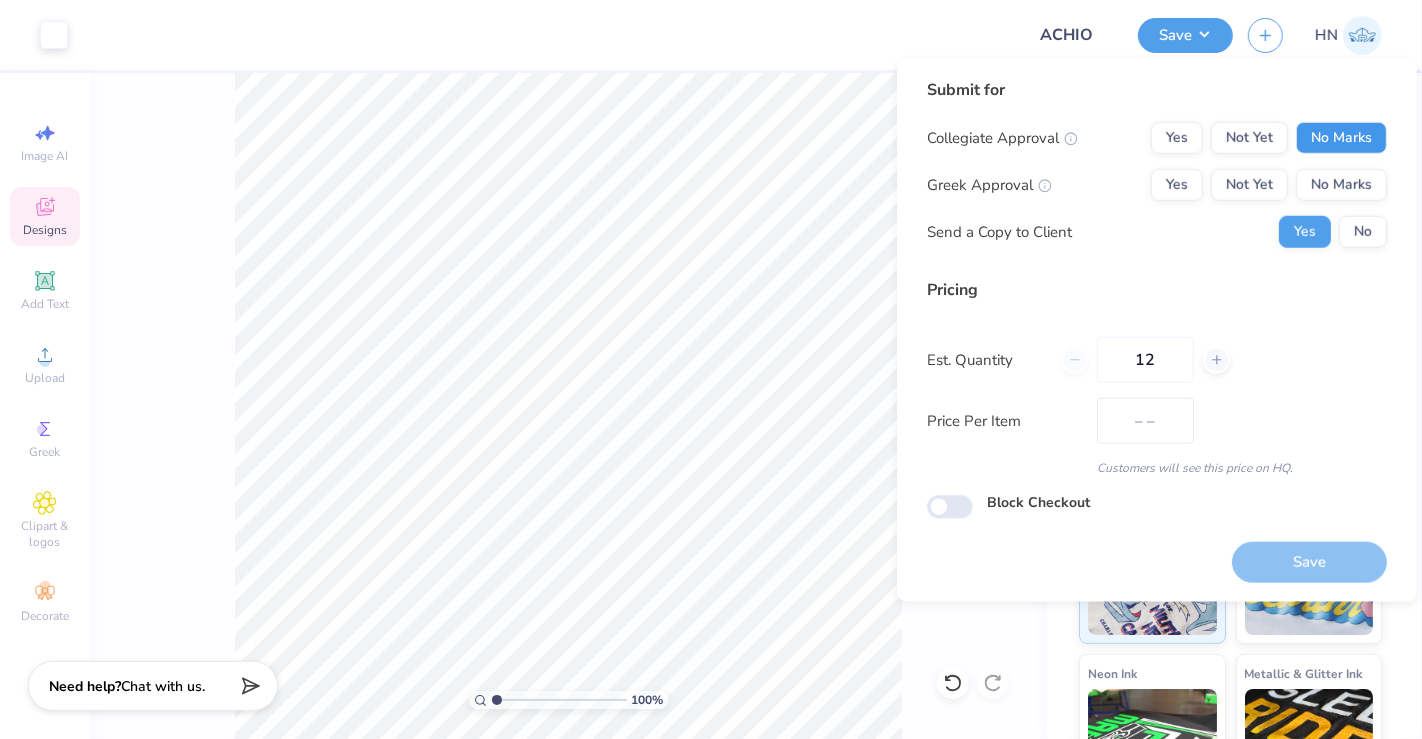 click on "No Marks" at bounding box center (1341, 138) 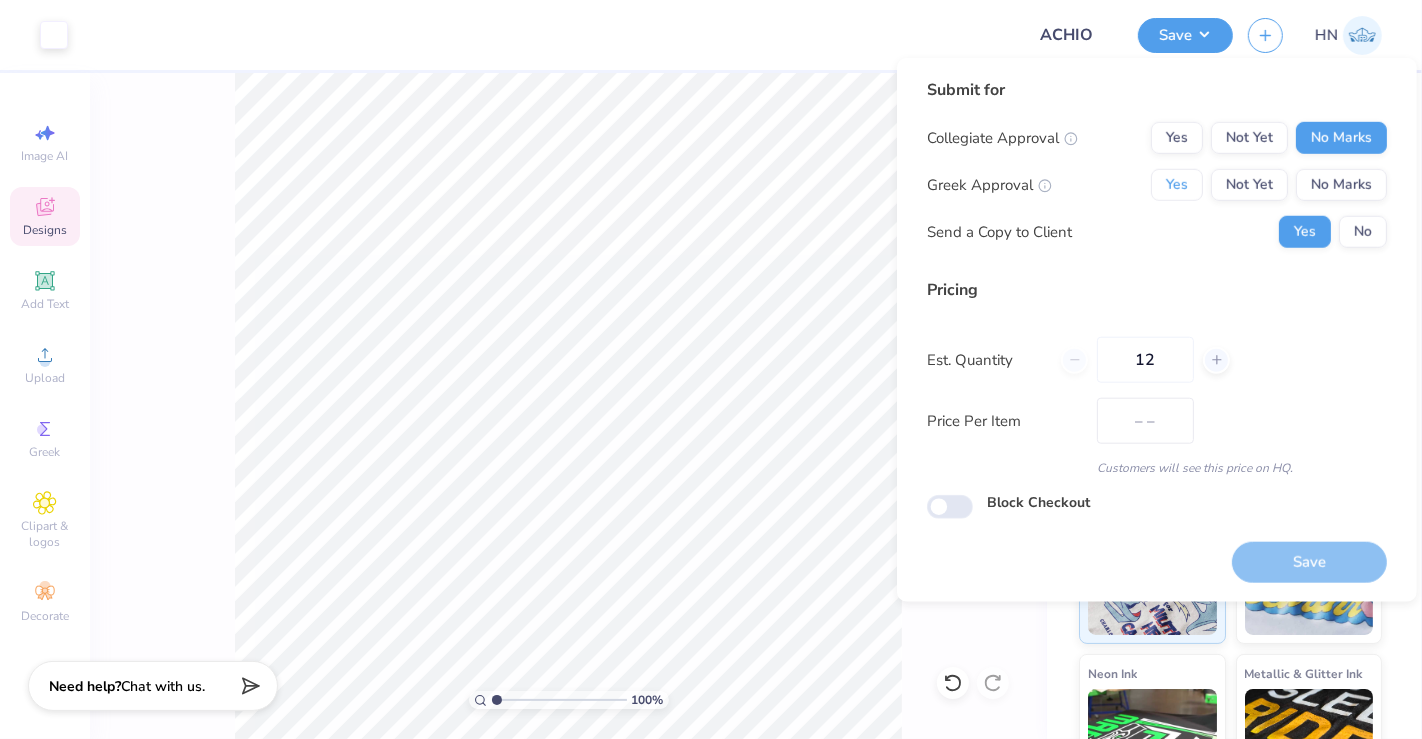 drag, startPoint x: 1174, startPoint y: 192, endPoint x: 1210, endPoint y: 449, distance: 259.50916 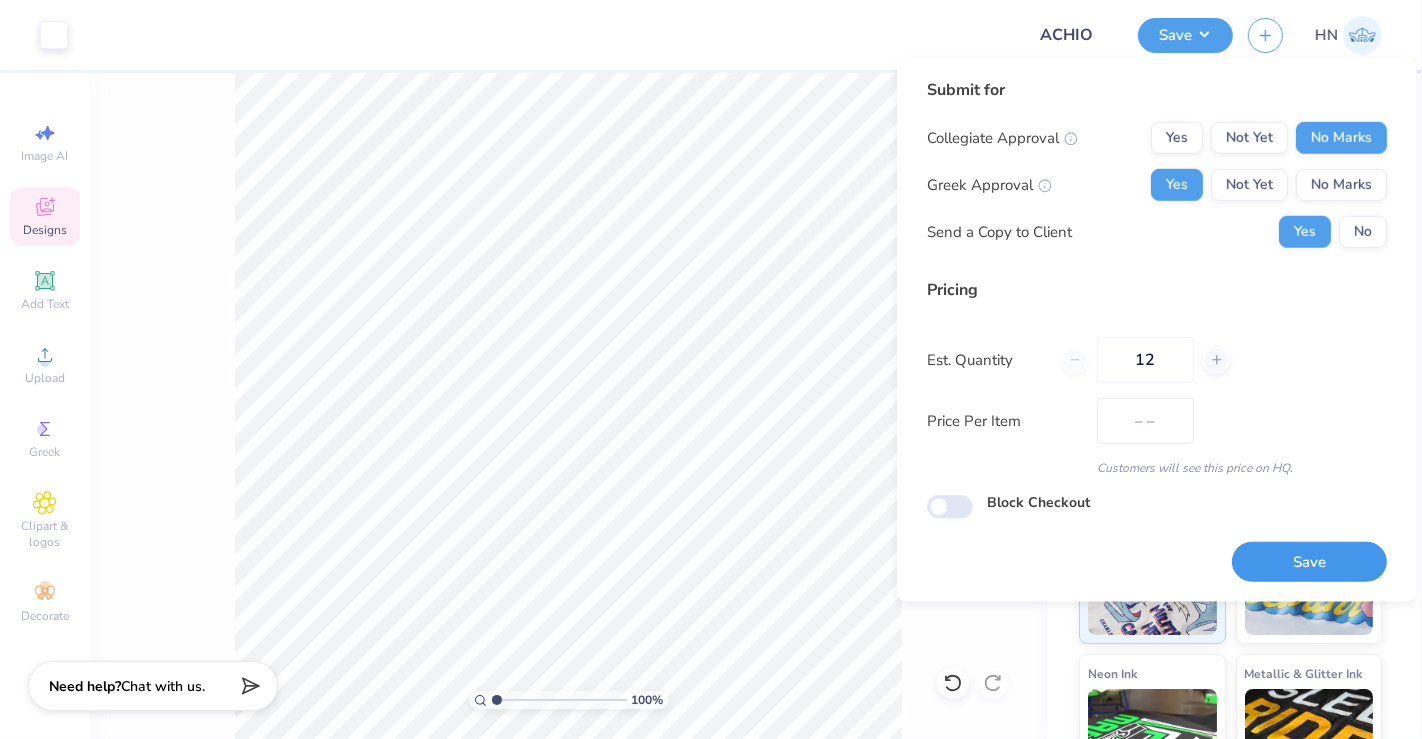 click on "Save" at bounding box center (1309, 562) 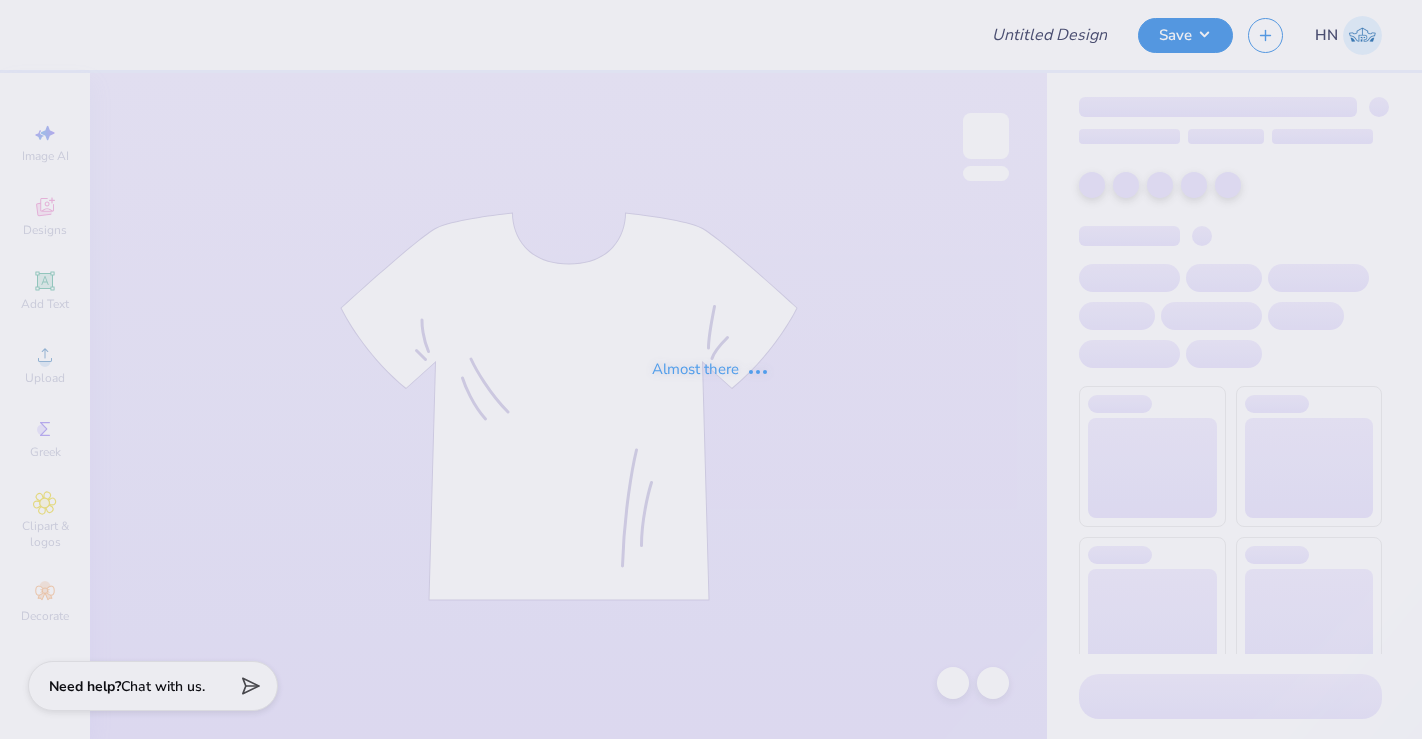 scroll, scrollTop: 0, scrollLeft: 0, axis: both 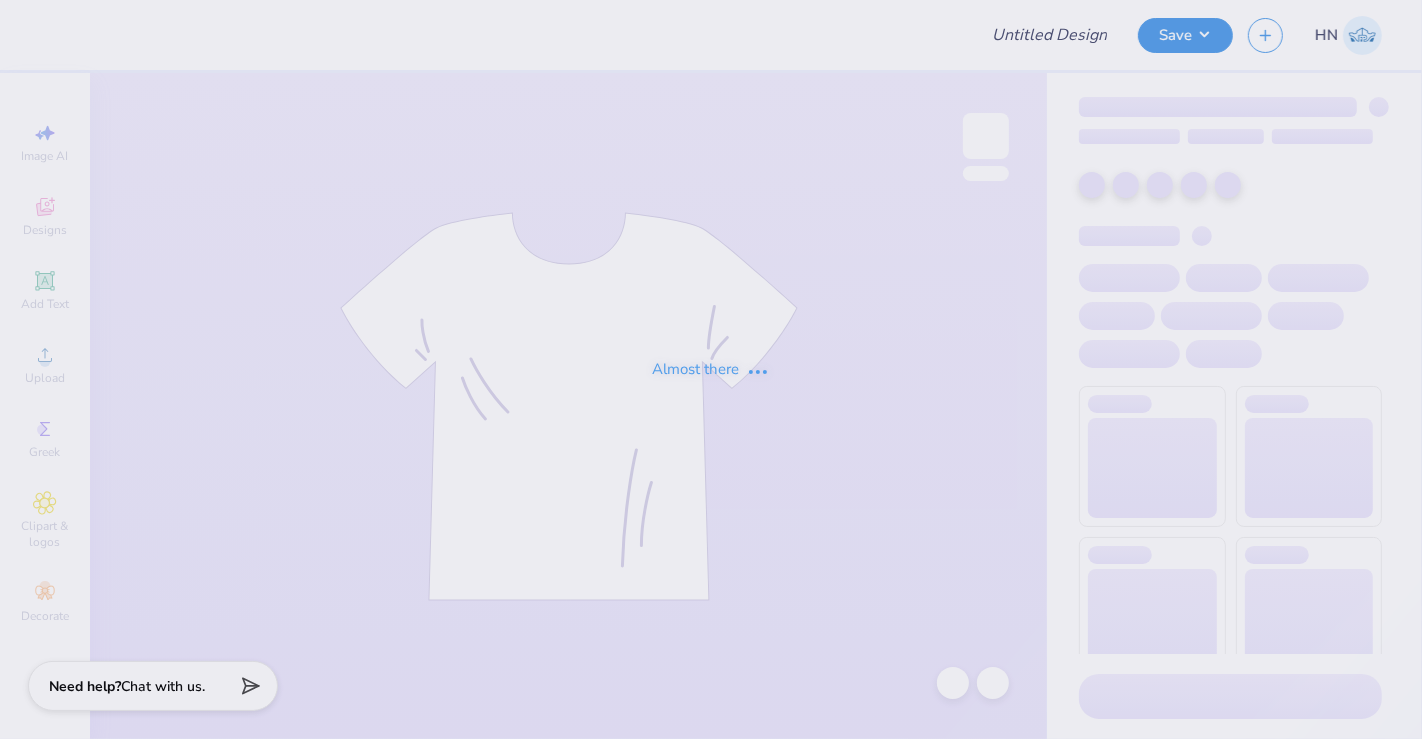 type on "DPHIE" 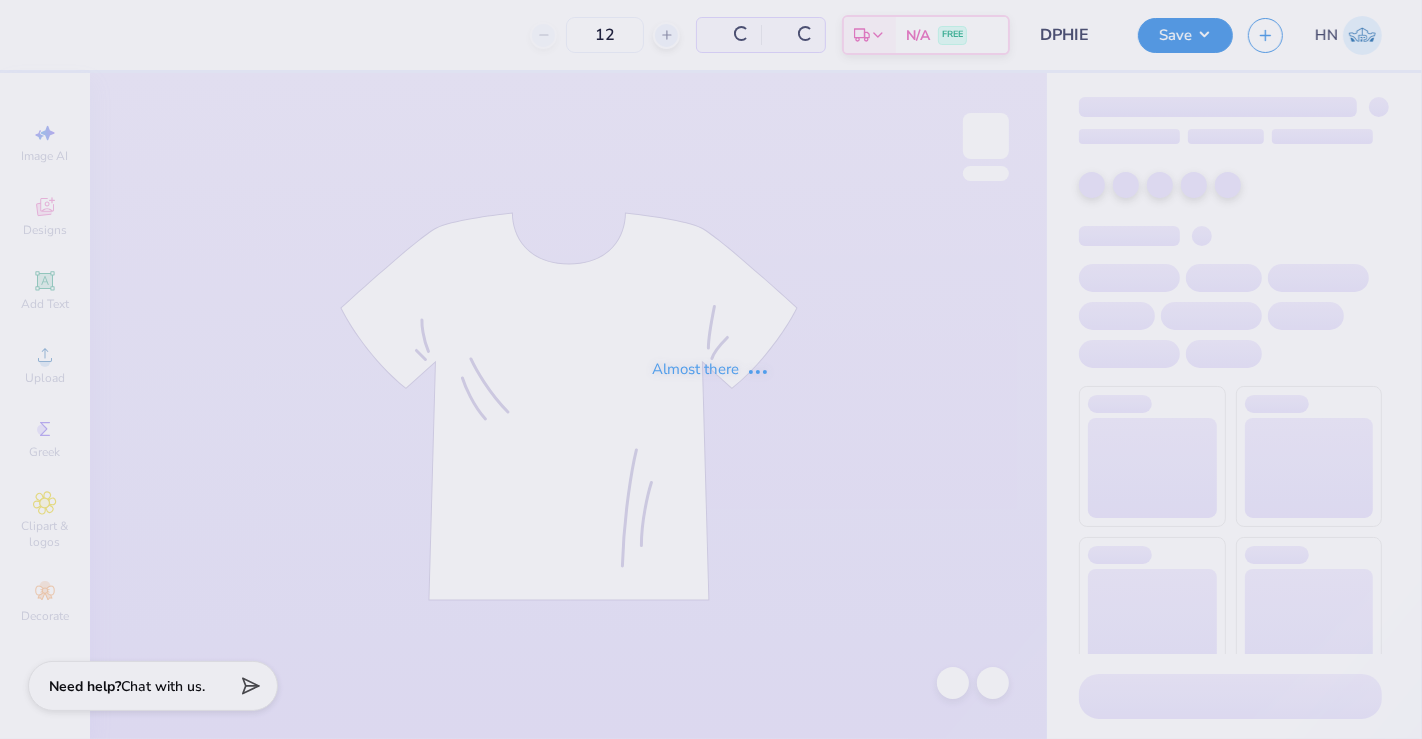 type on "121" 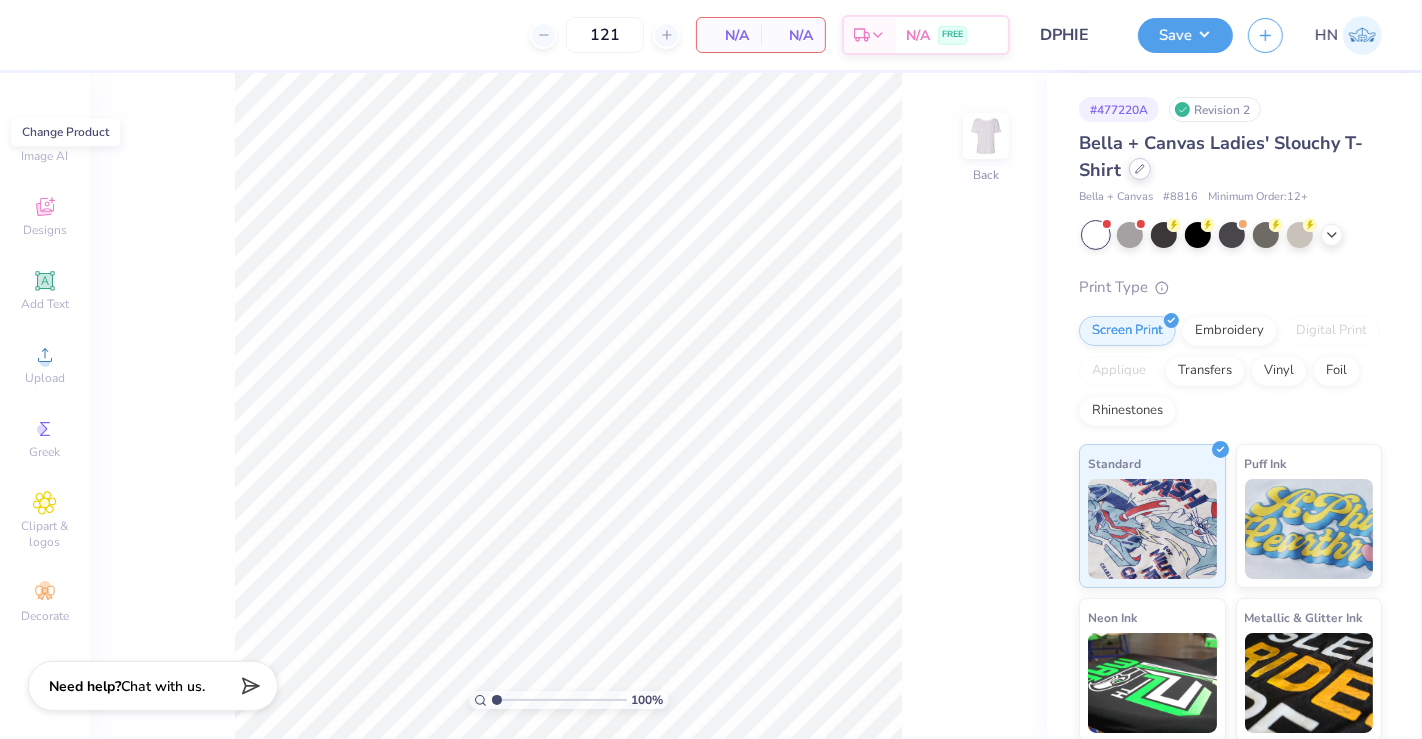 click 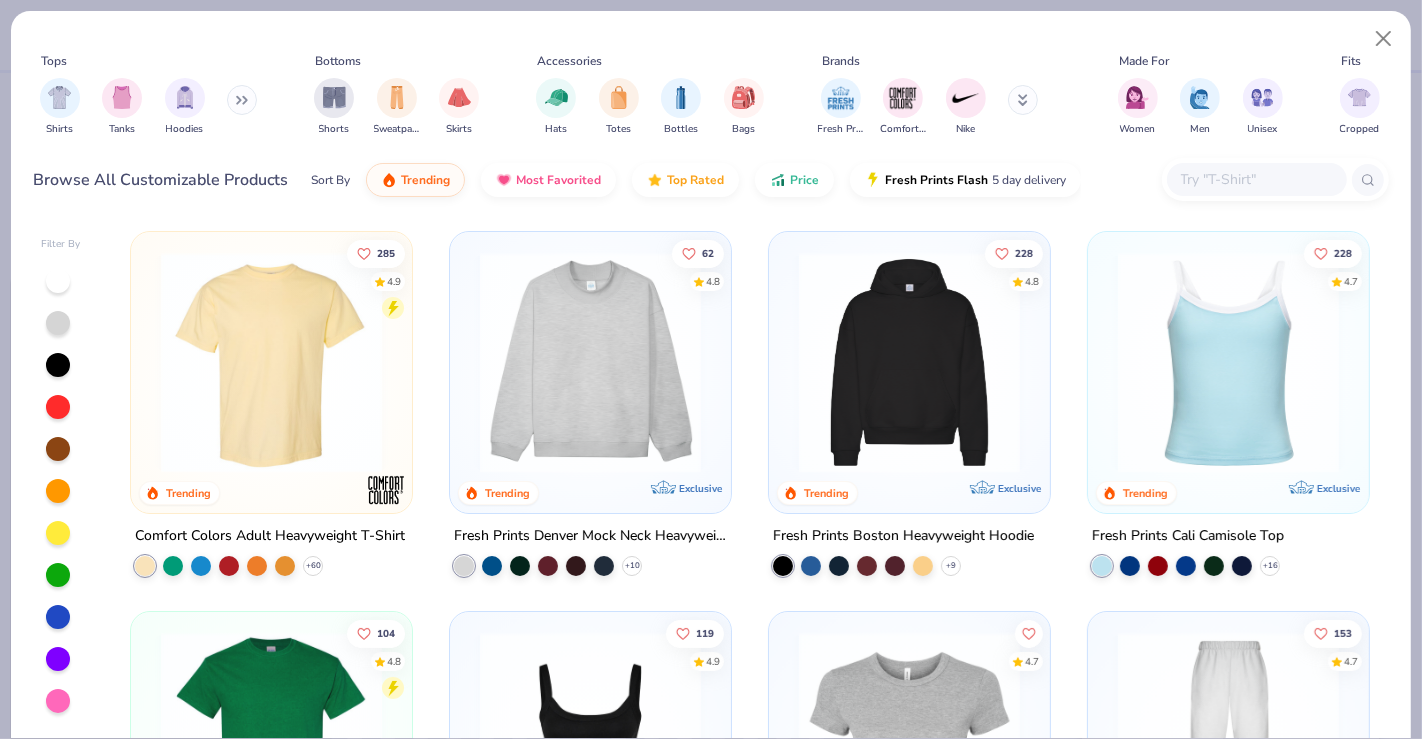 click at bounding box center [1256, 179] 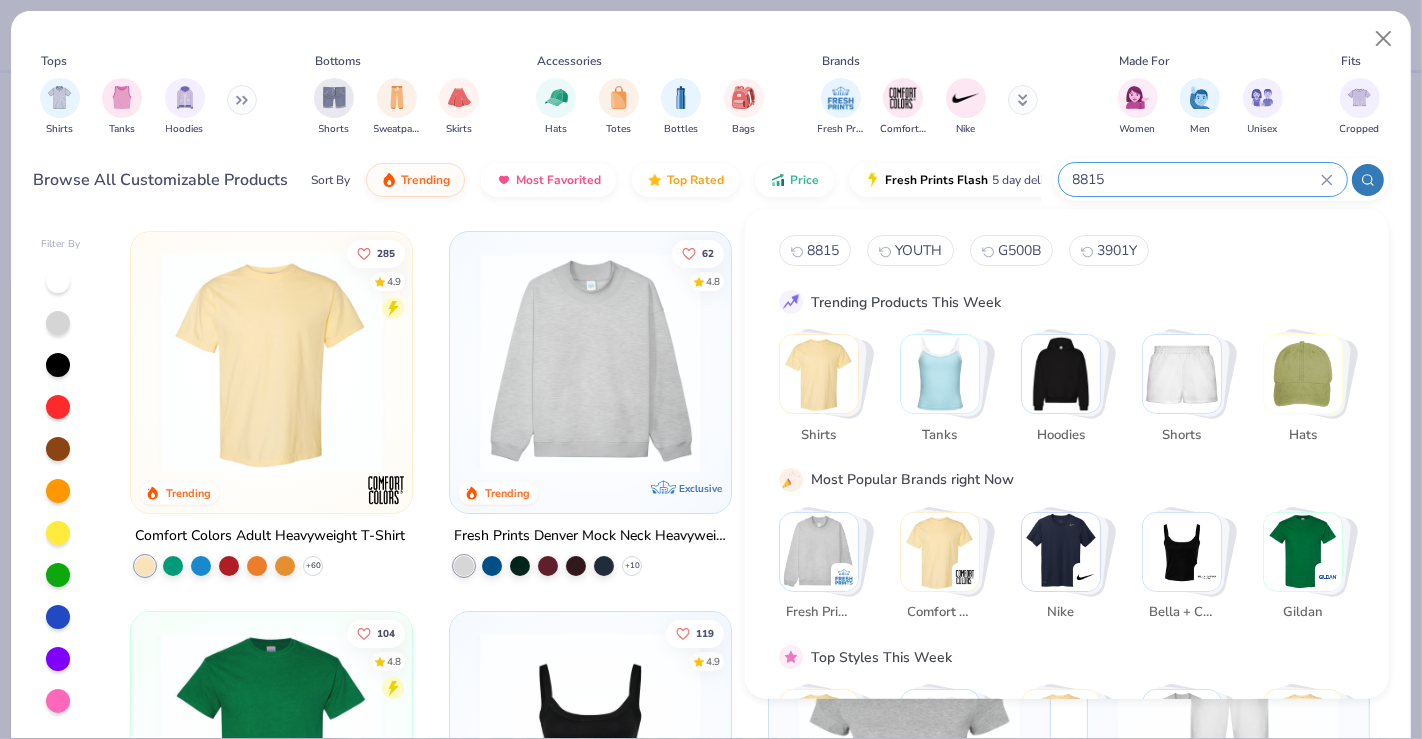 type on "8815" 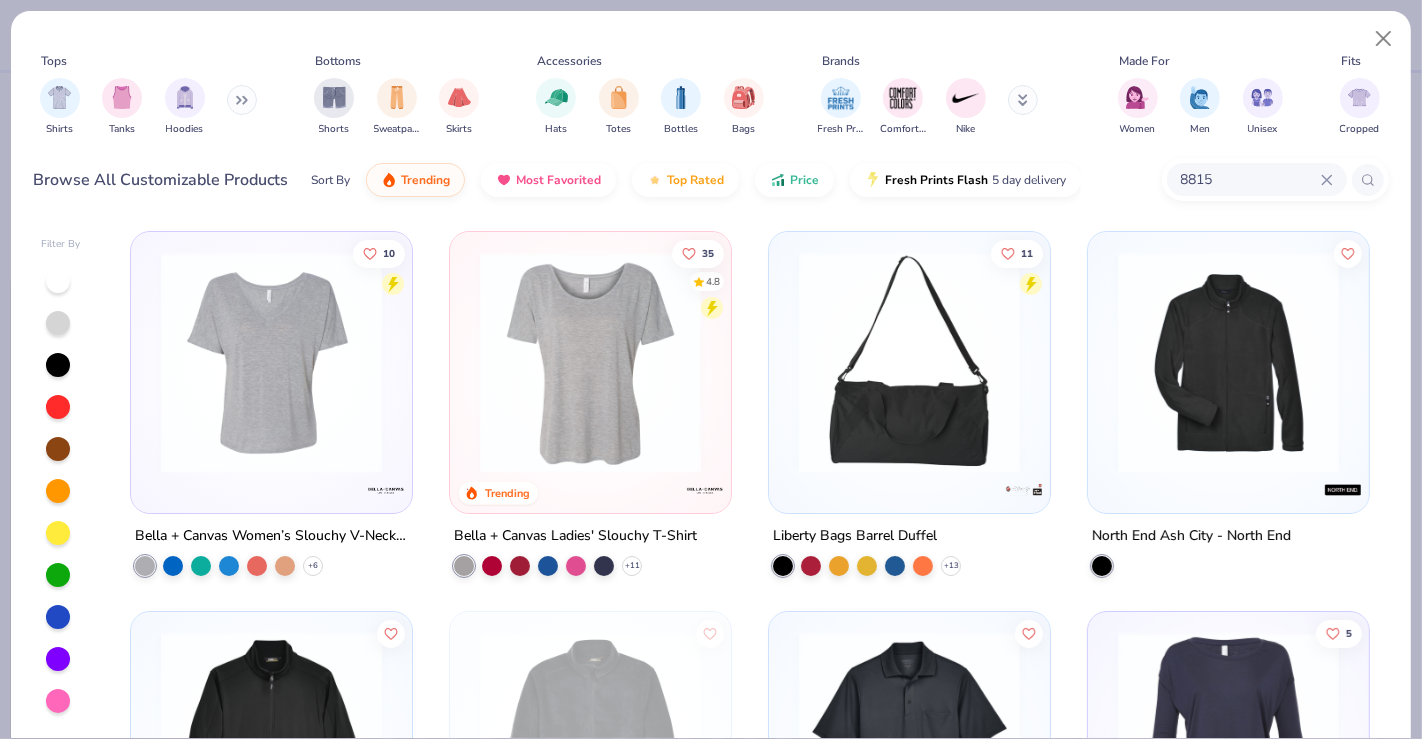 click at bounding box center [271, 362] 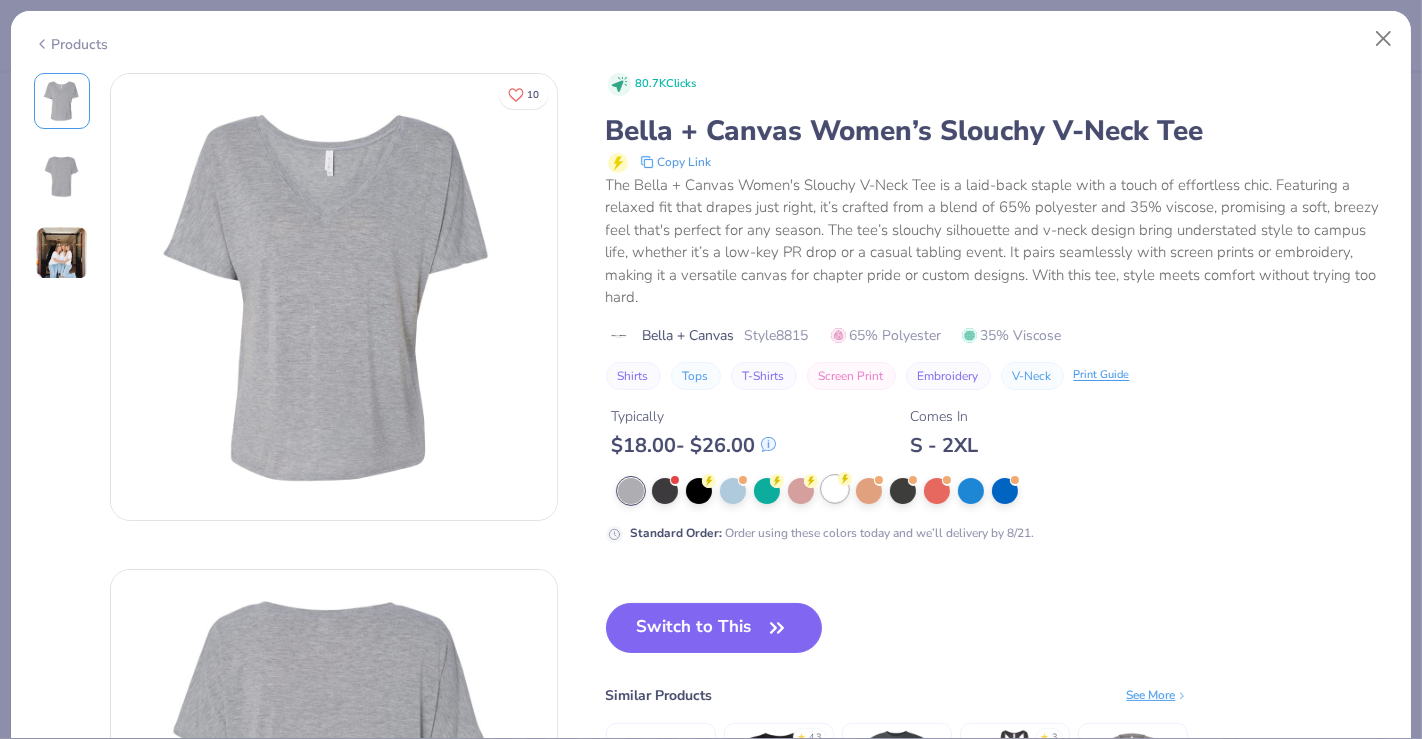 click at bounding box center (835, 489) 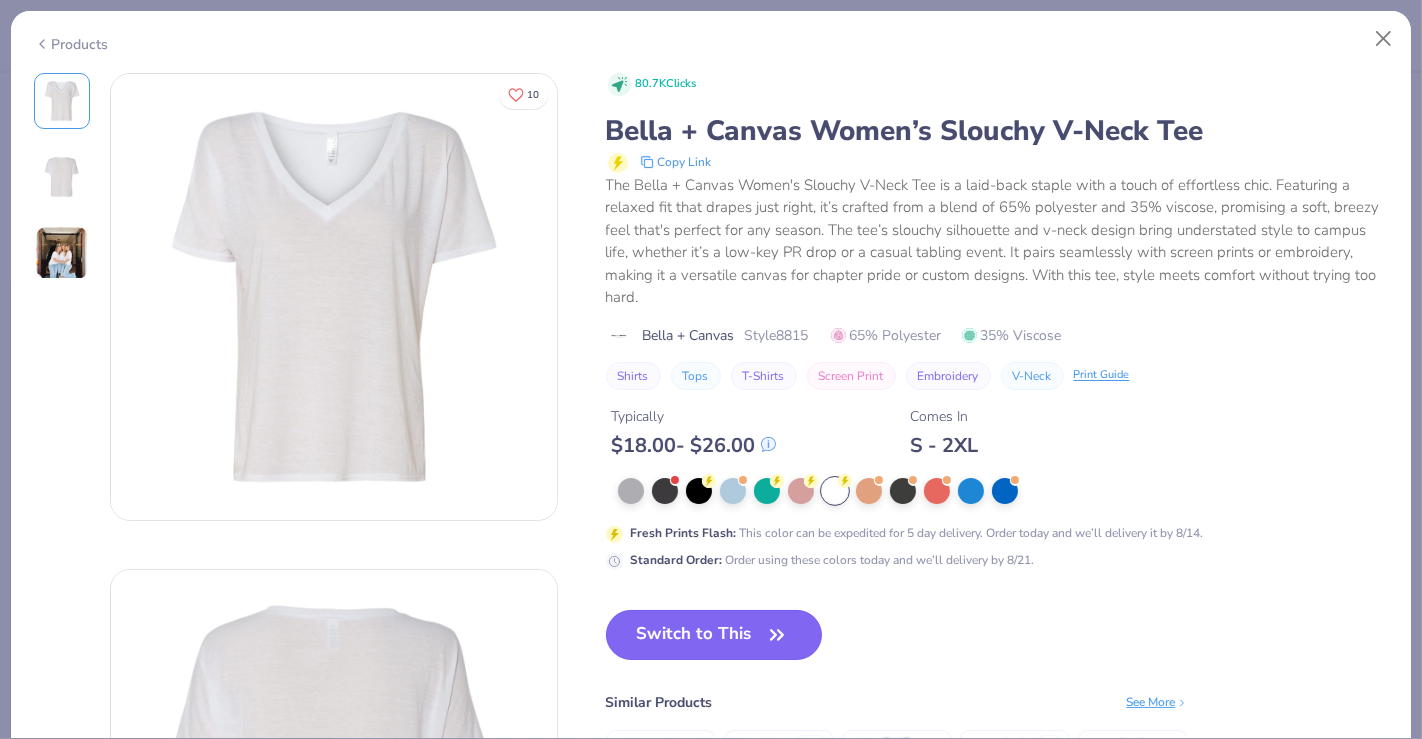 click on "Switch to This" at bounding box center (714, 635) 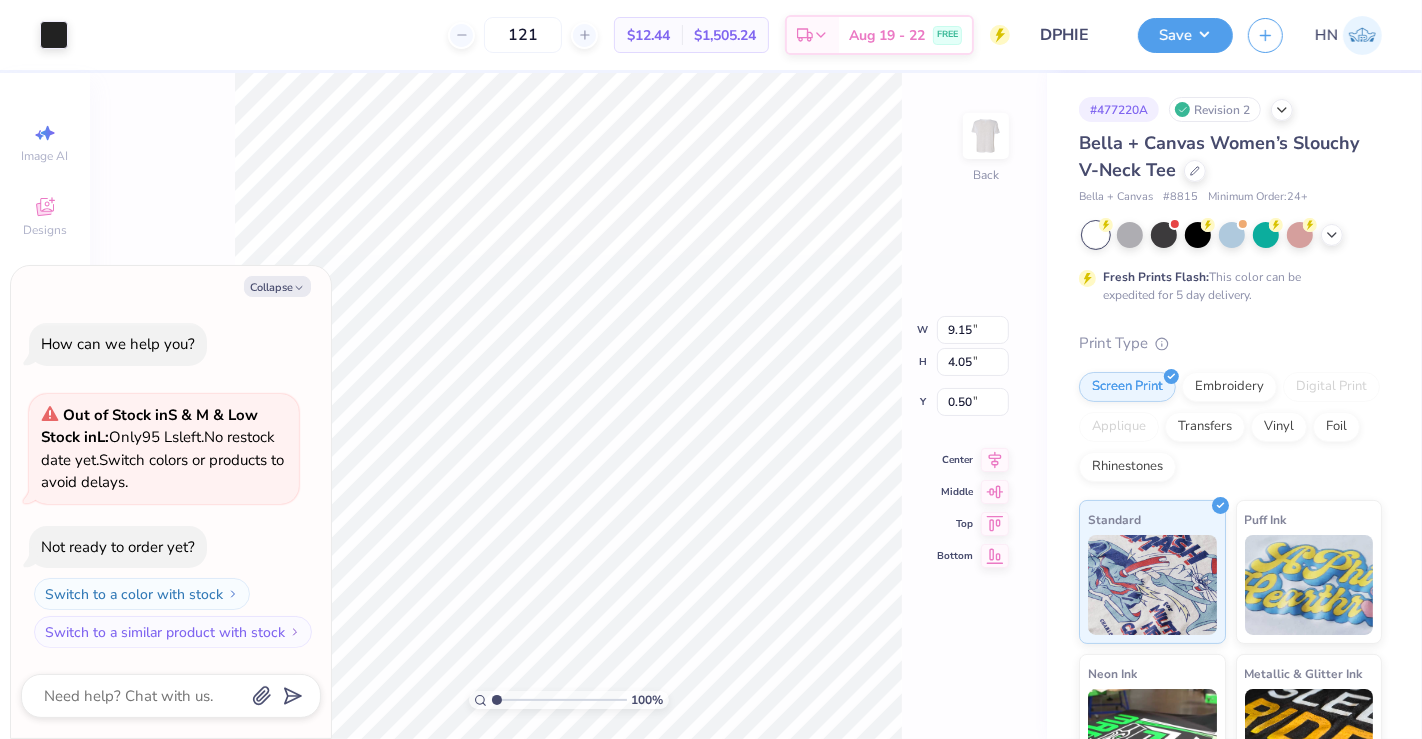 type on "x" 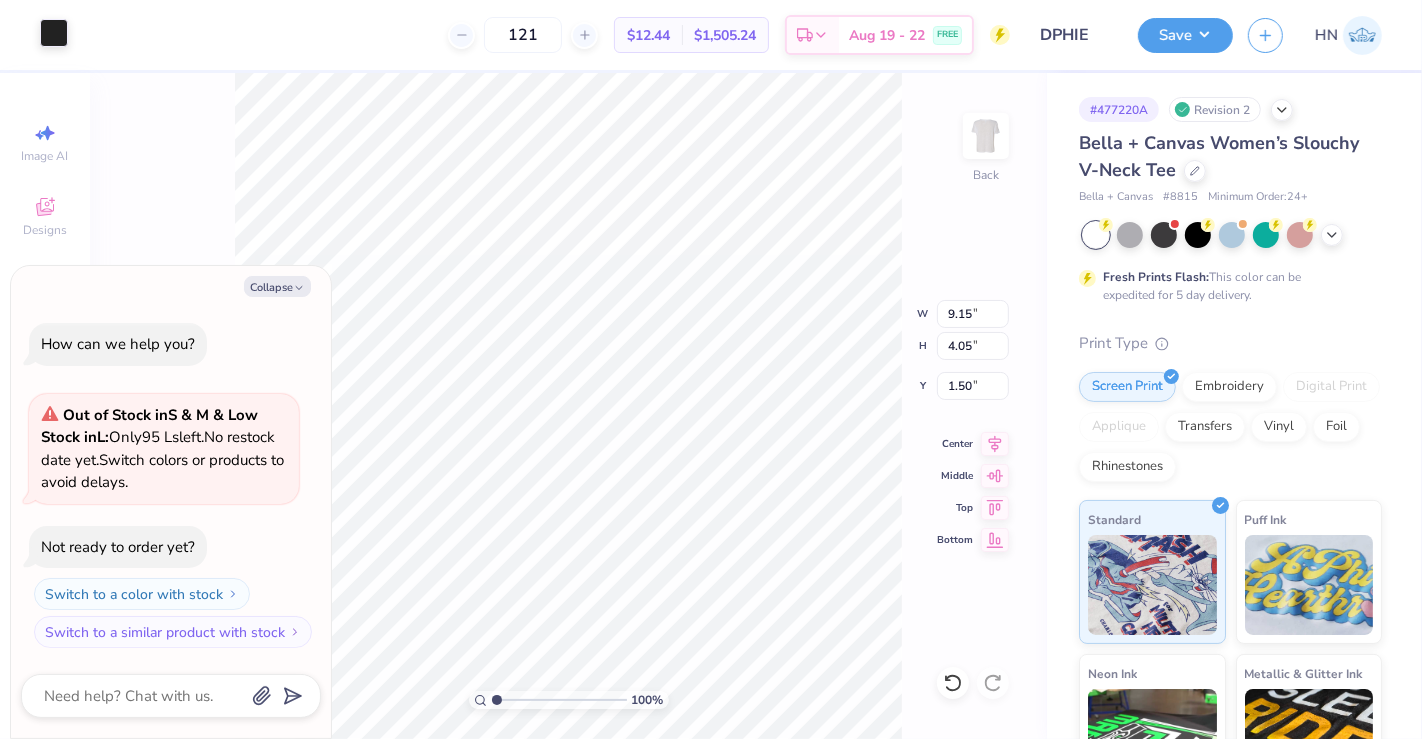 click at bounding box center [54, 33] 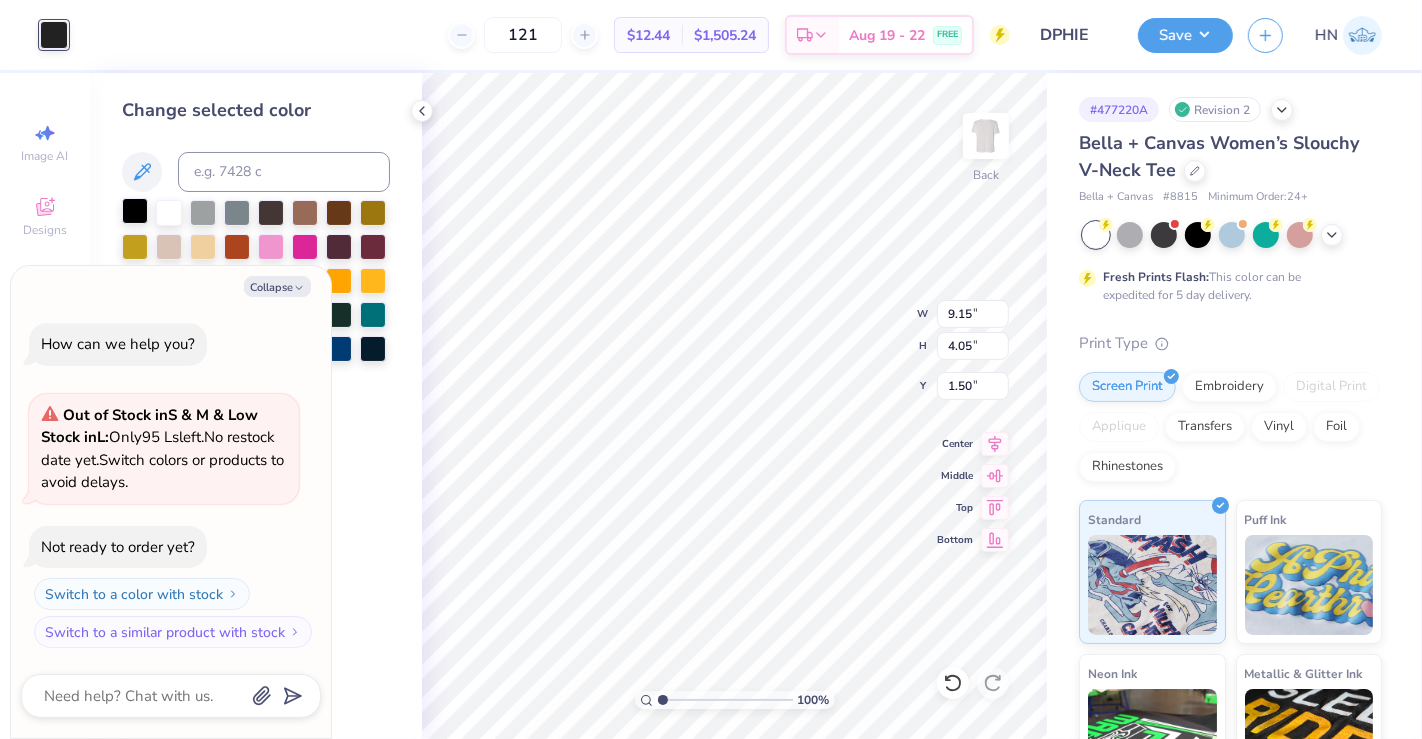 click at bounding box center (135, 211) 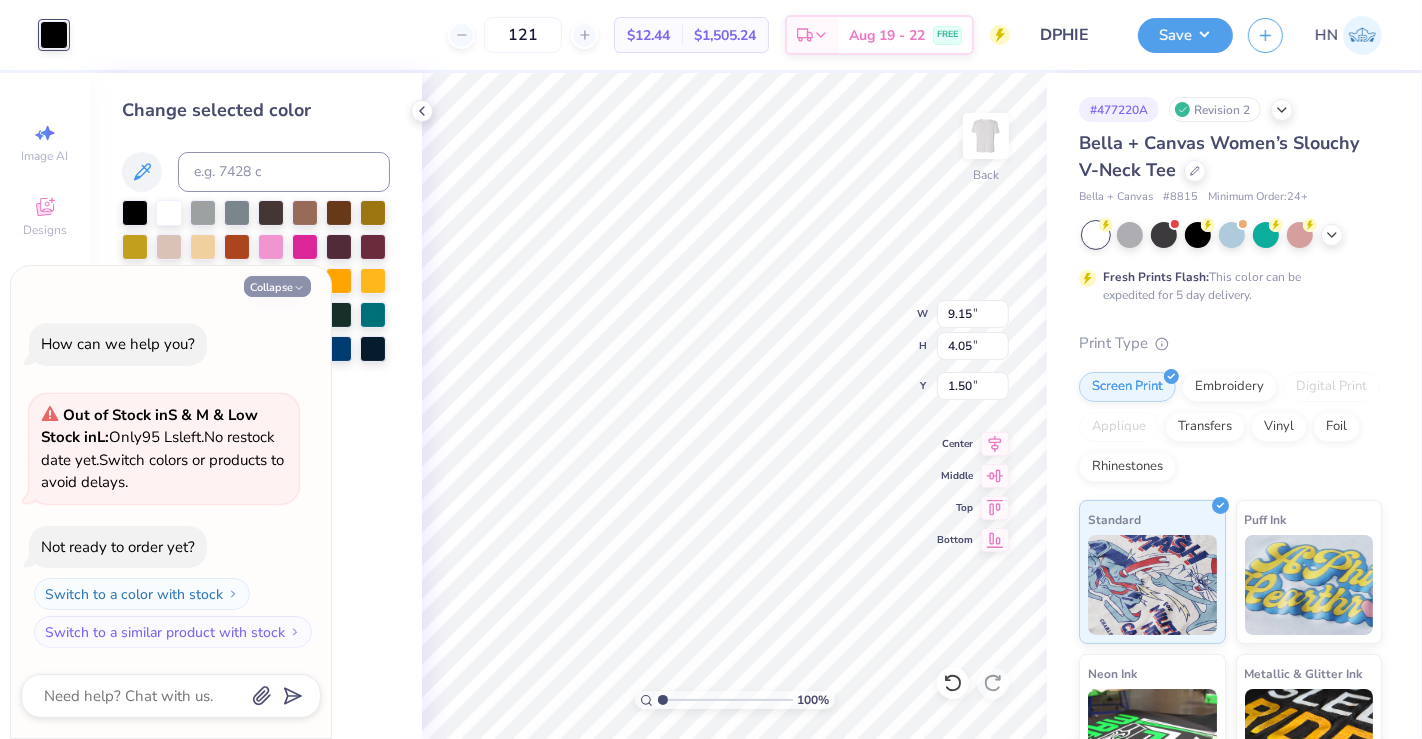 click on "Collapse" at bounding box center [277, 286] 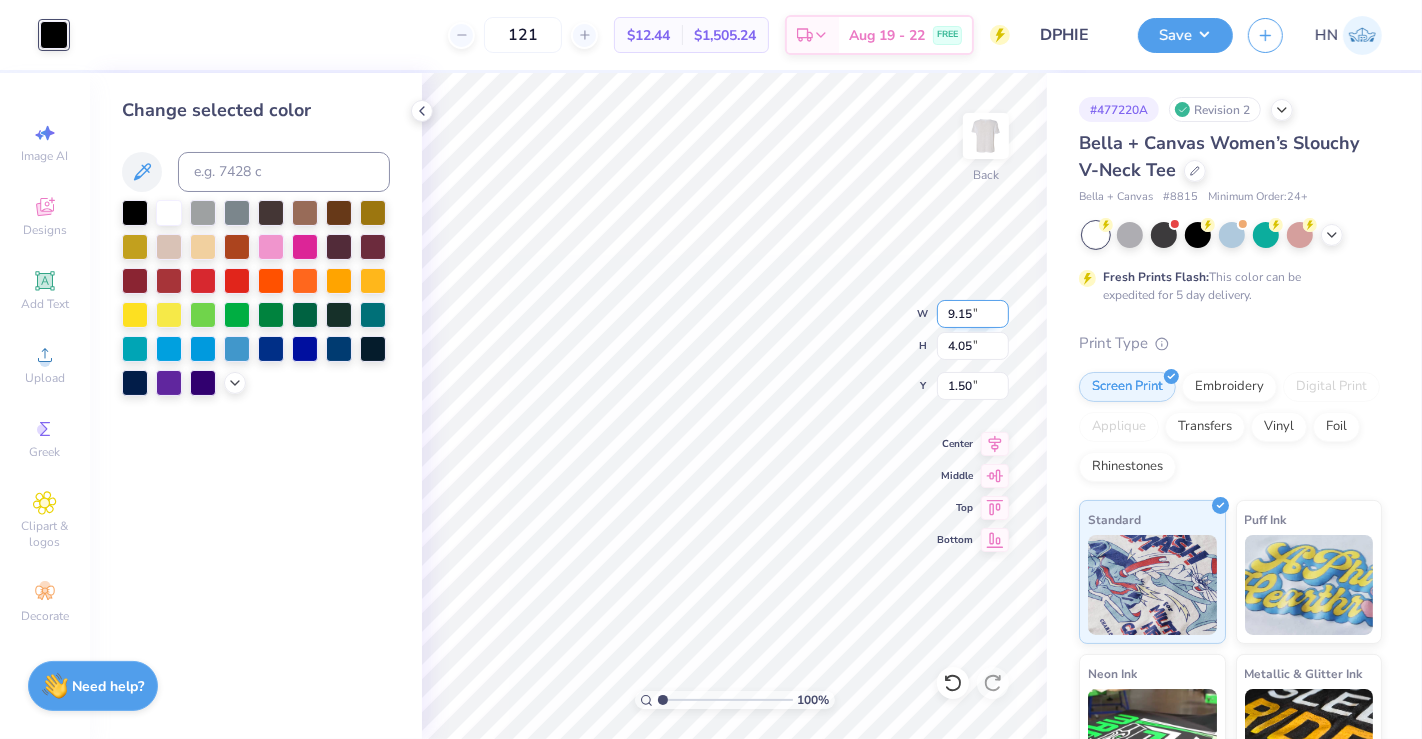 click on "100  % Back W 9.15 9.15 " H 4.05 4.05 " Y 1.50 1.50 " Center Middle Top Bottom" at bounding box center (734, 406) 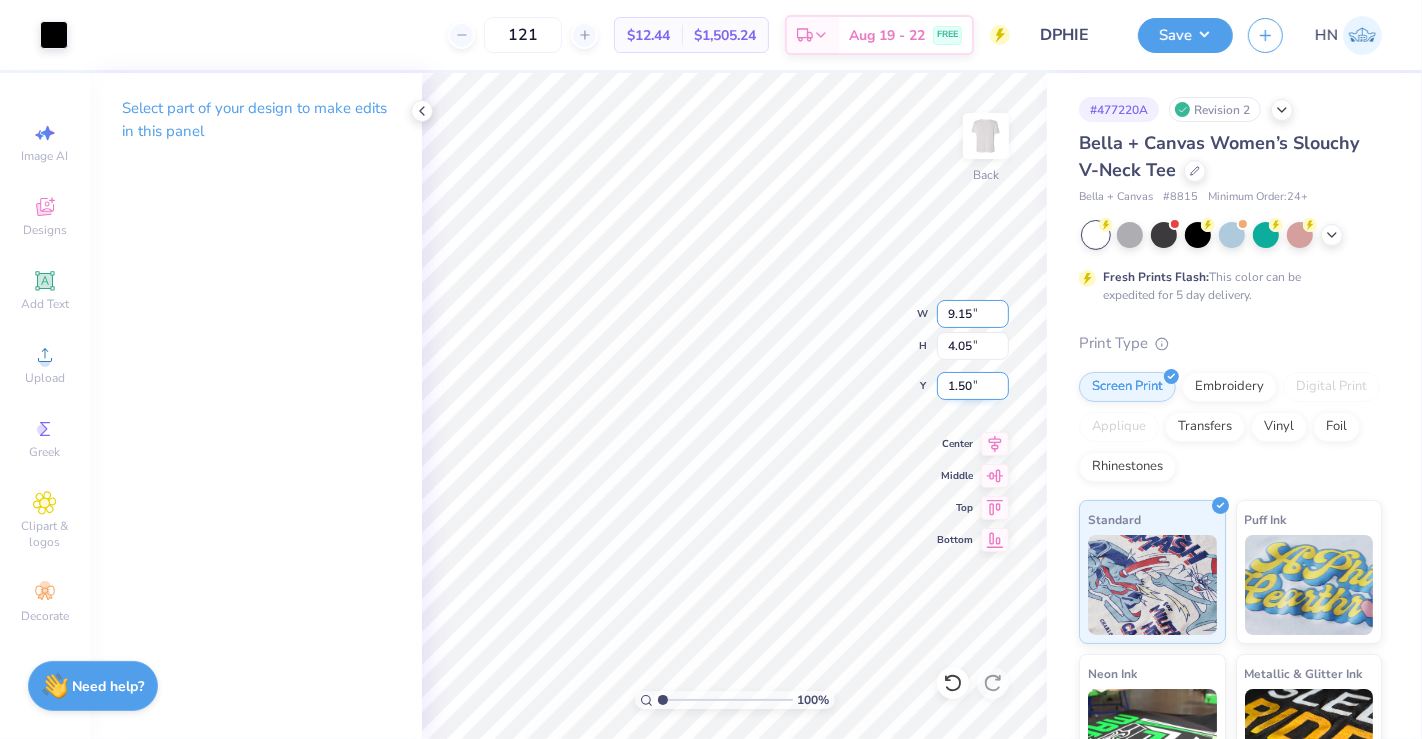drag, startPoint x: 972, startPoint y: 313, endPoint x: 965, endPoint y: 371, distance: 58.420887 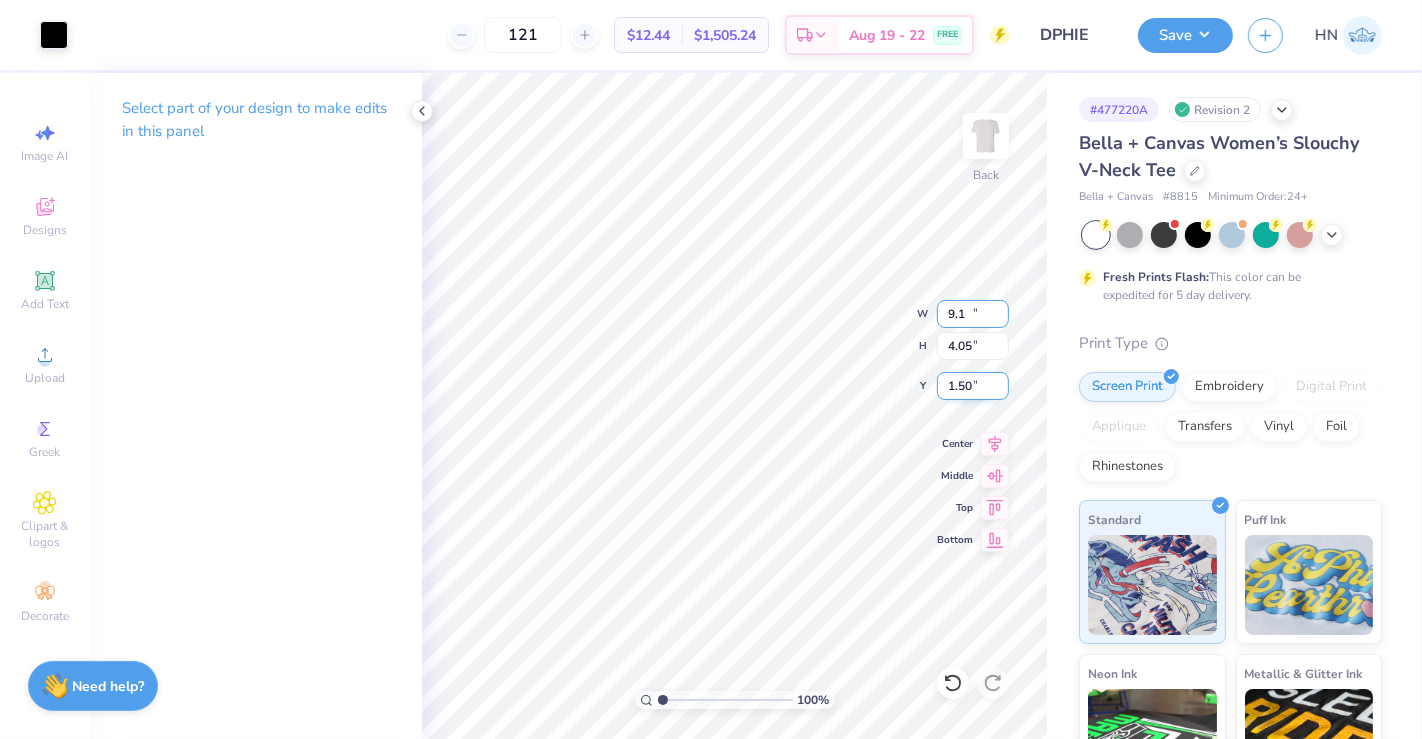 type on "9" 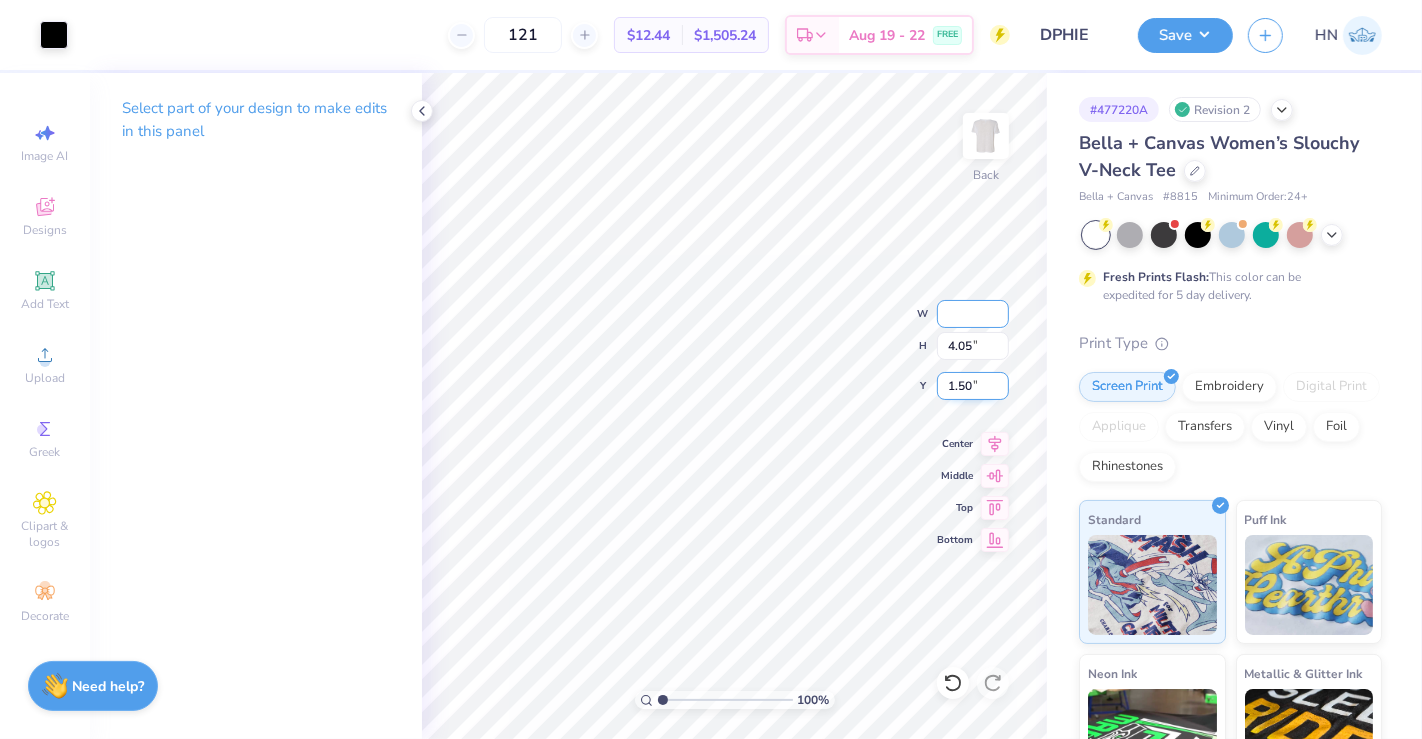 type on "9" 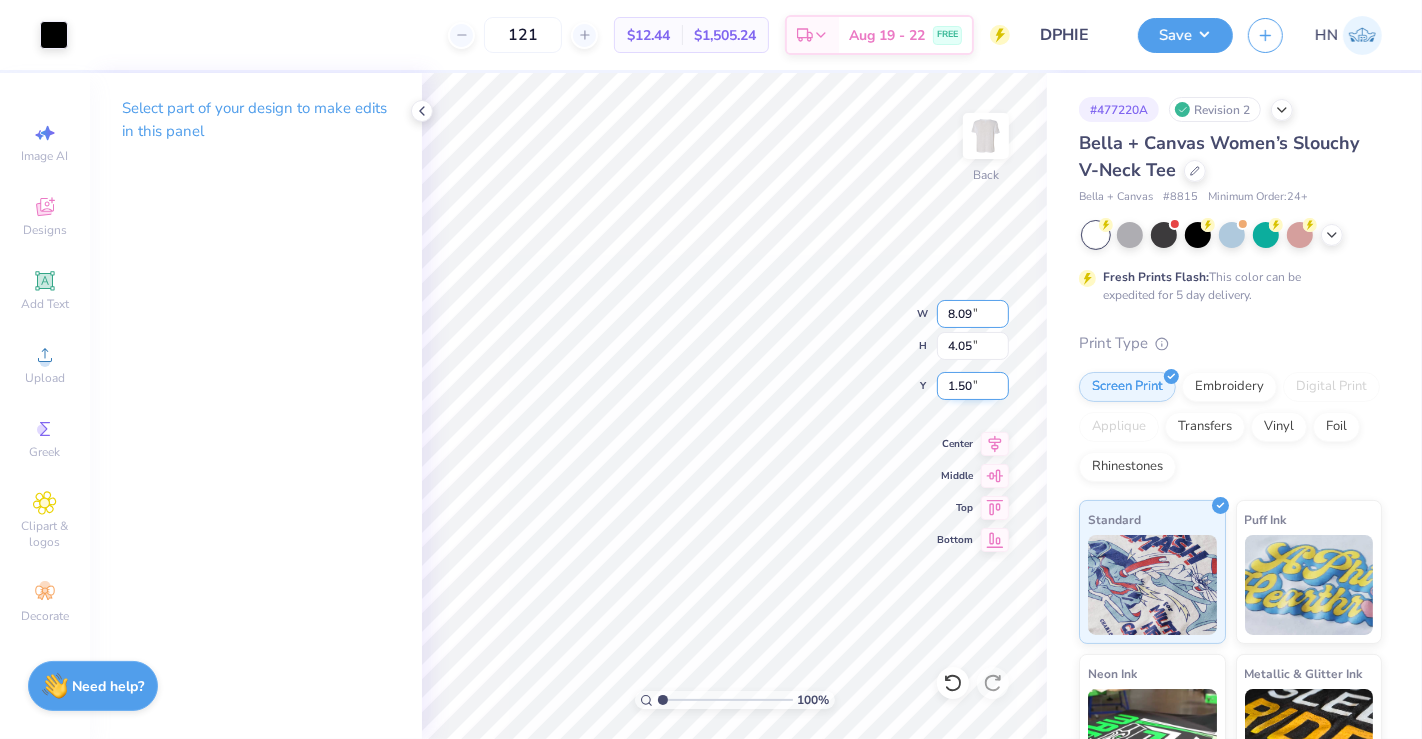 type on "8.09" 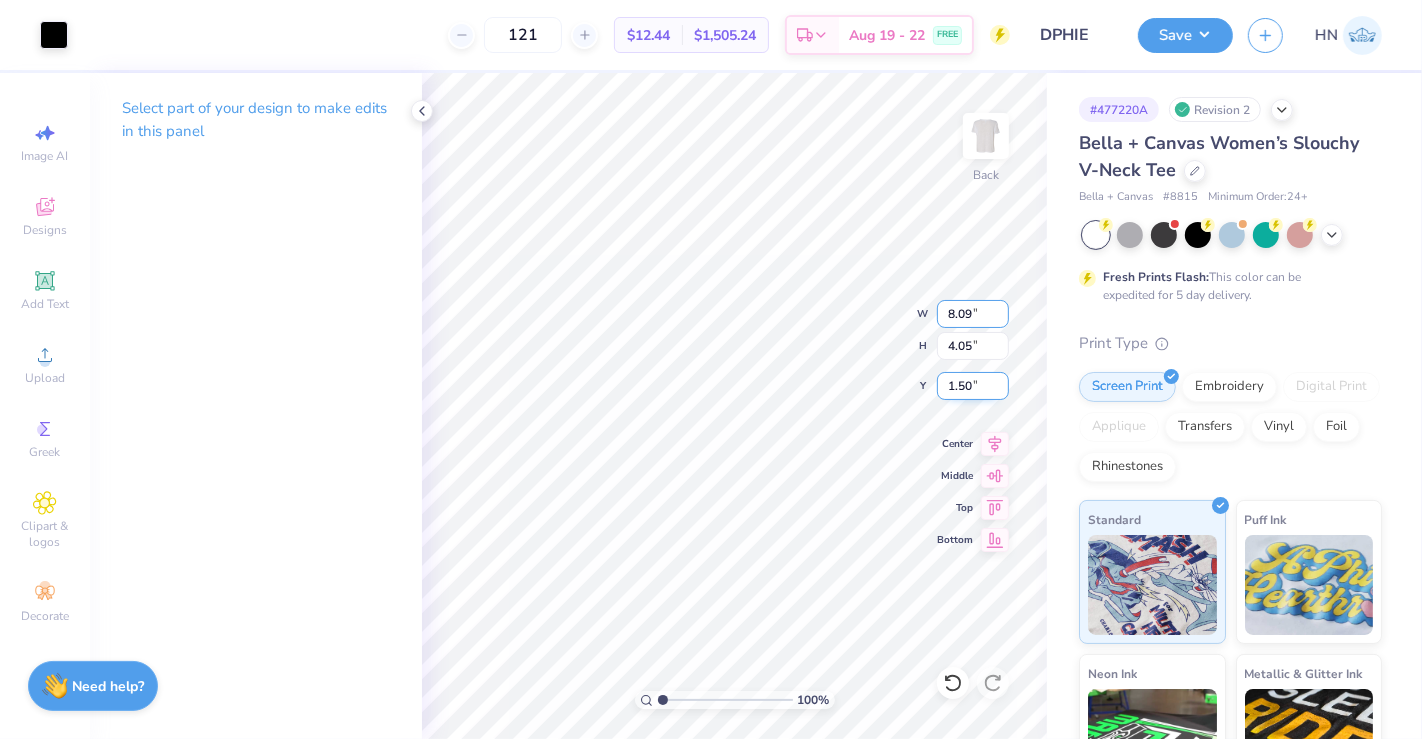 type on "3.58" 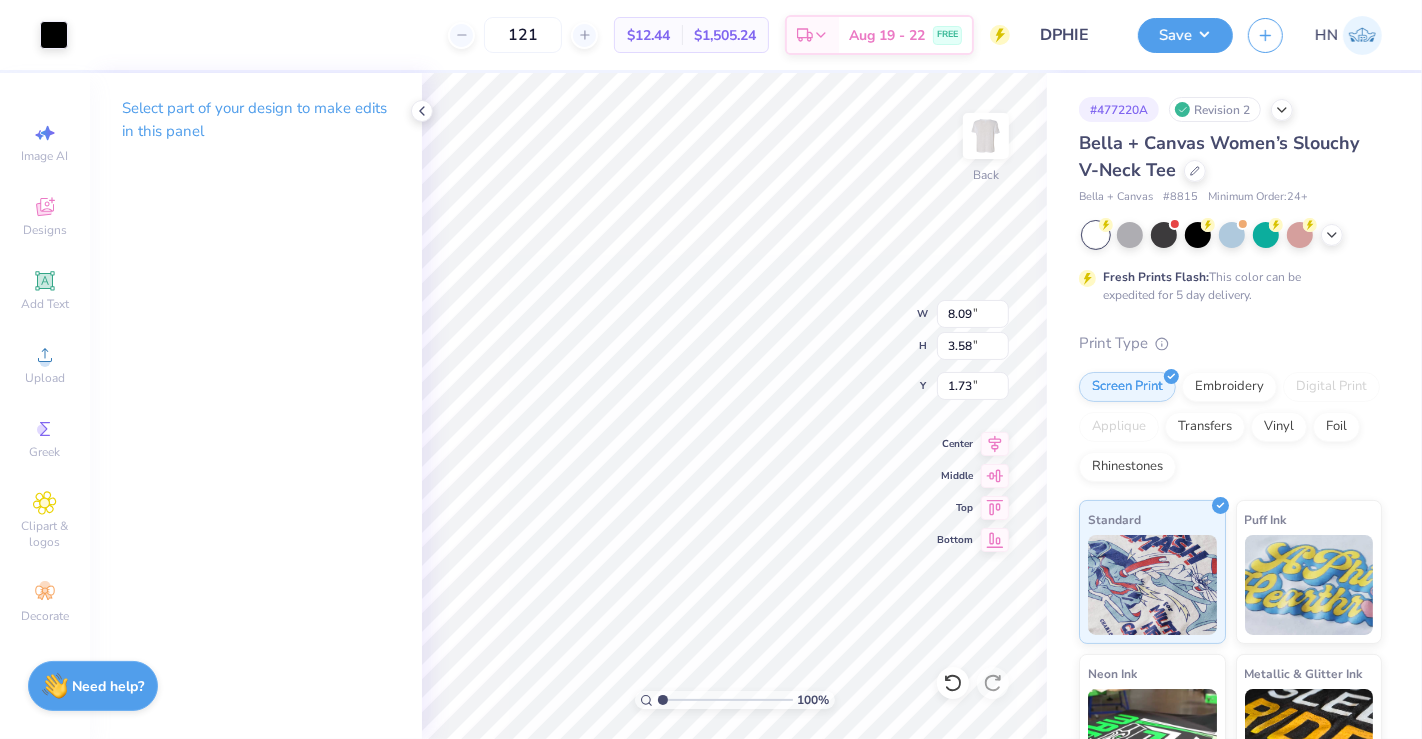 type on "1.50" 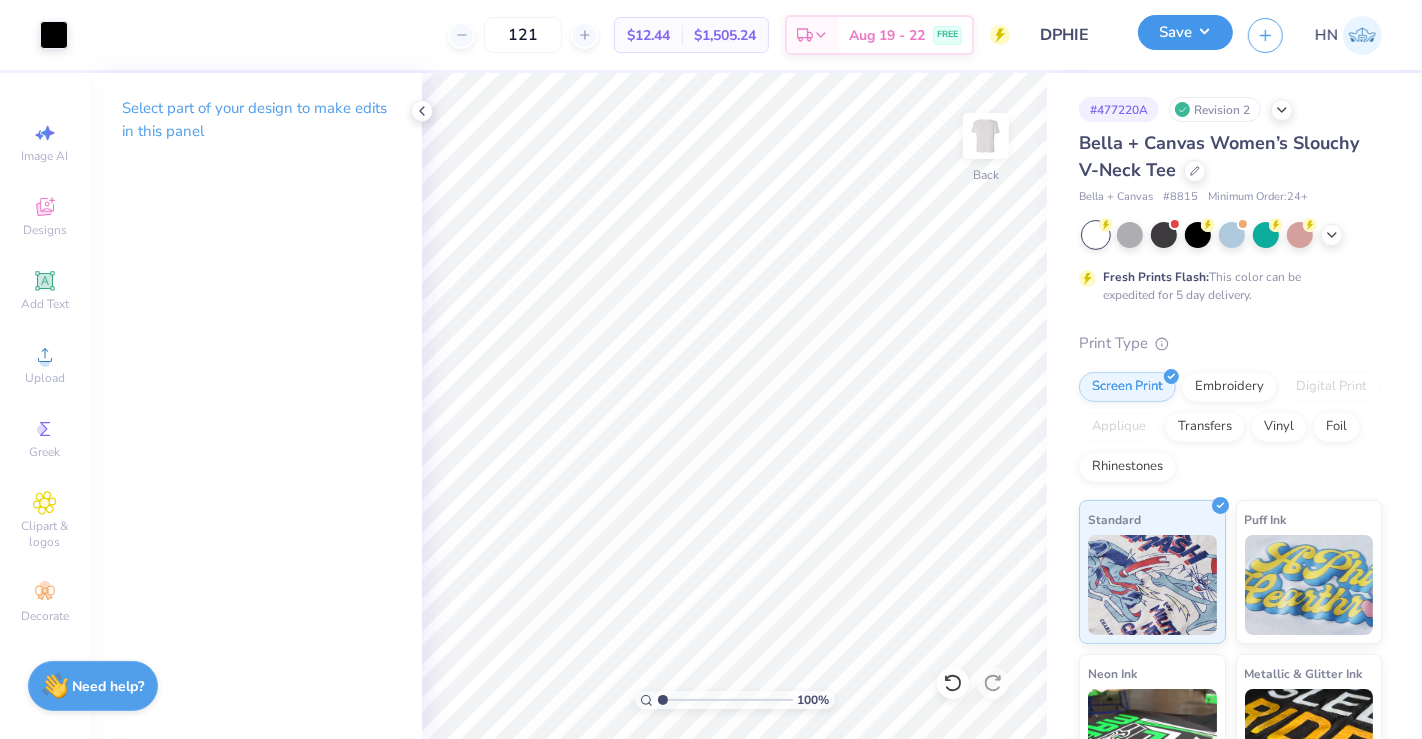 click on "Save" at bounding box center (1185, 32) 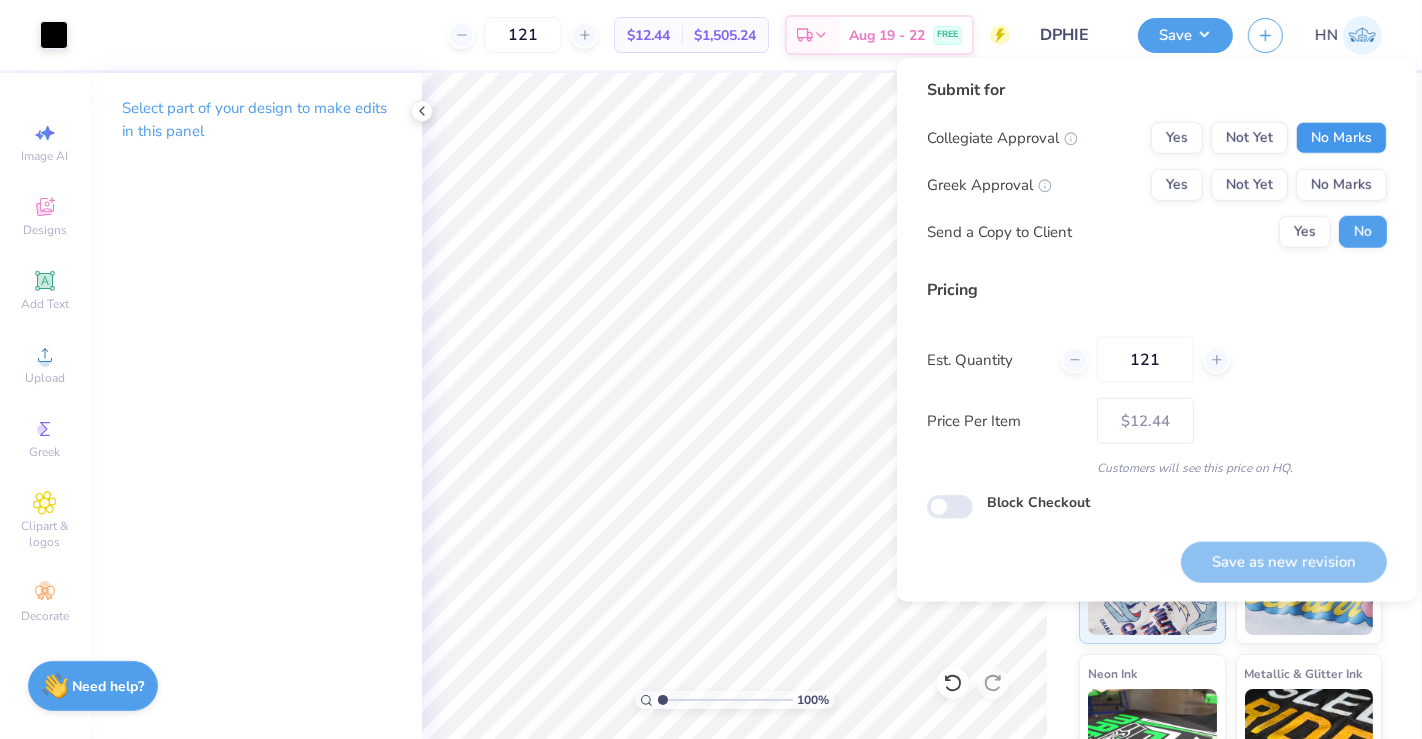 click on "No Marks" at bounding box center (1341, 138) 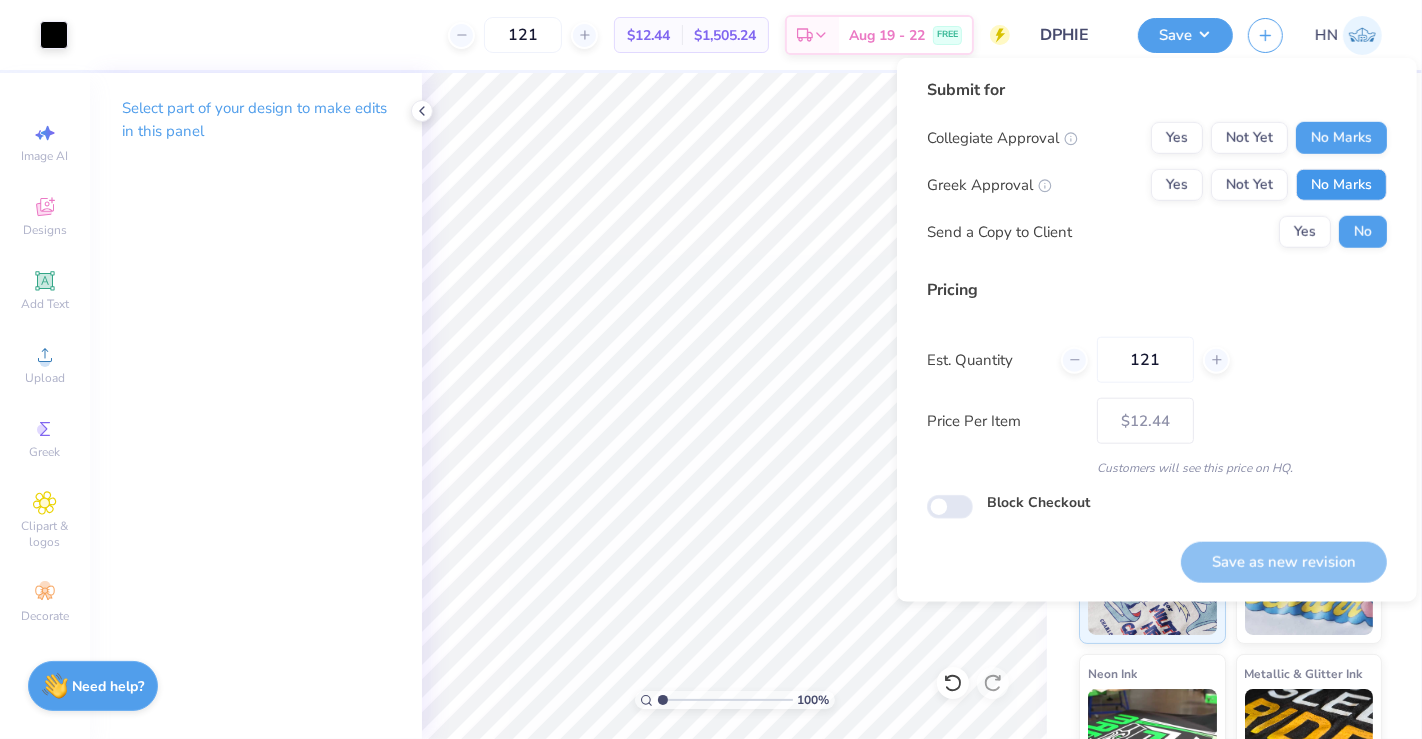 click on "No Marks" at bounding box center [1341, 185] 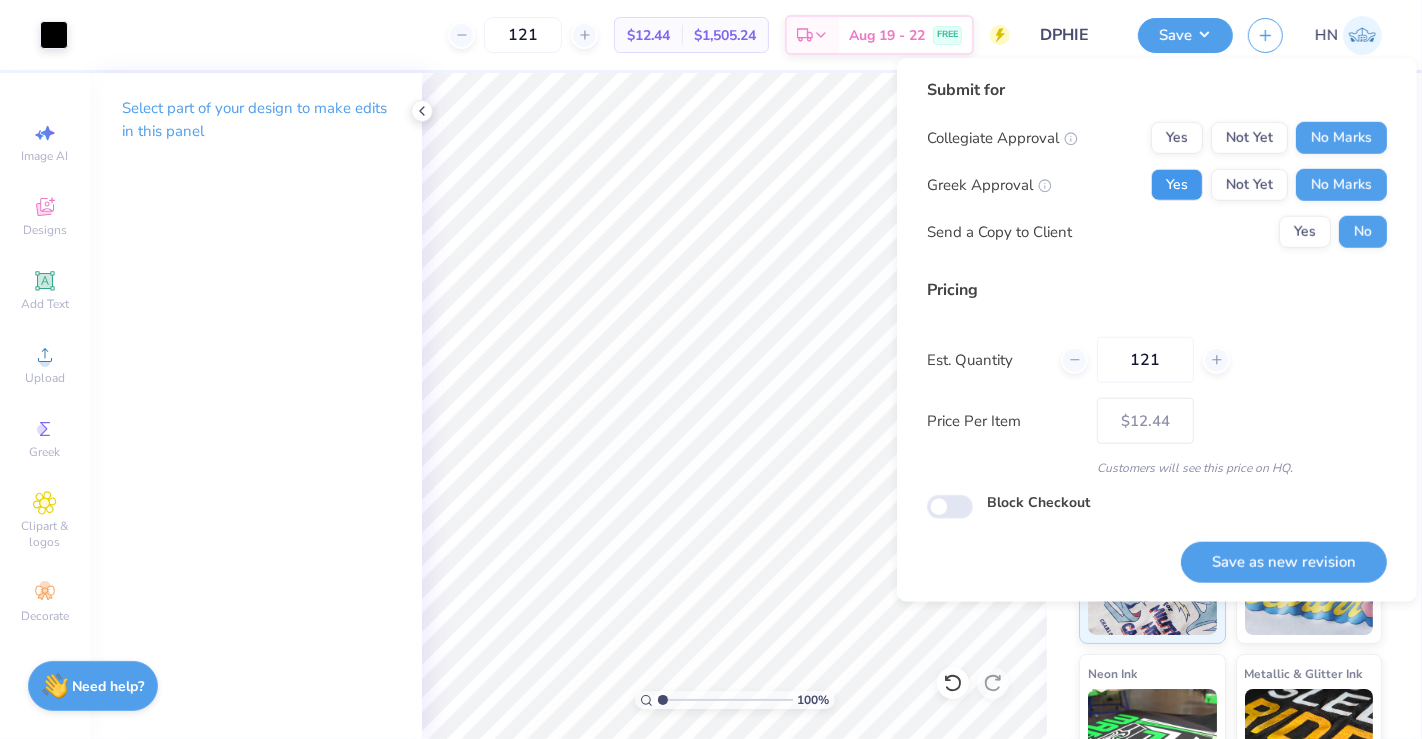click on "Yes" at bounding box center [1177, 185] 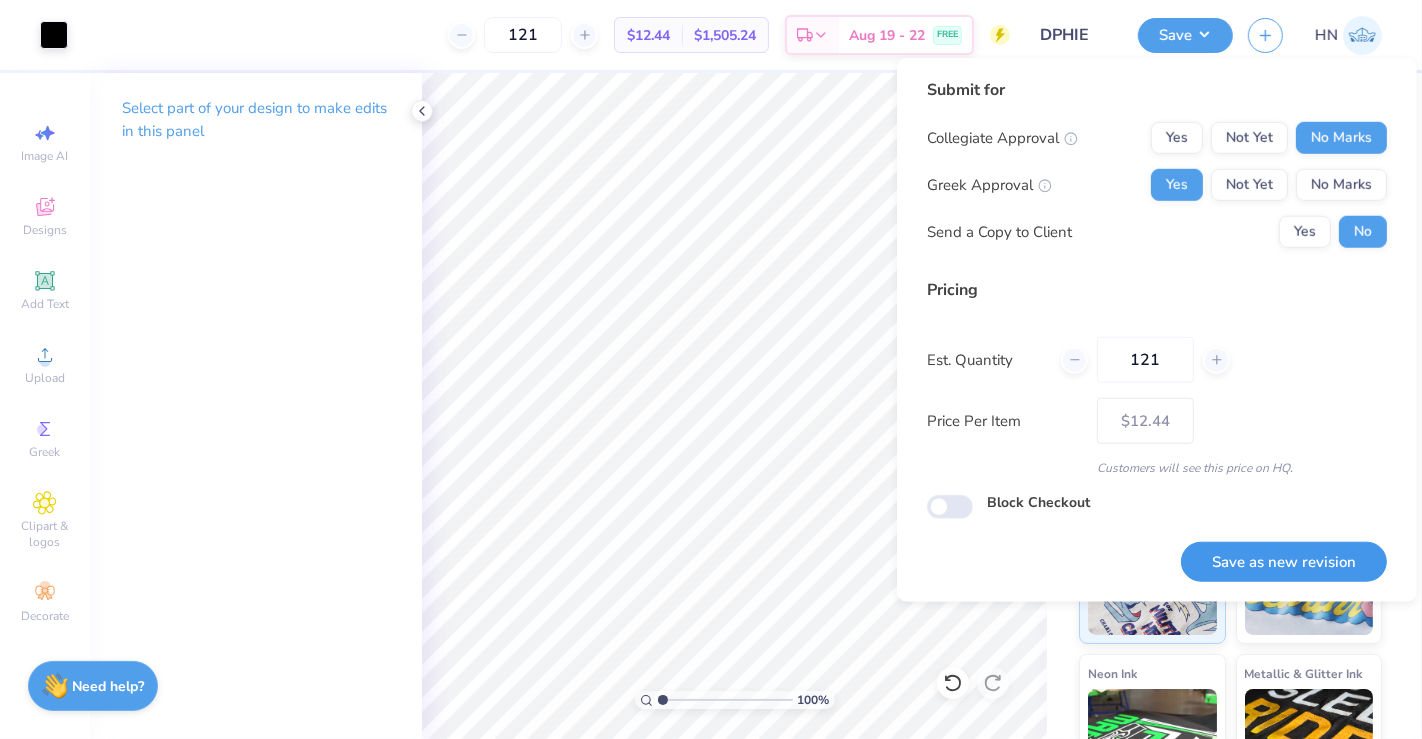 click on "Save as new revision" at bounding box center [1284, 562] 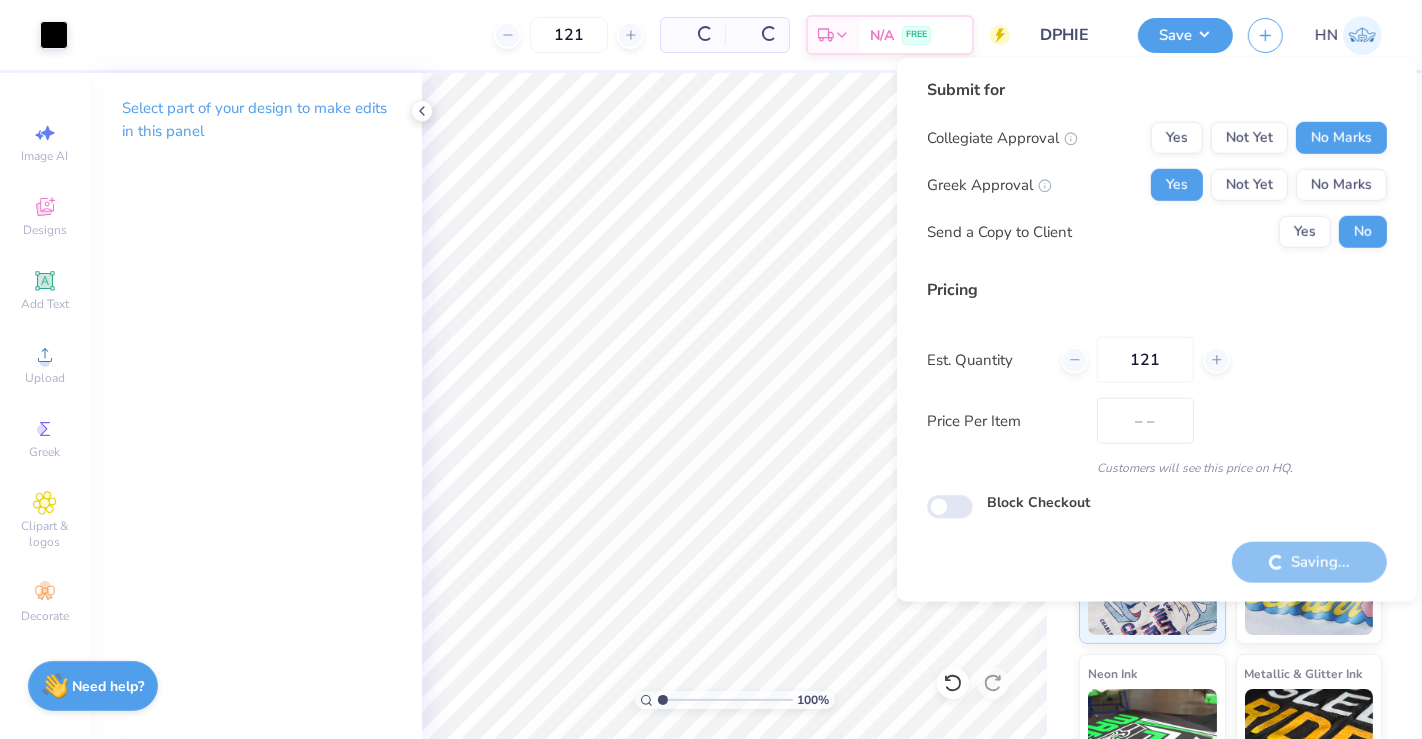 type on "$12.44" 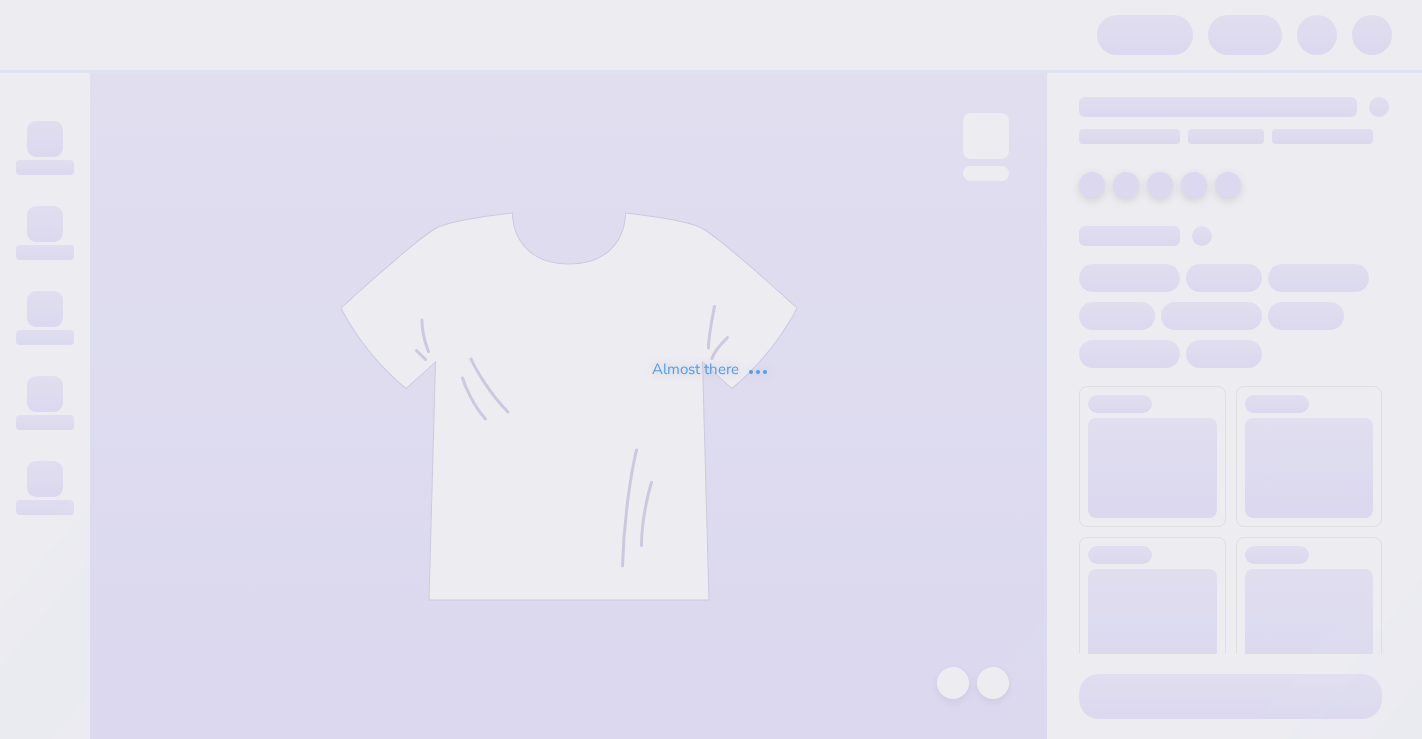 scroll, scrollTop: 0, scrollLeft: 0, axis: both 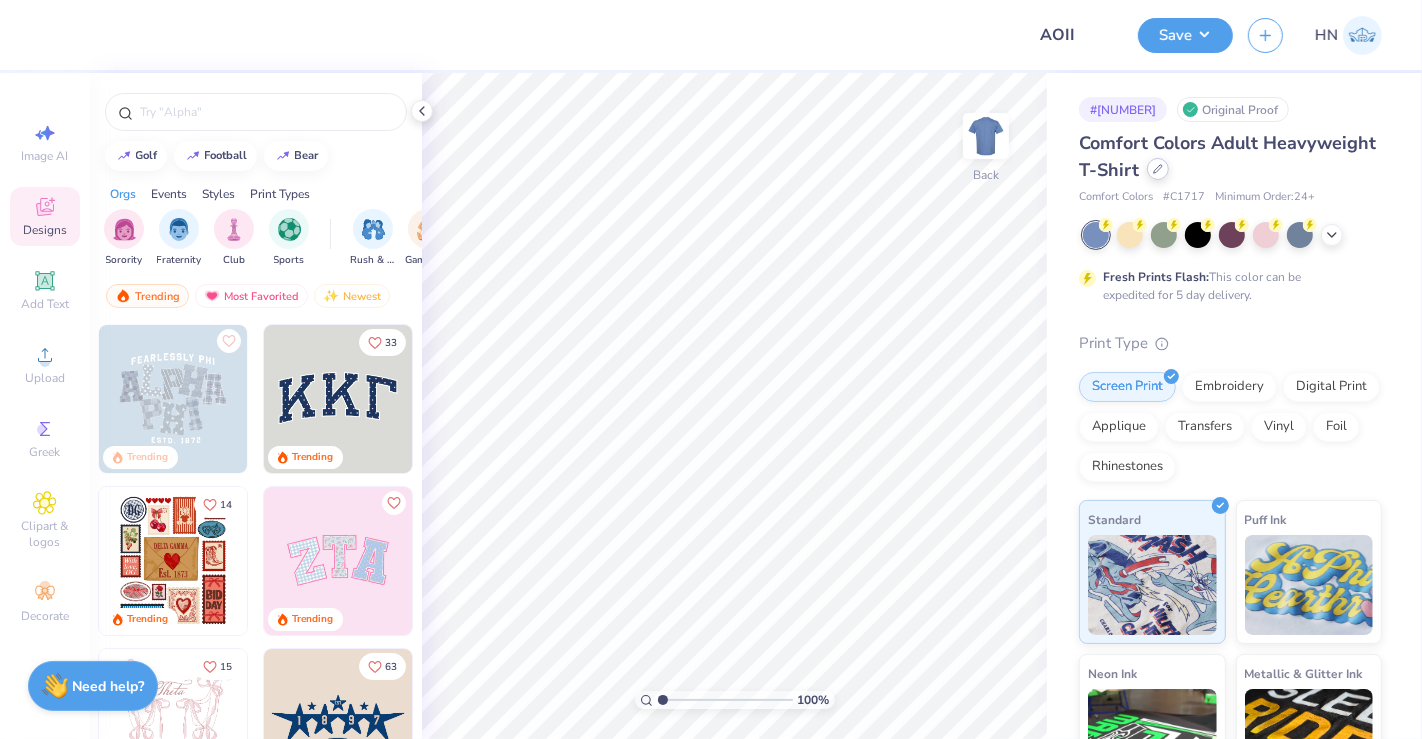 click at bounding box center (1158, 169) 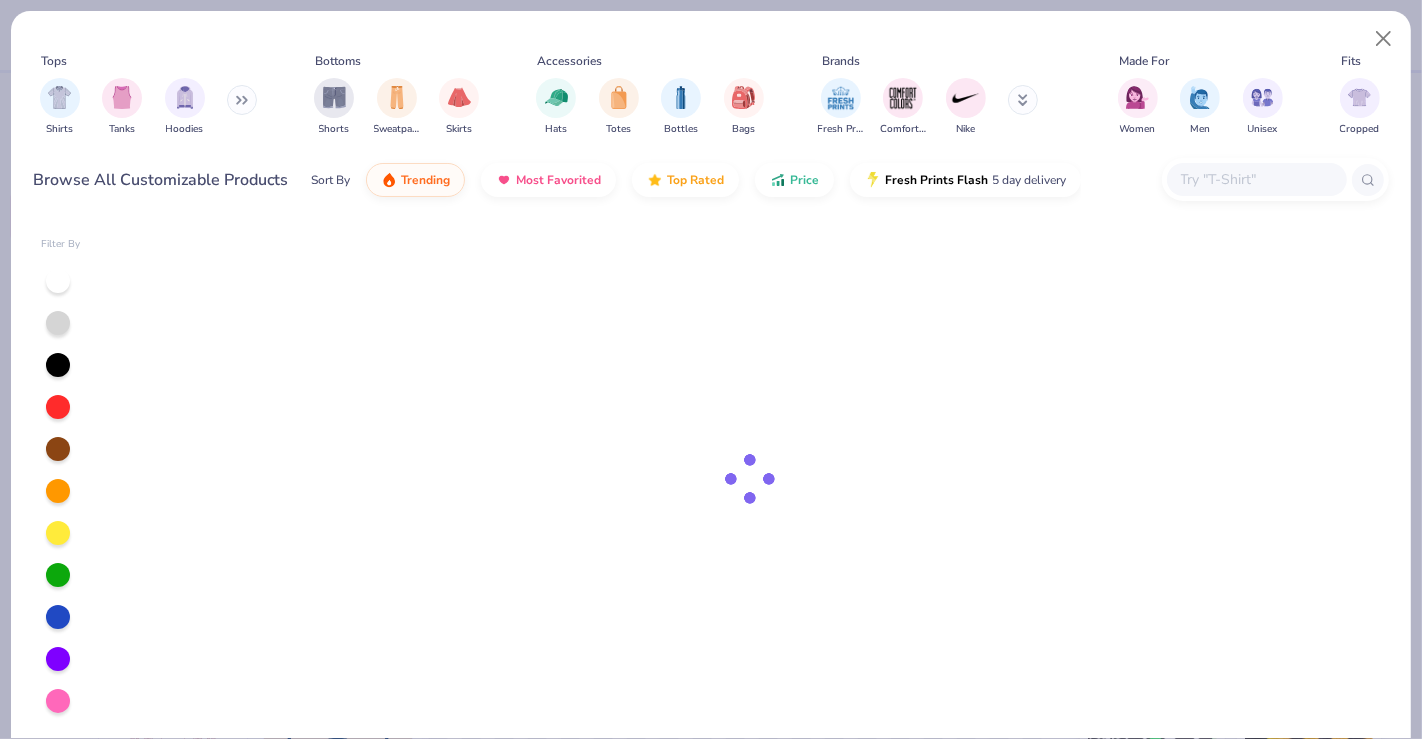 click at bounding box center [1256, 179] 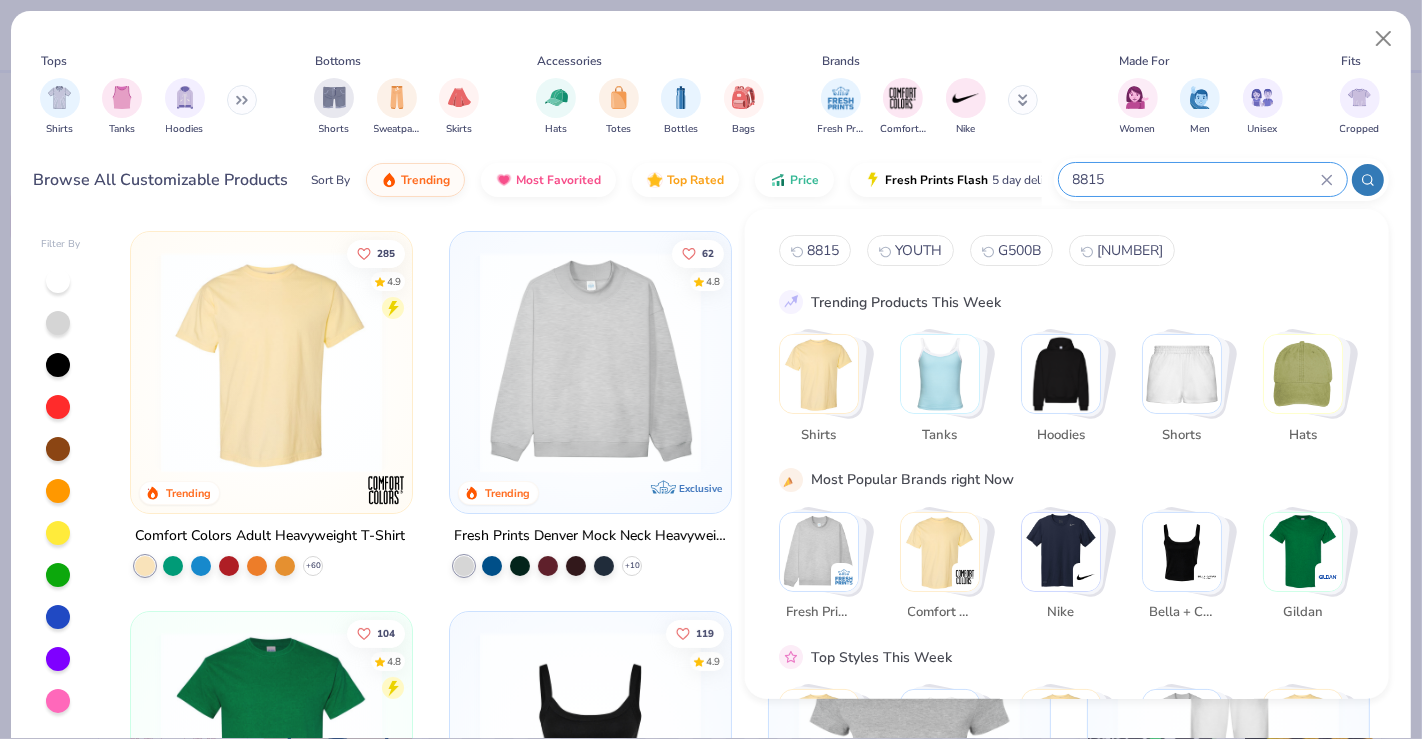 type on "8815" 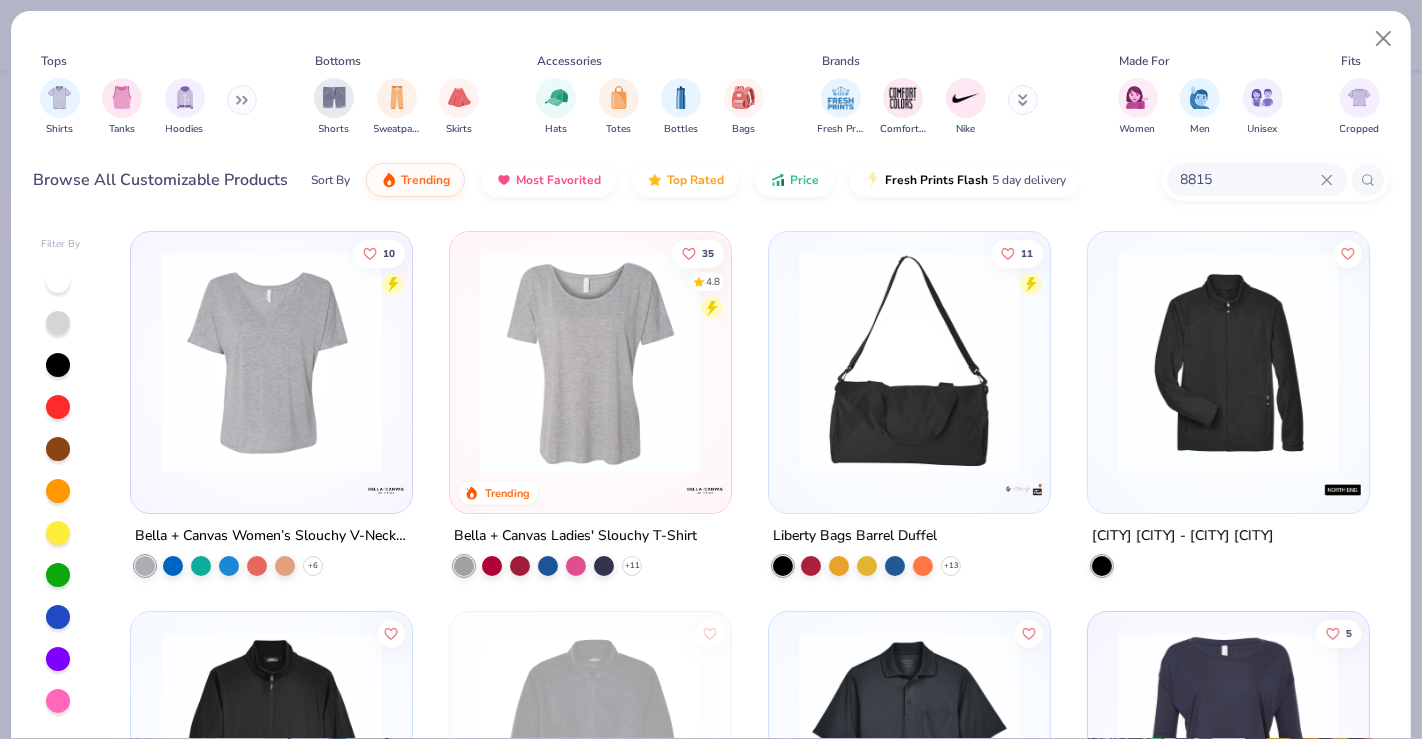 click at bounding box center [271, 362] 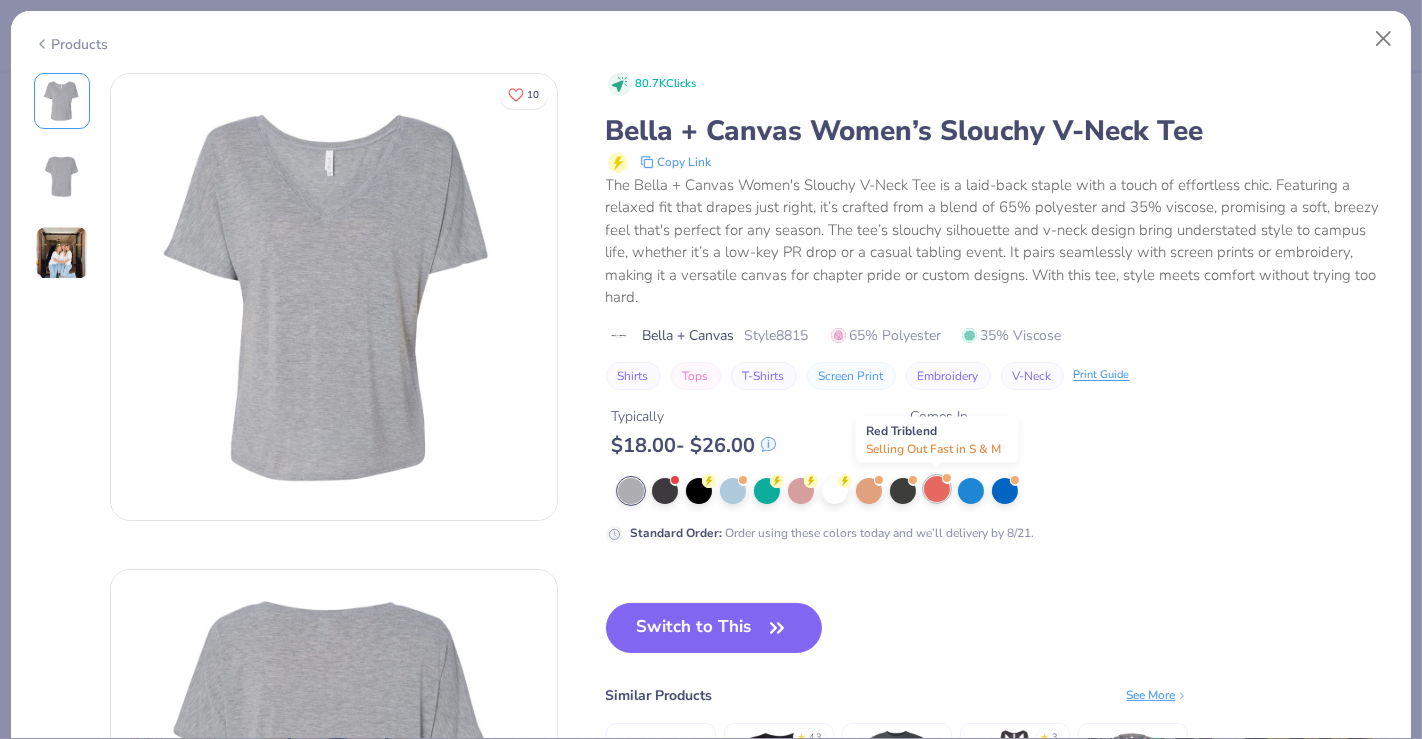 click at bounding box center [937, 489] 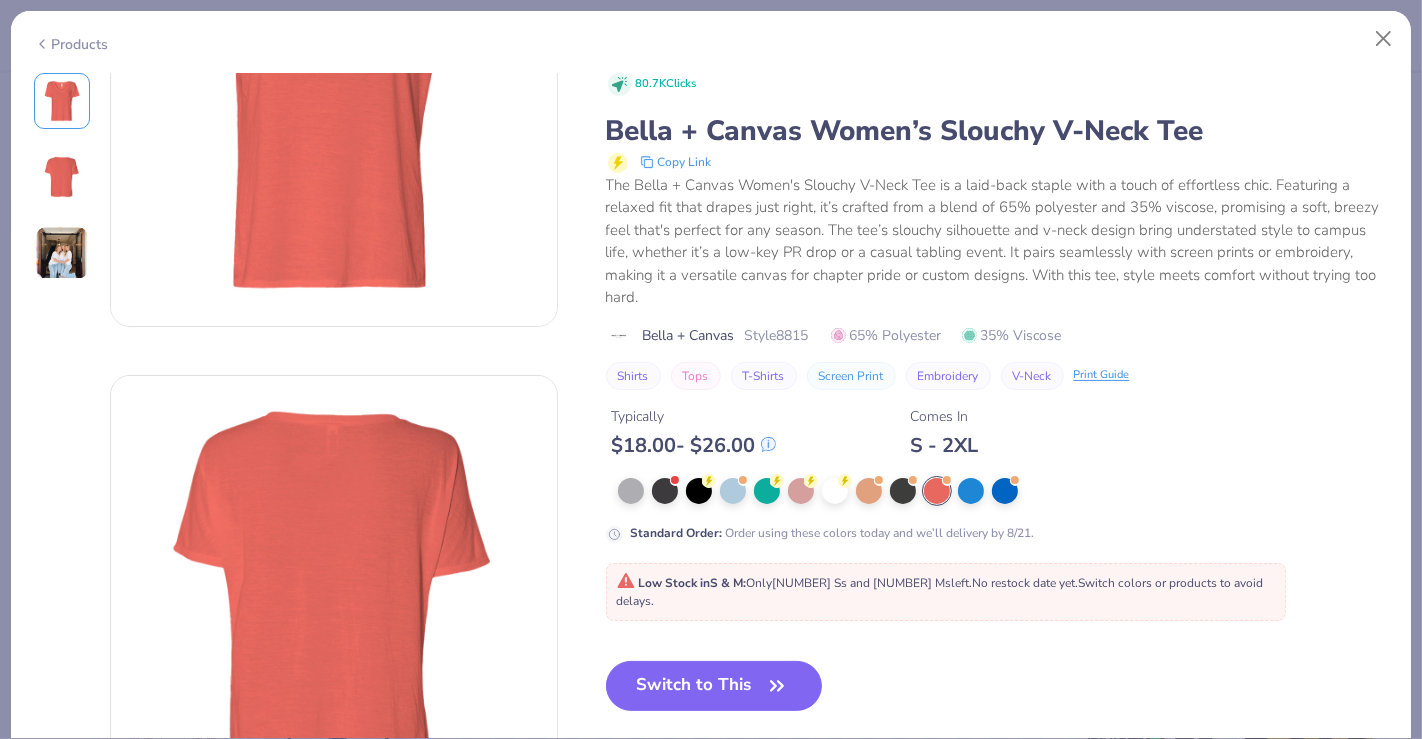 scroll, scrollTop: 0, scrollLeft: 0, axis: both 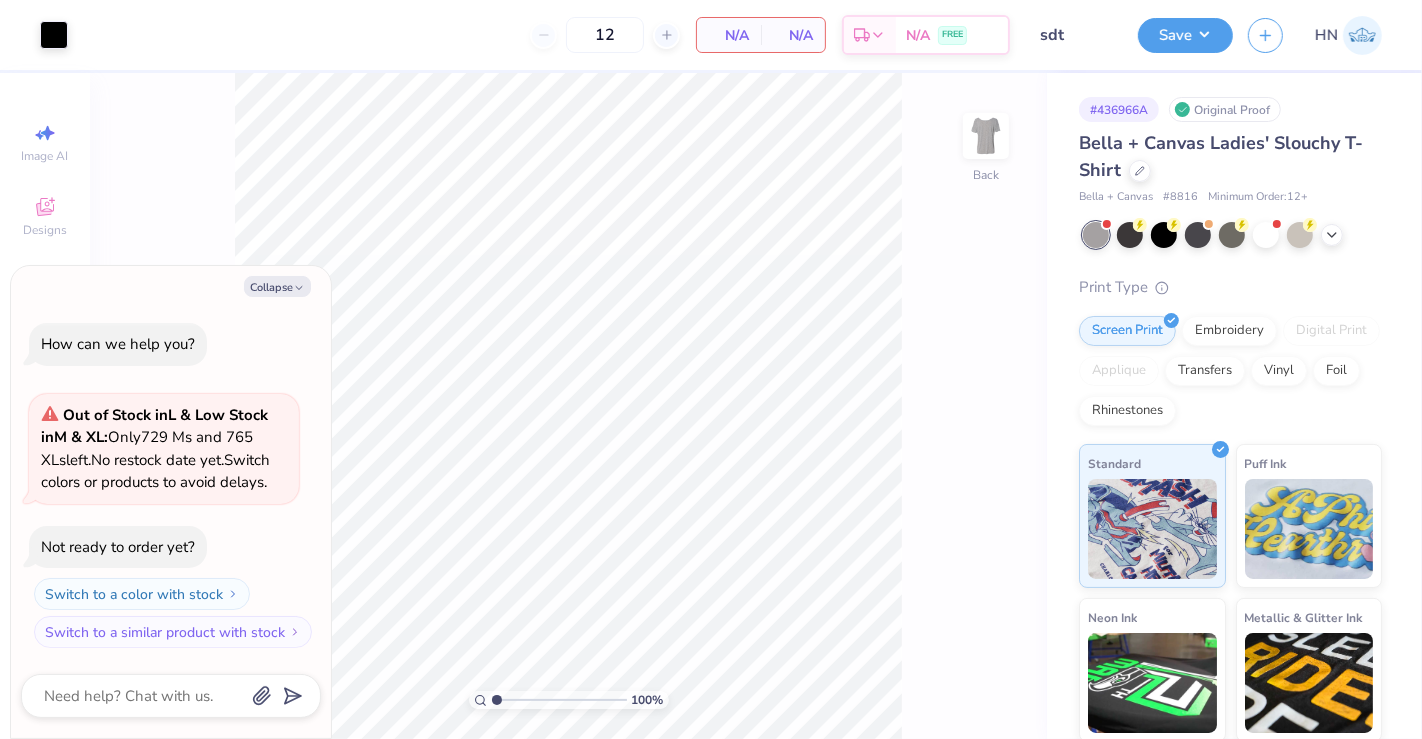 click on "Bella + Canvas Ladies' Slouchy T-Shirt" at bounding box center [1230, 157] 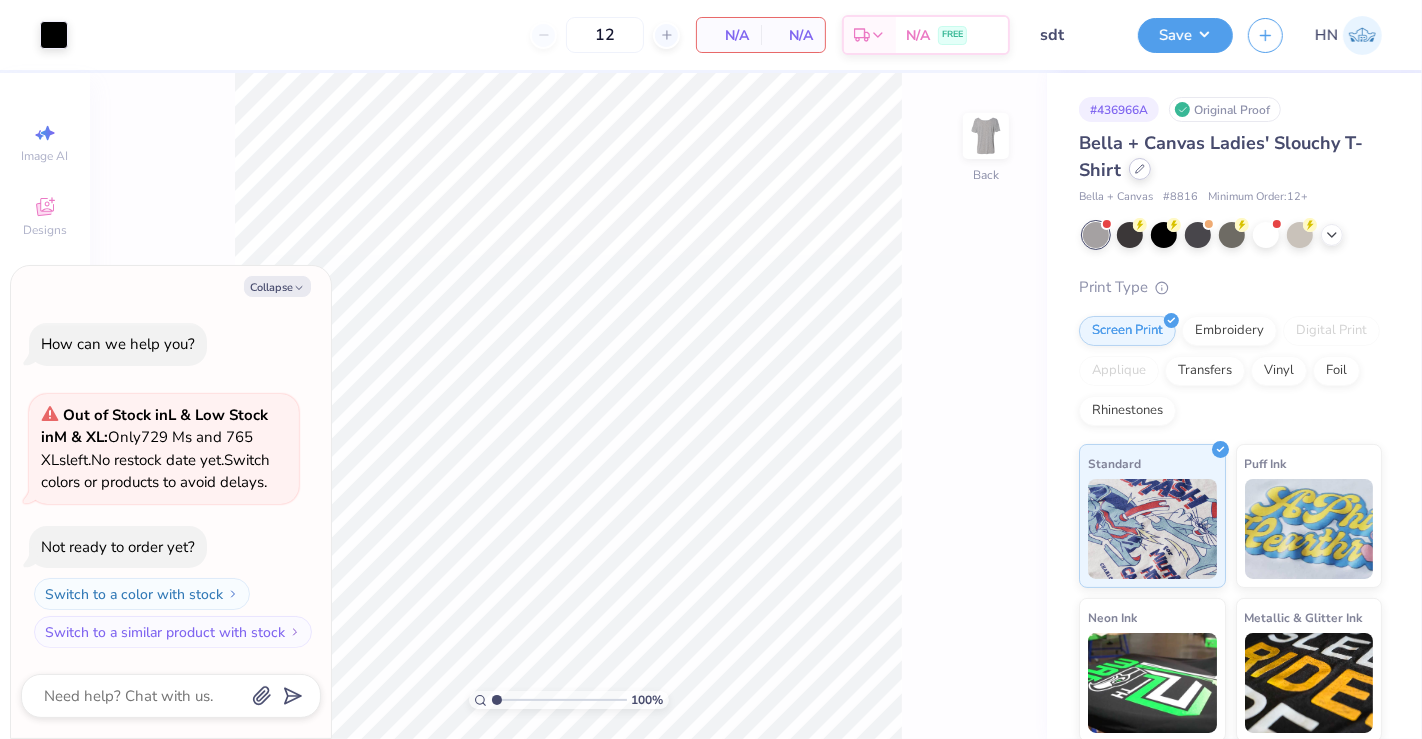 click 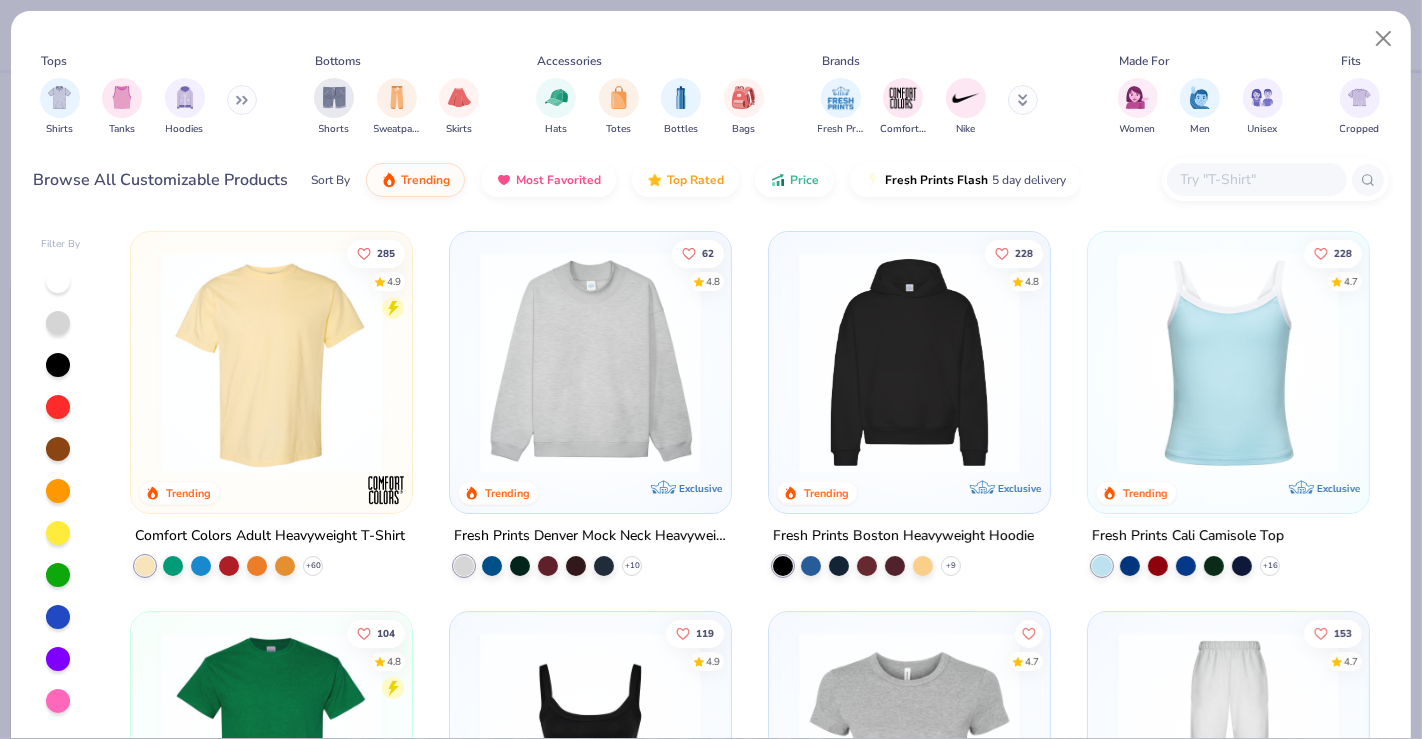 type on "x" 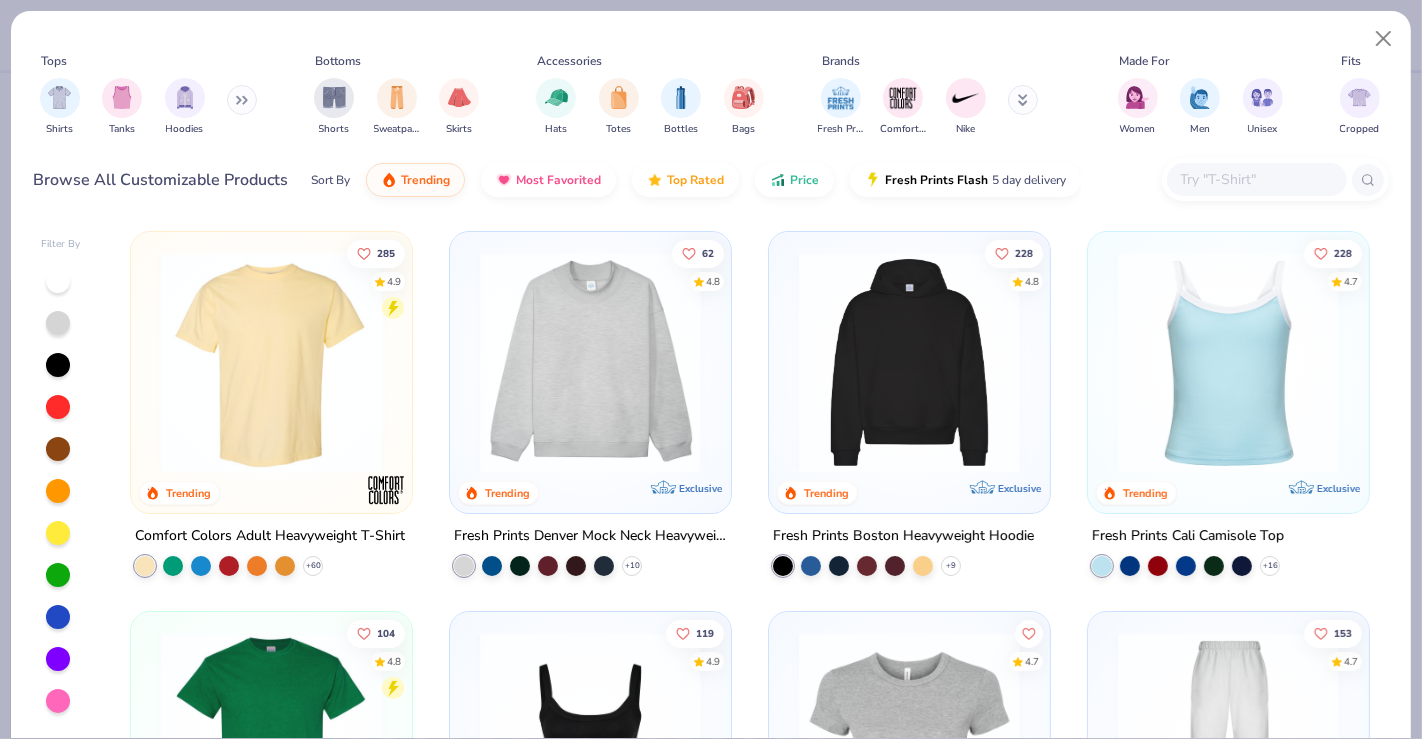 click at bounding box center [1256, 179] 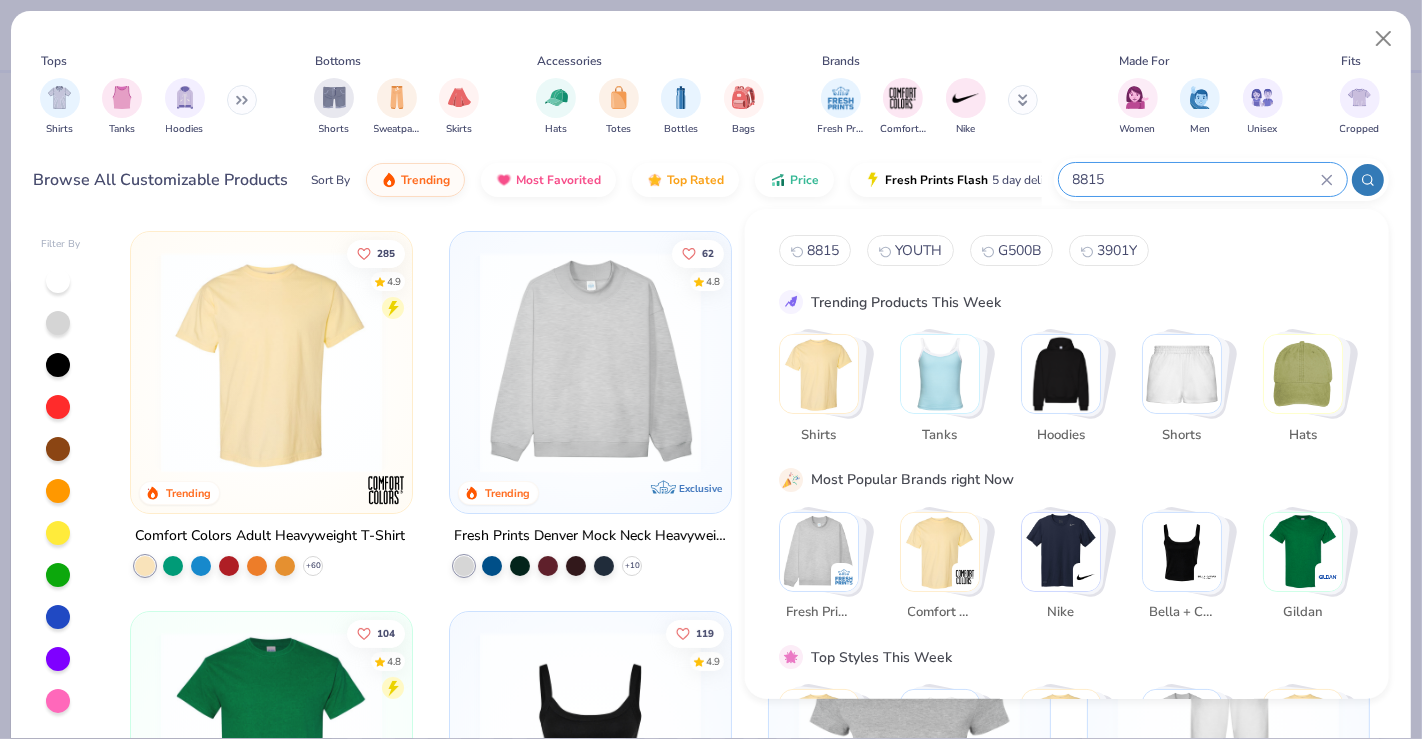 type on "8815" 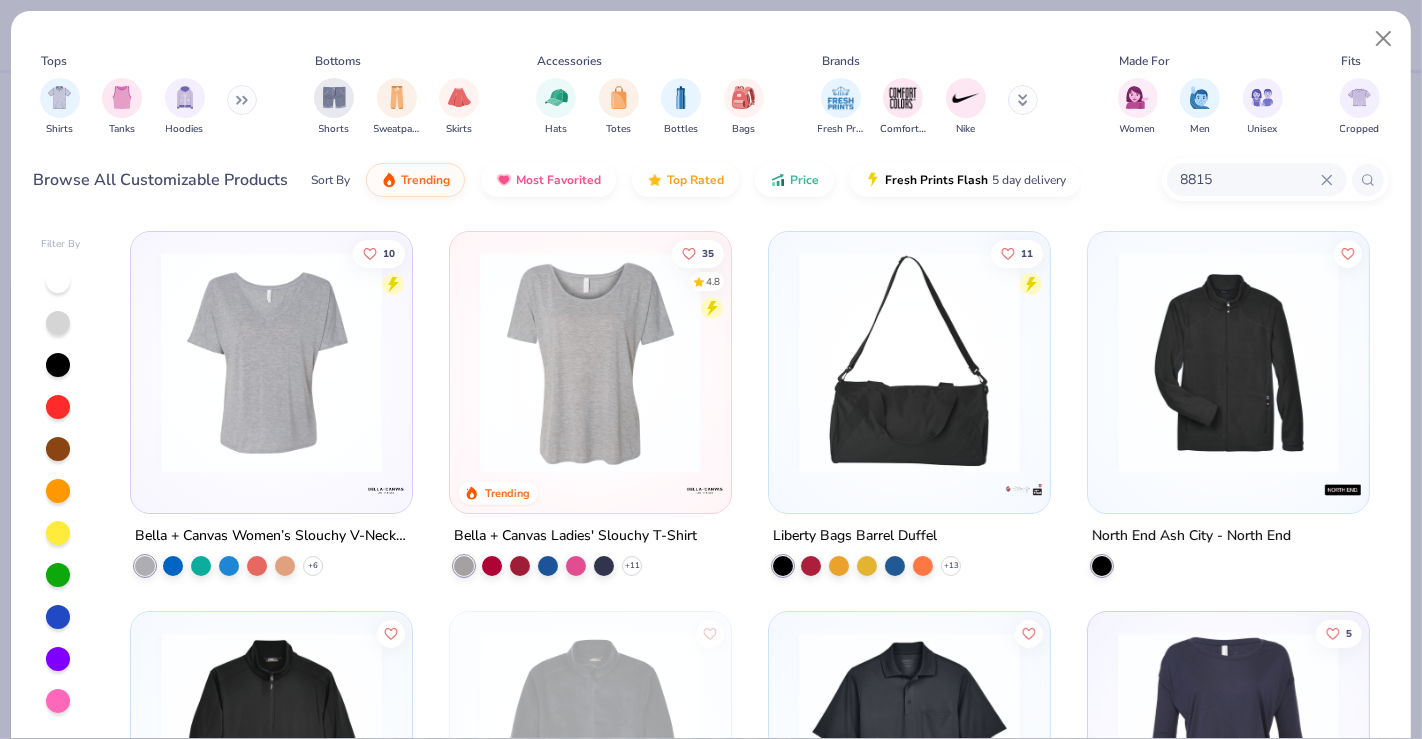 click at bounding box center (271, 362) 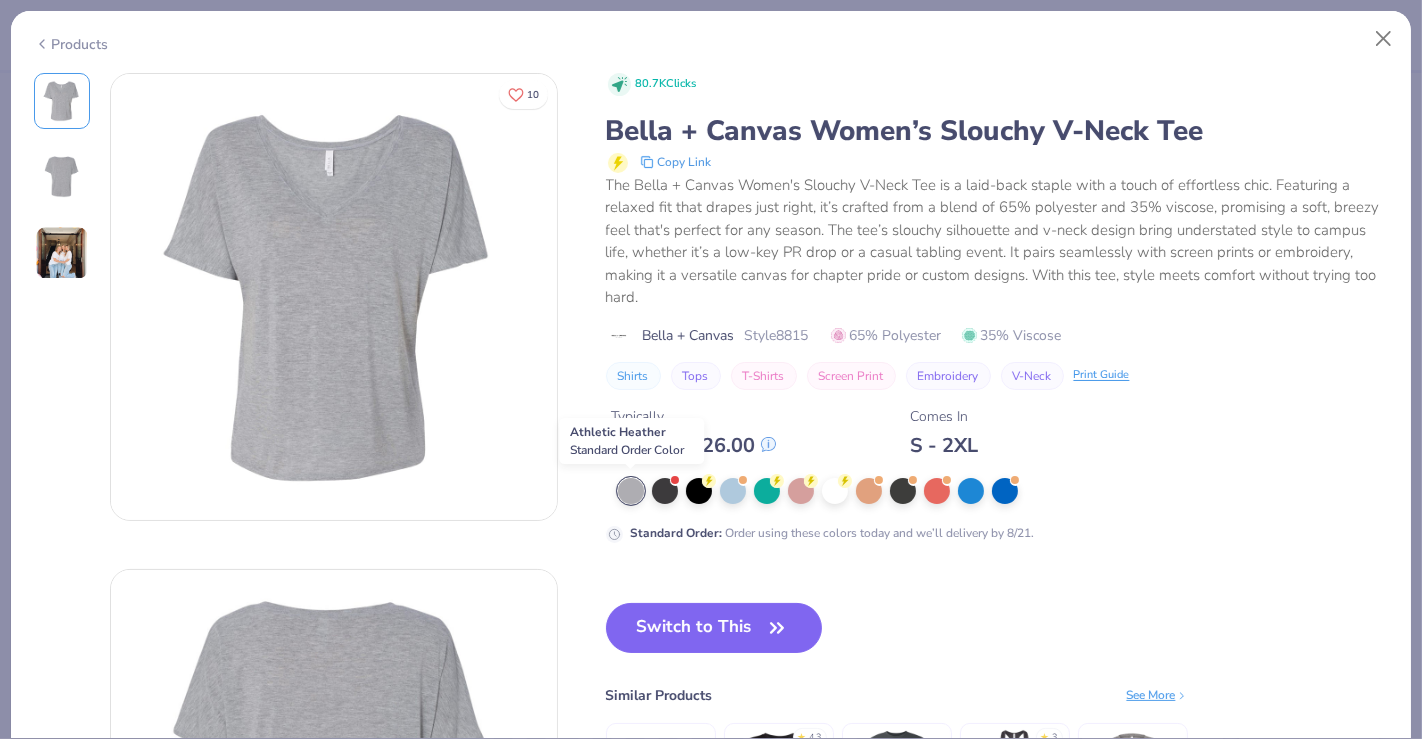 click at bounding box center [631, 491] 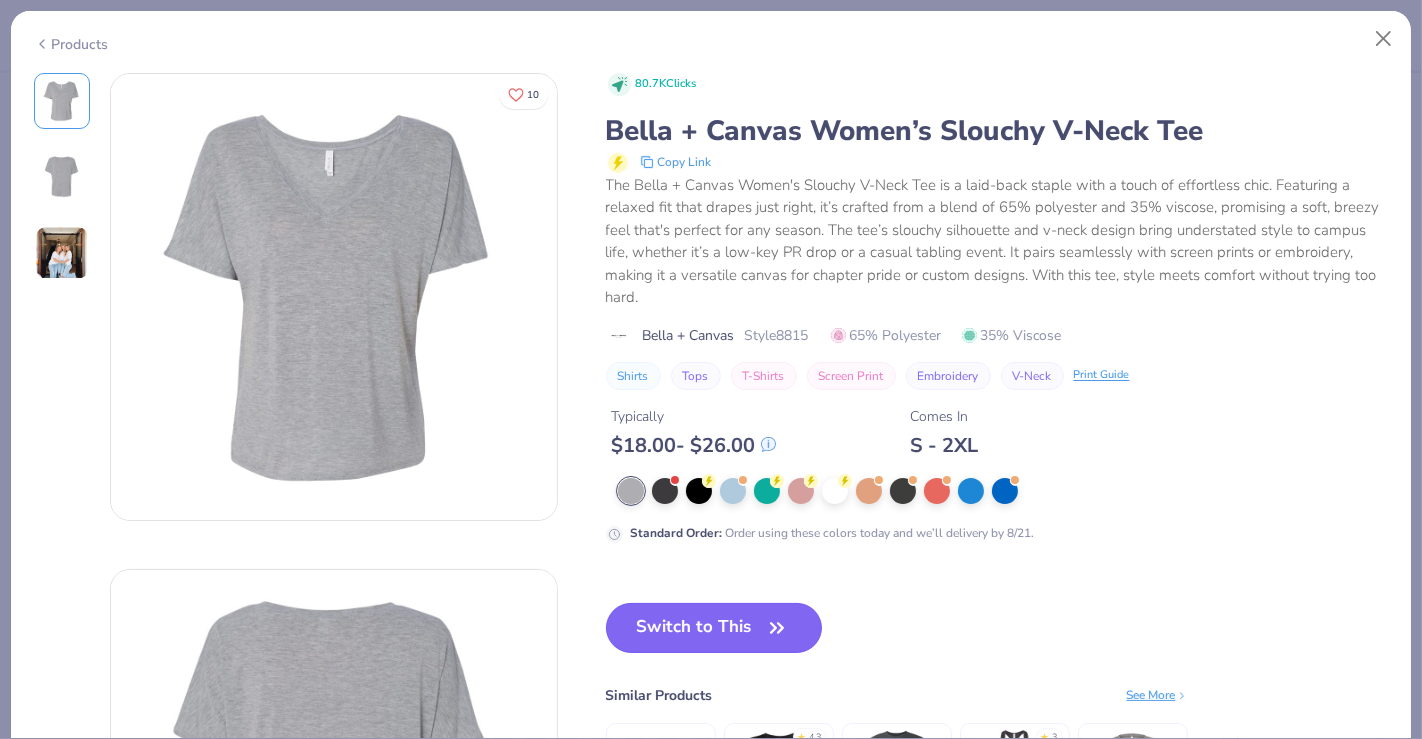 click on "Switch to This" at bounding box center (714, 628) 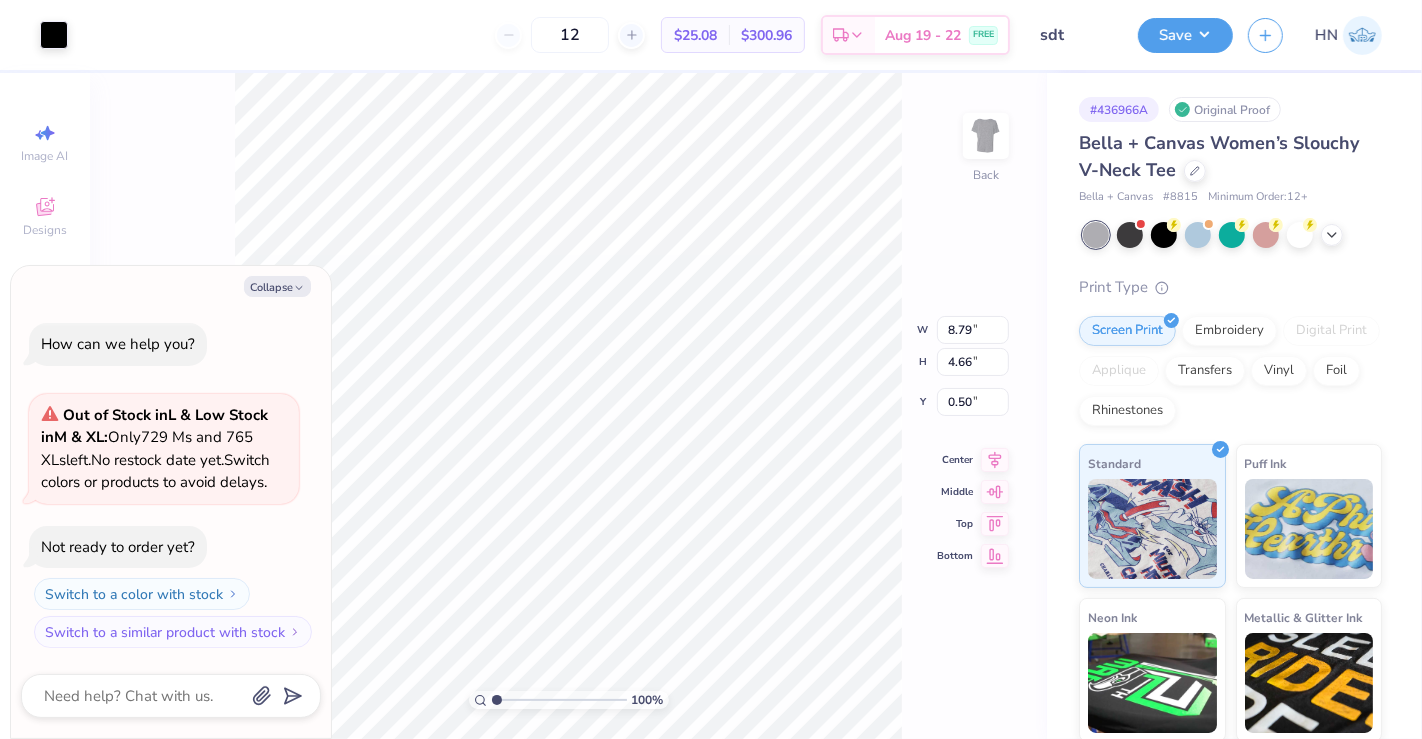 type on "x" 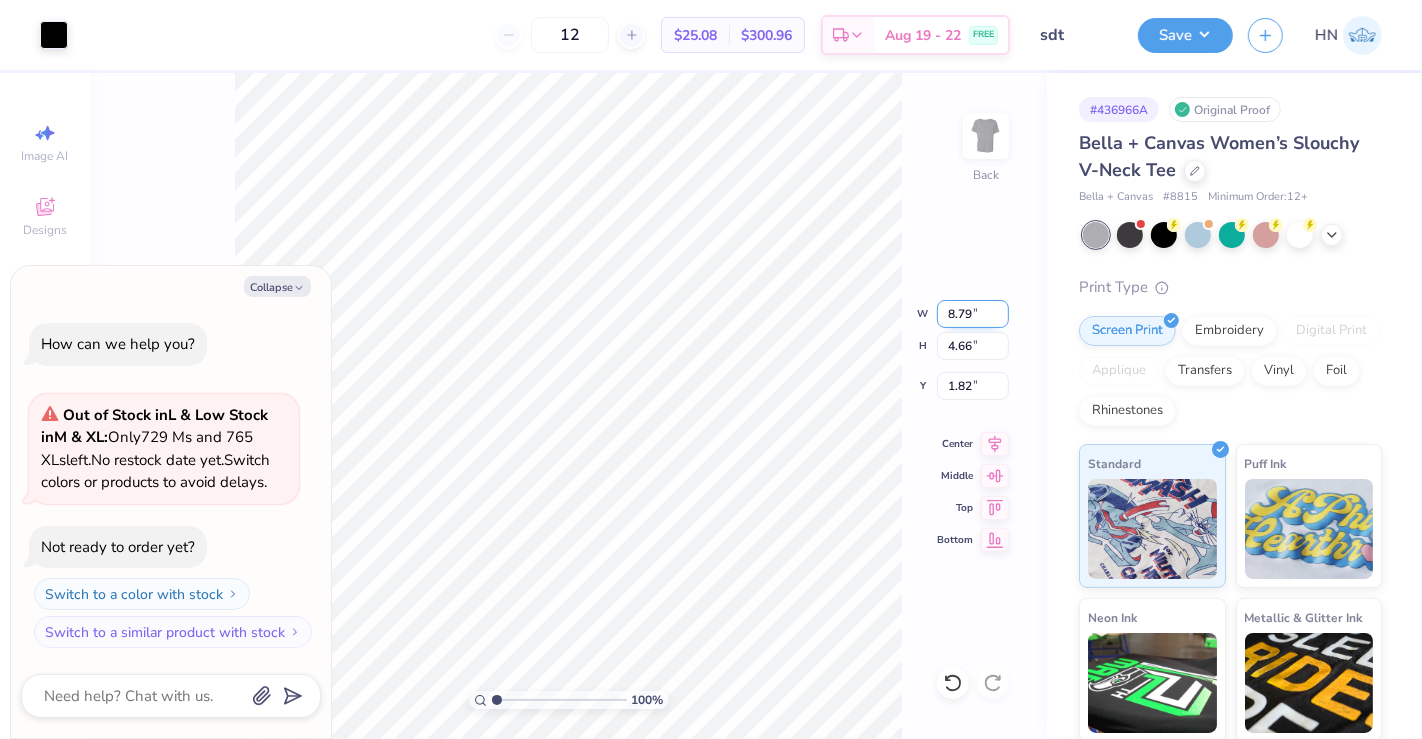 click on "8.79" at bounding box center (973, 314) 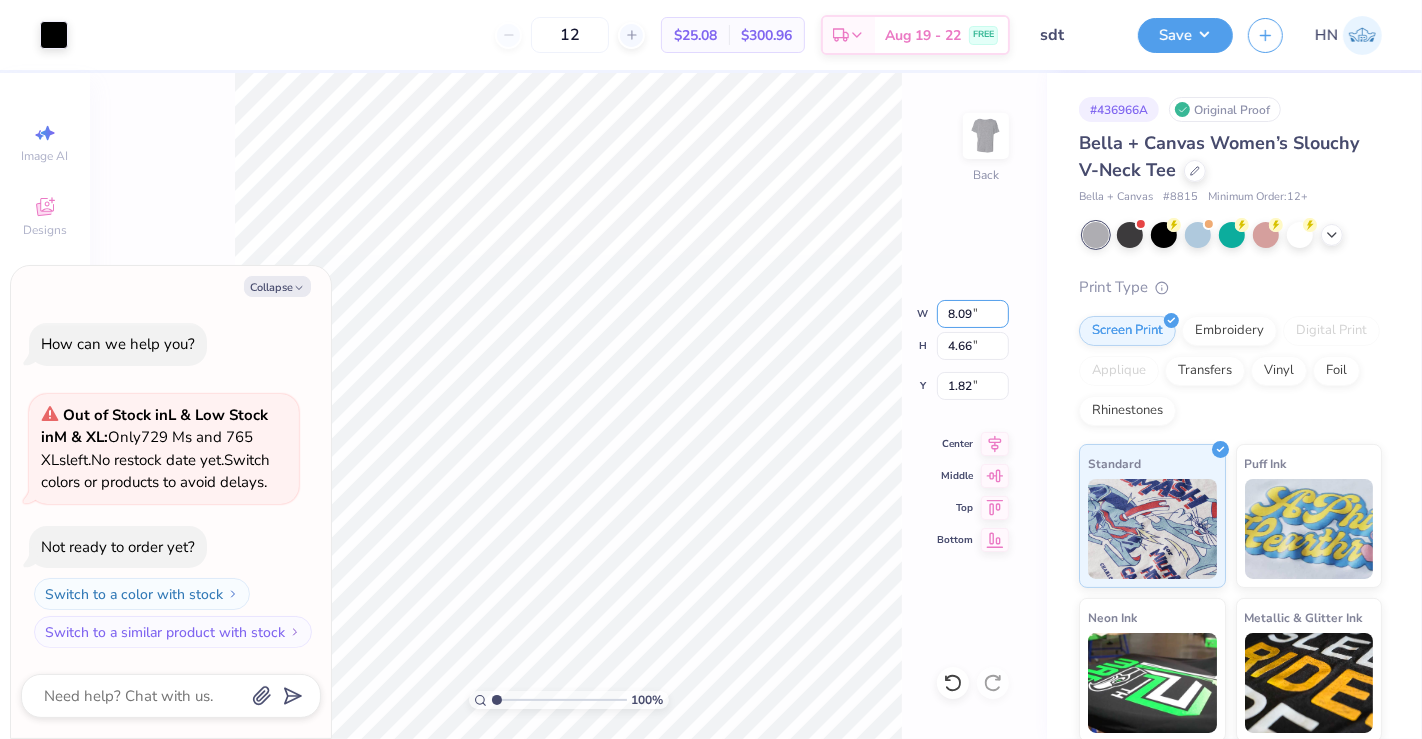 type on "8.09" 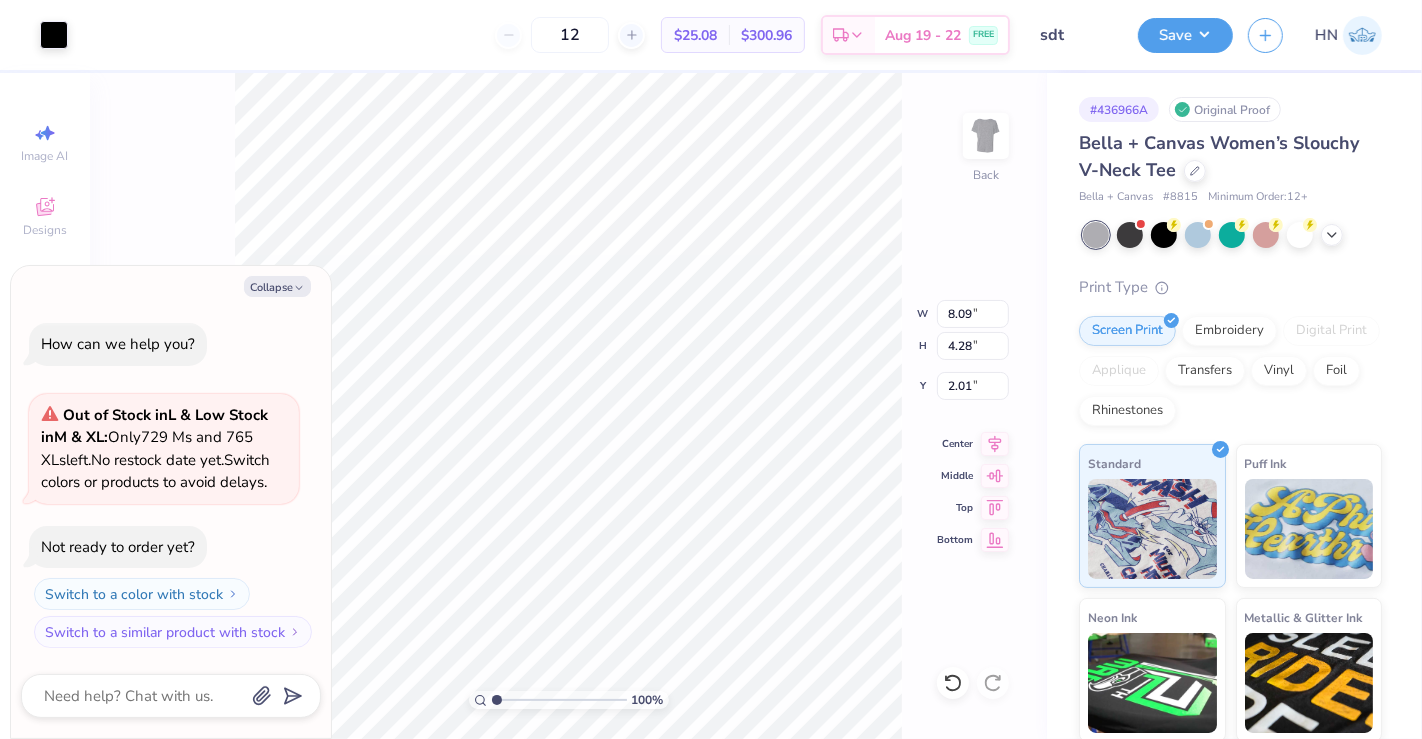type on "x" 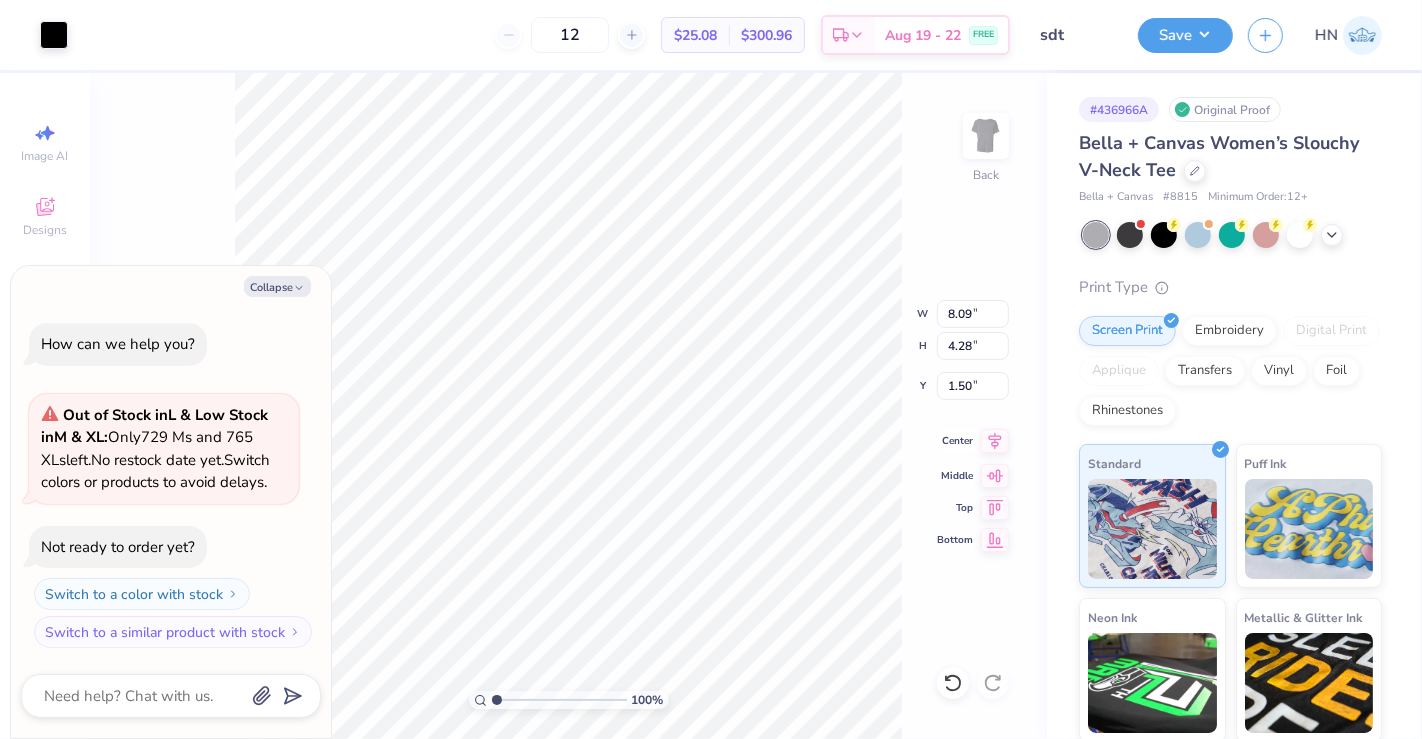 click 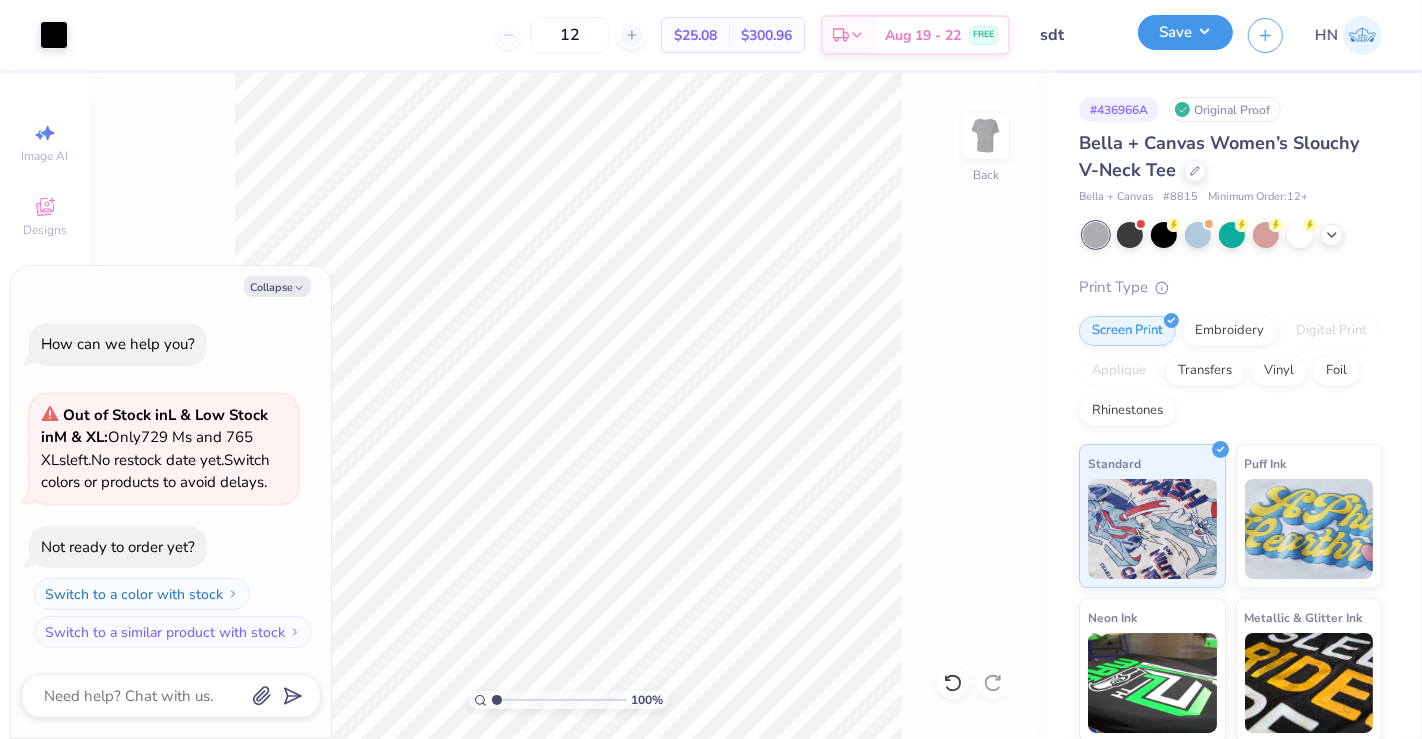 click on "Save" at bounding box center [1185, 32] 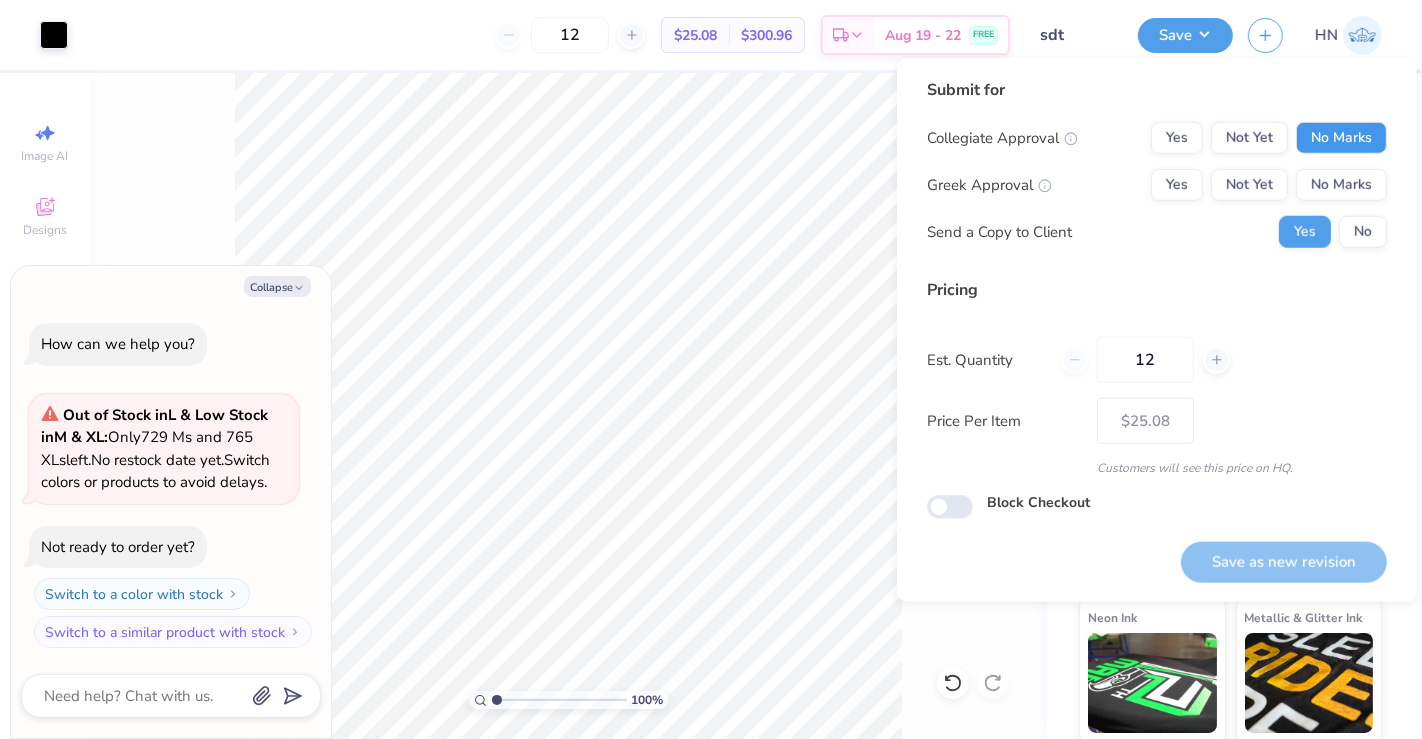click on "No Marks" at bounding box center (1341, 138) 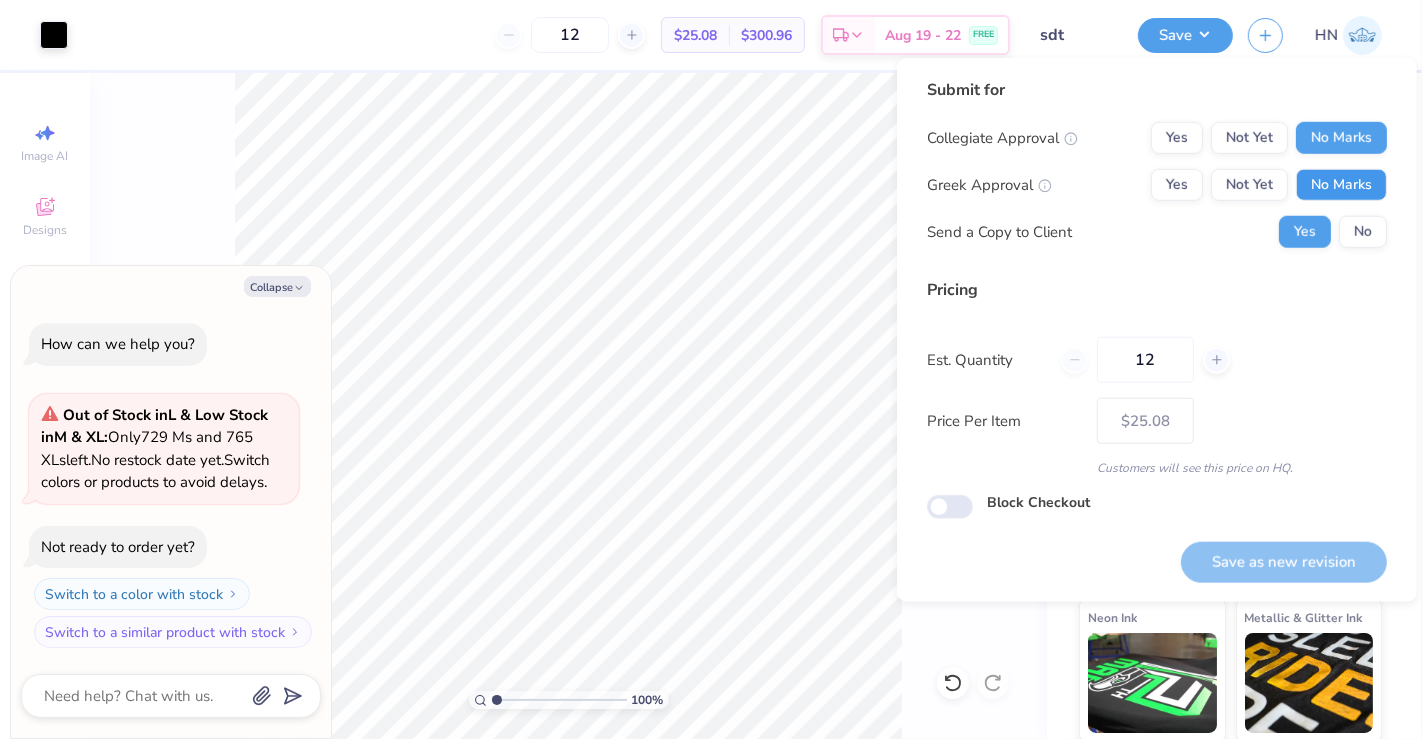 click on "No Marks" at bounding box center [1341, 185] 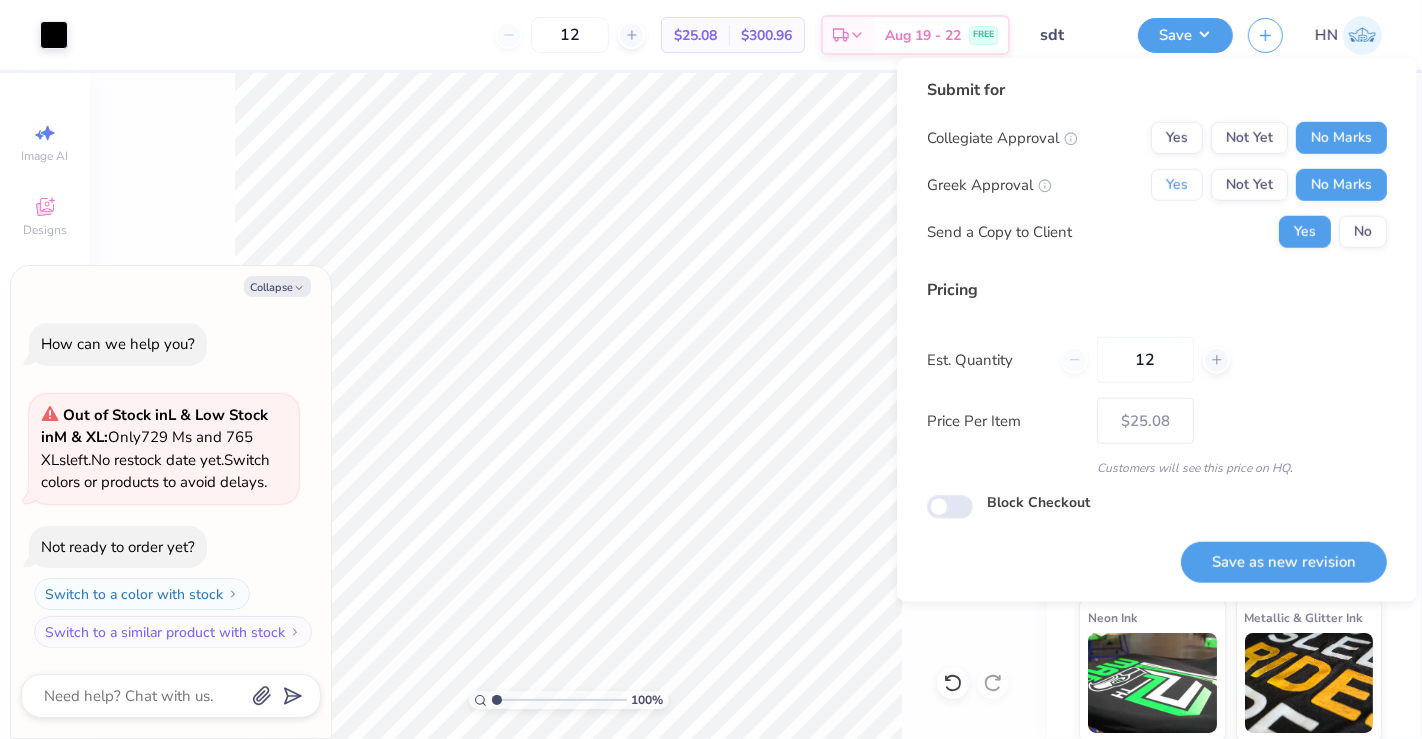 click on "Yes" at bounding box center (1177, 185) 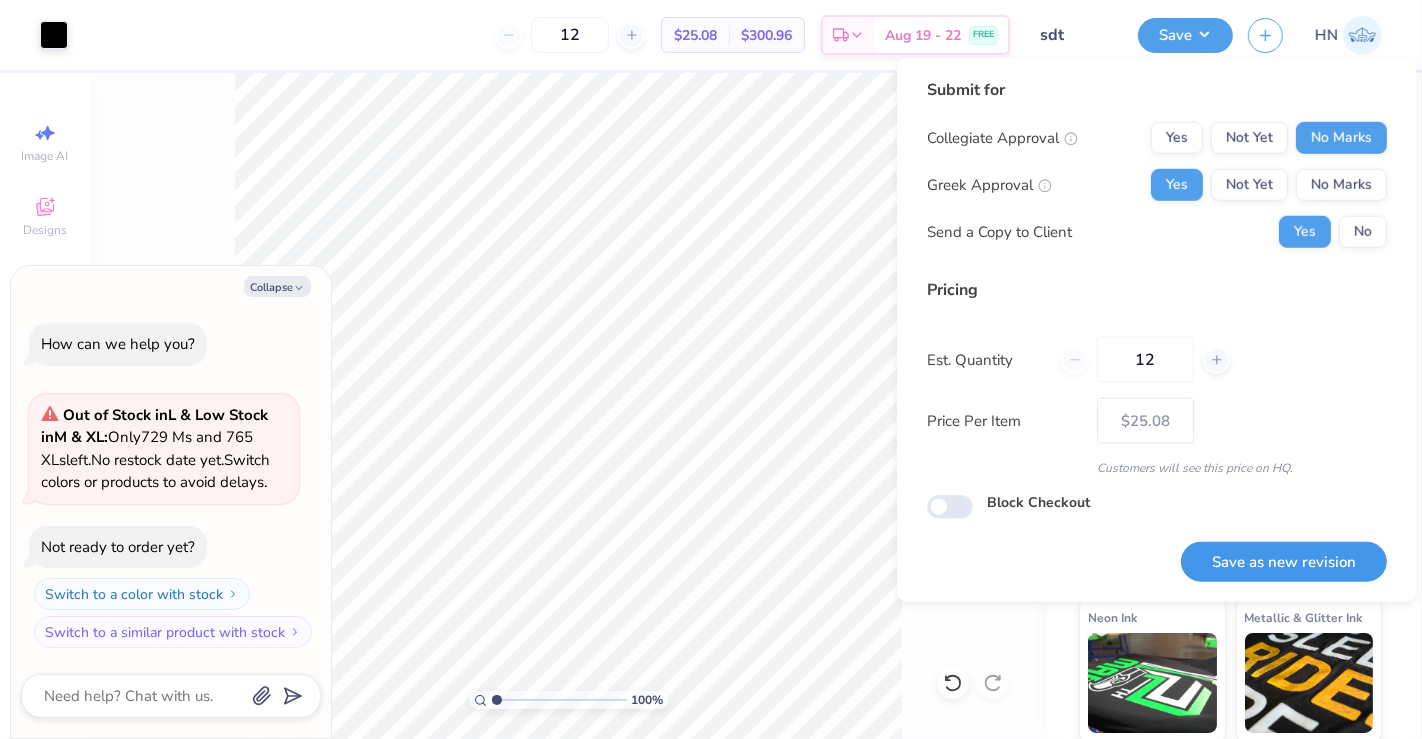 click on "Save as new revision" at bounding box center [1284, 562] 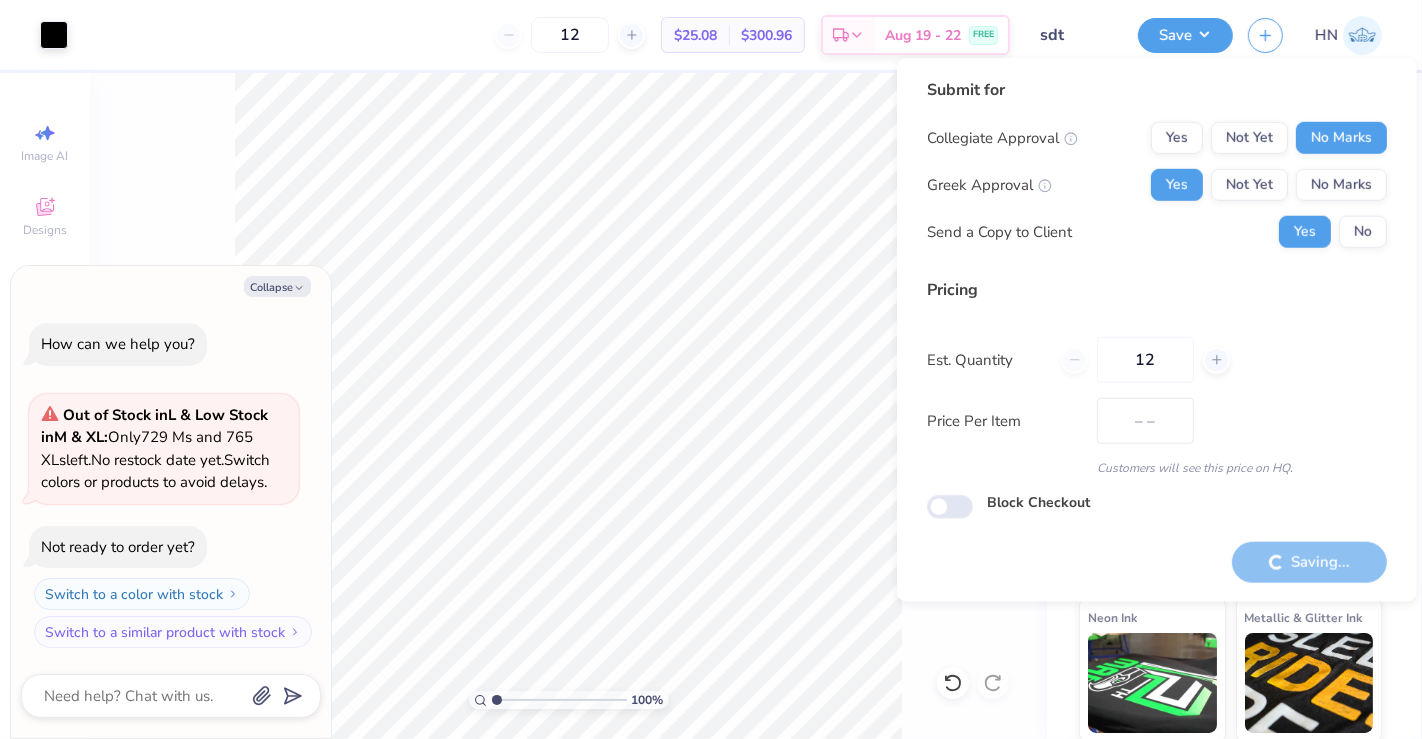 type on "$25.08" 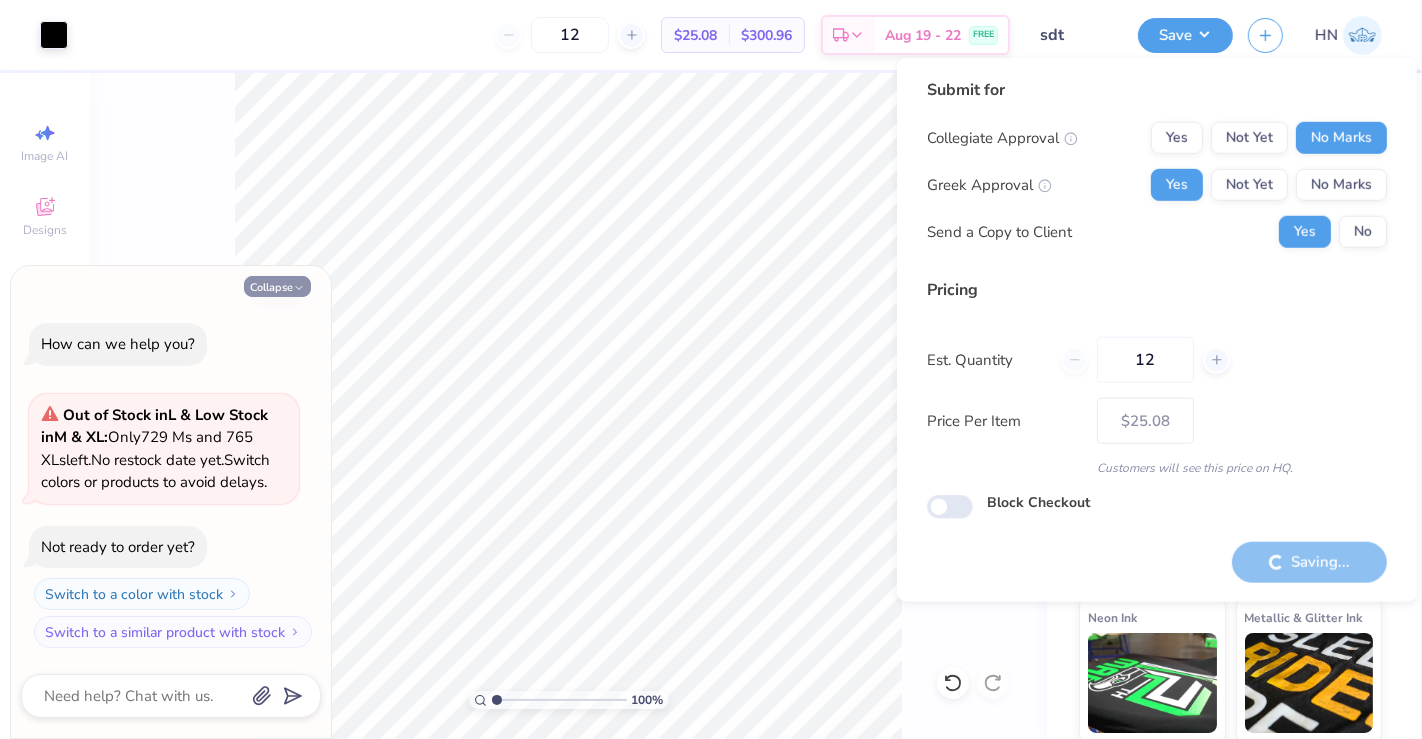 click on "Collapse" at bounding box center [277, 286] 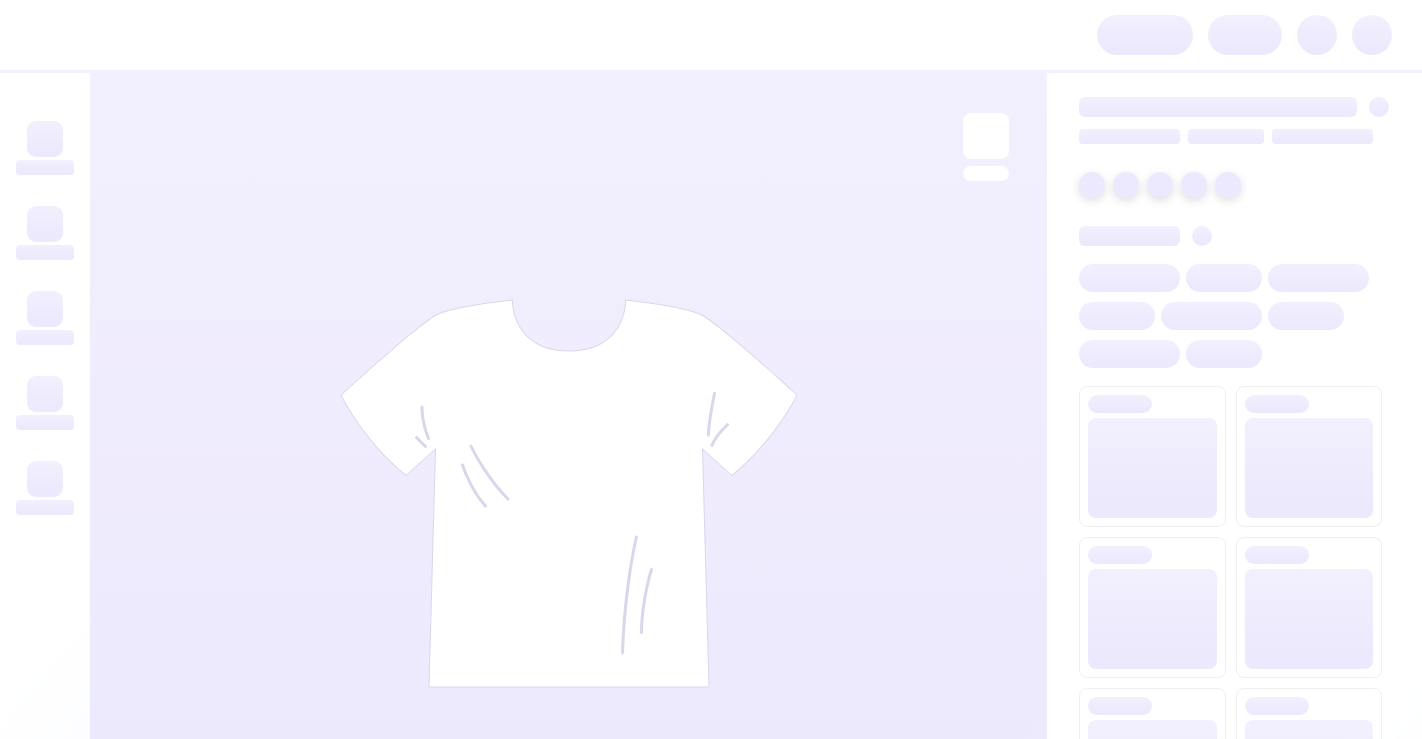 scroll, scrollTop: 0, scrollLeft: 0, axis: both 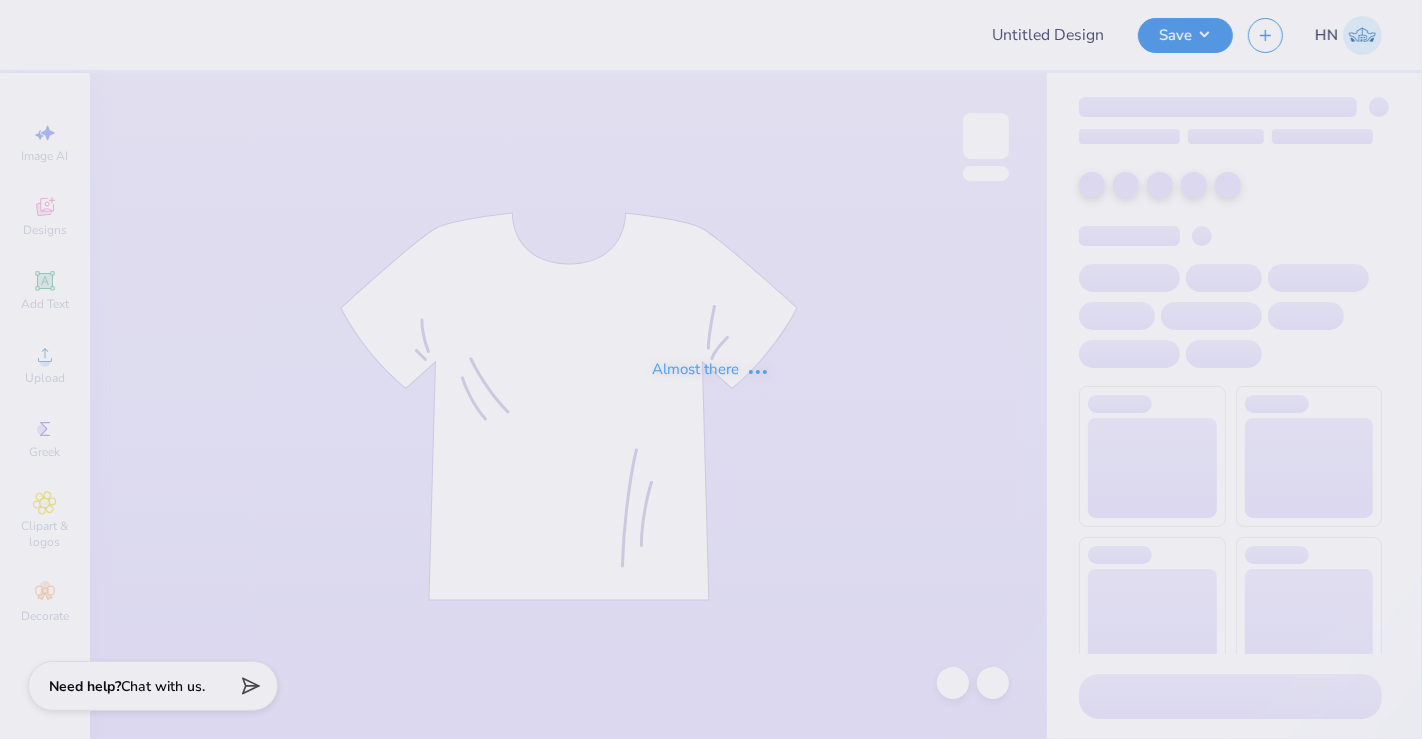 type on "SK" 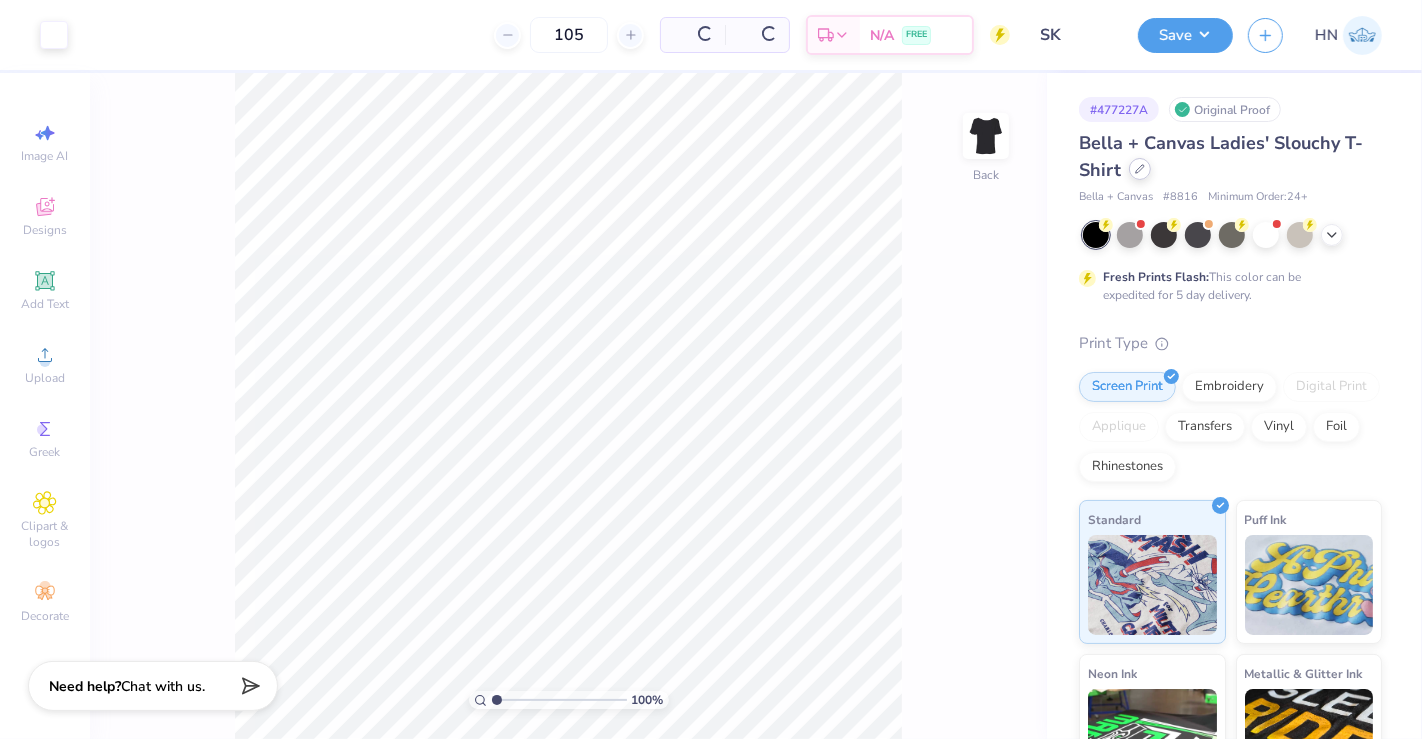 click 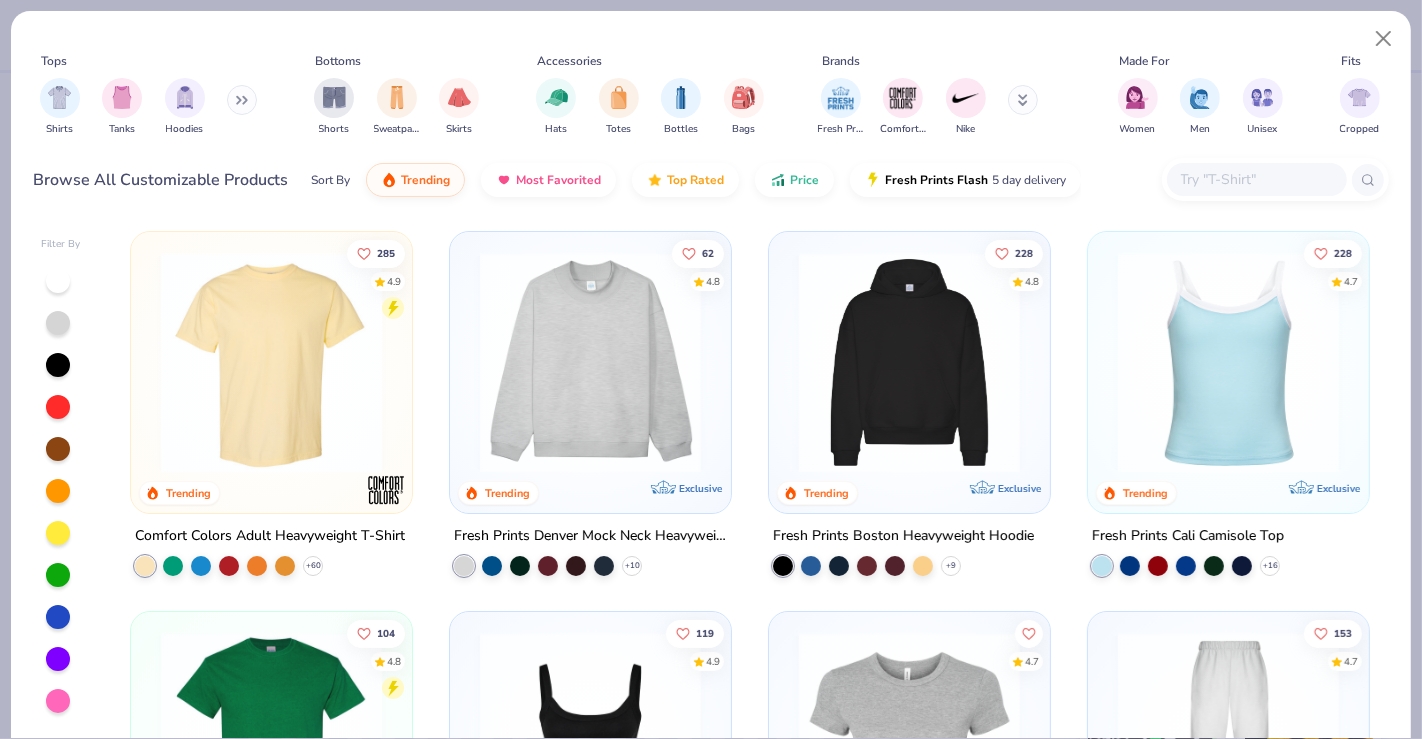click at bounding box center [1256, 179] 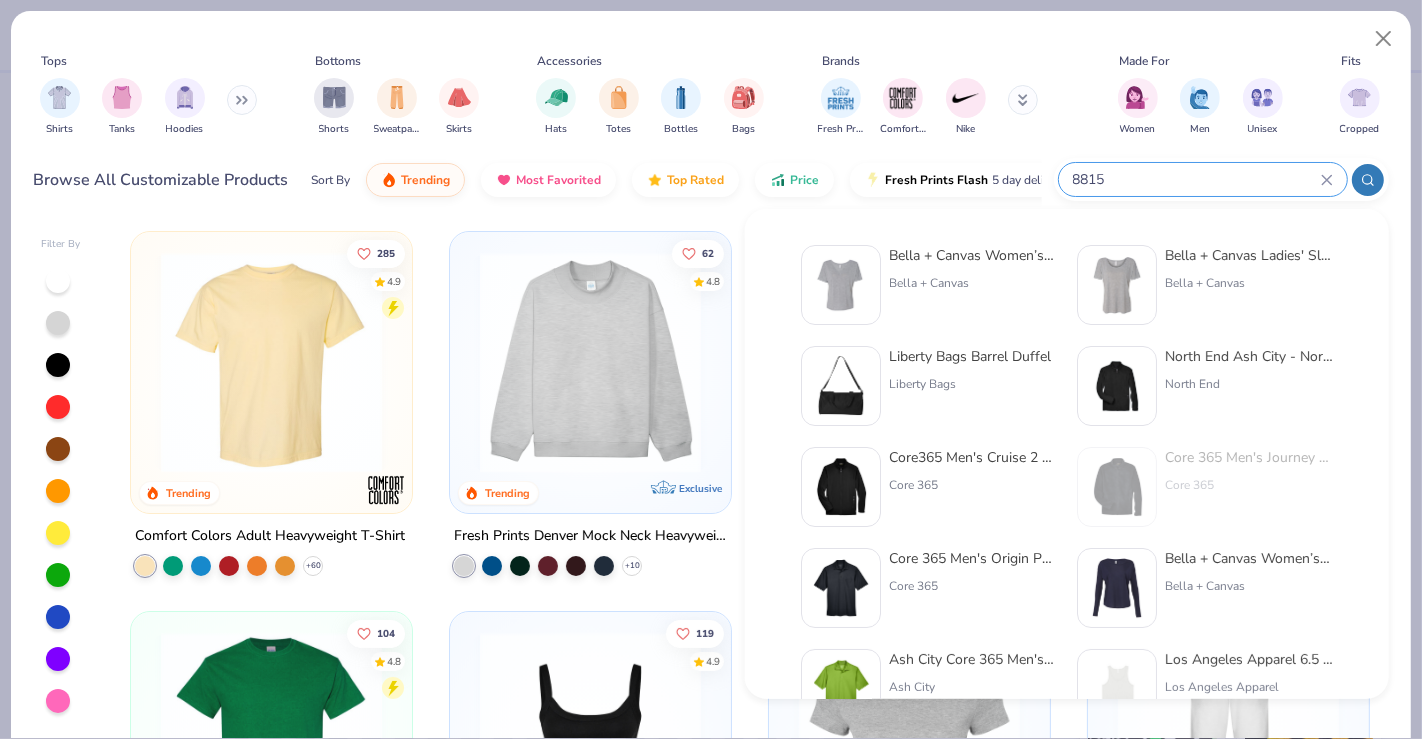 type on "8815" 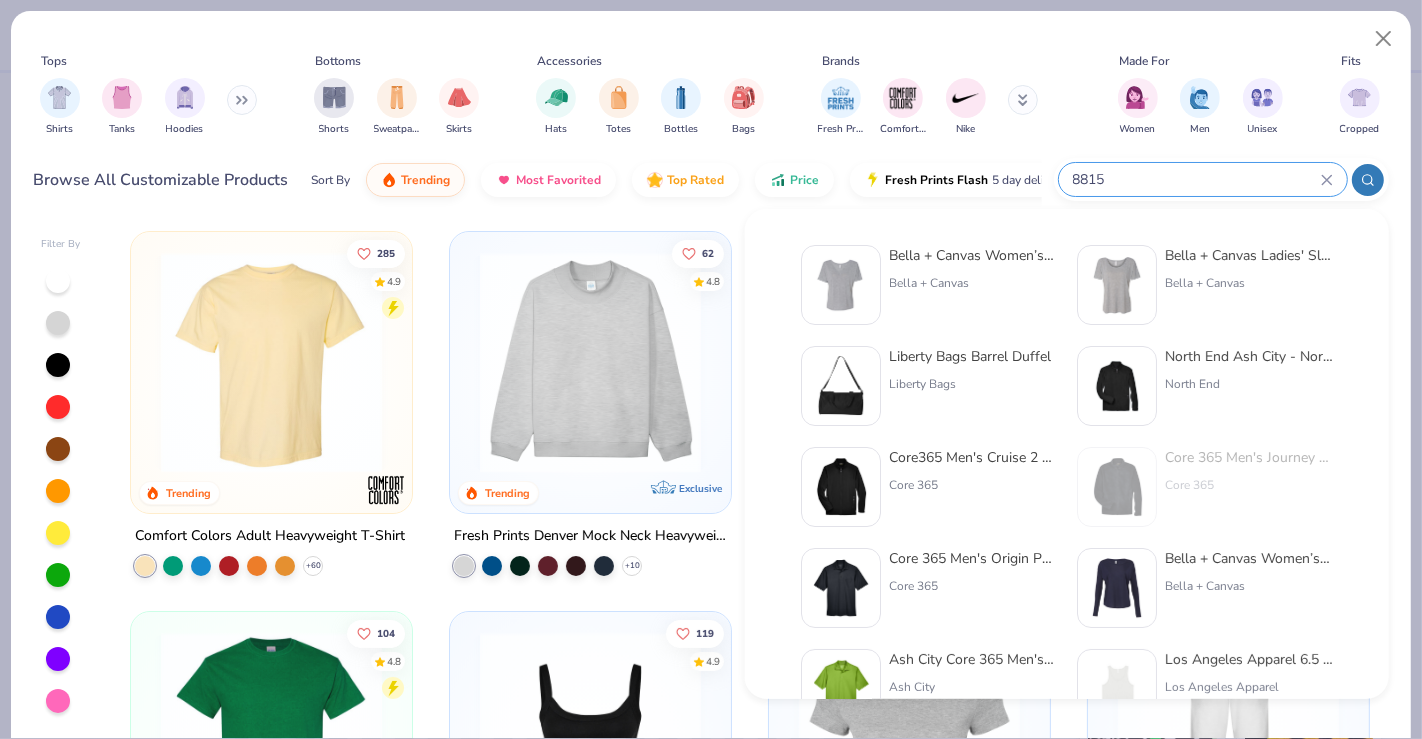 click on "Bella + Canvas Women’s Slouchy V-Neck Tee" at bounding box center [973, 255] 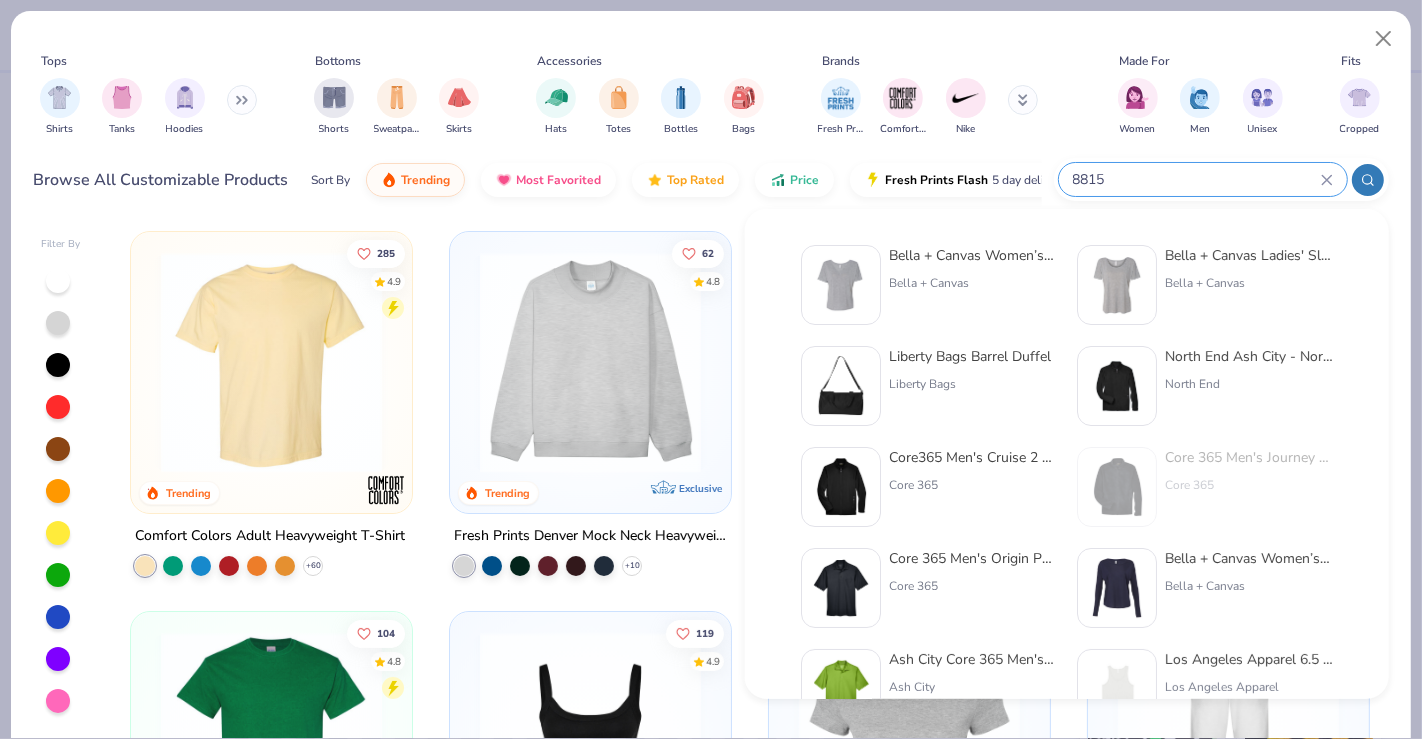 type 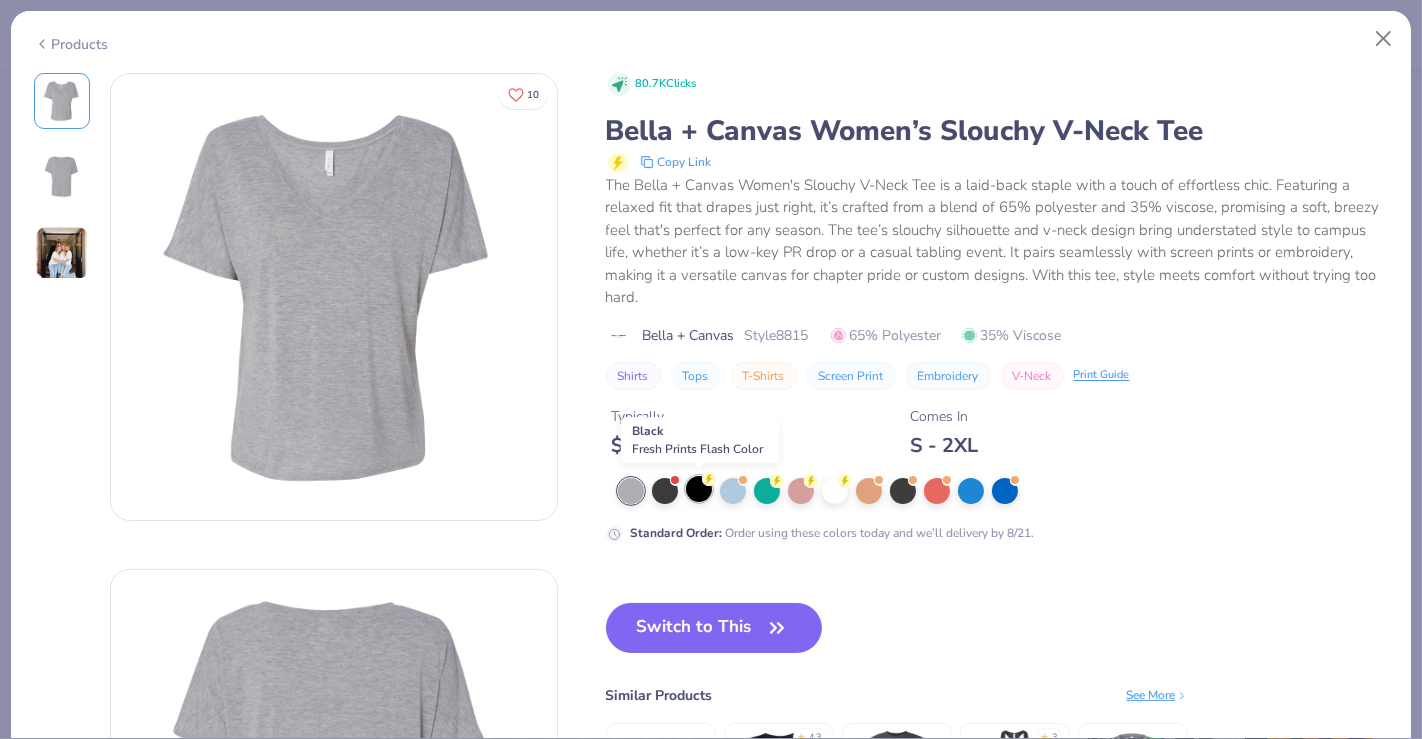 click at bounding box center (699, 489) 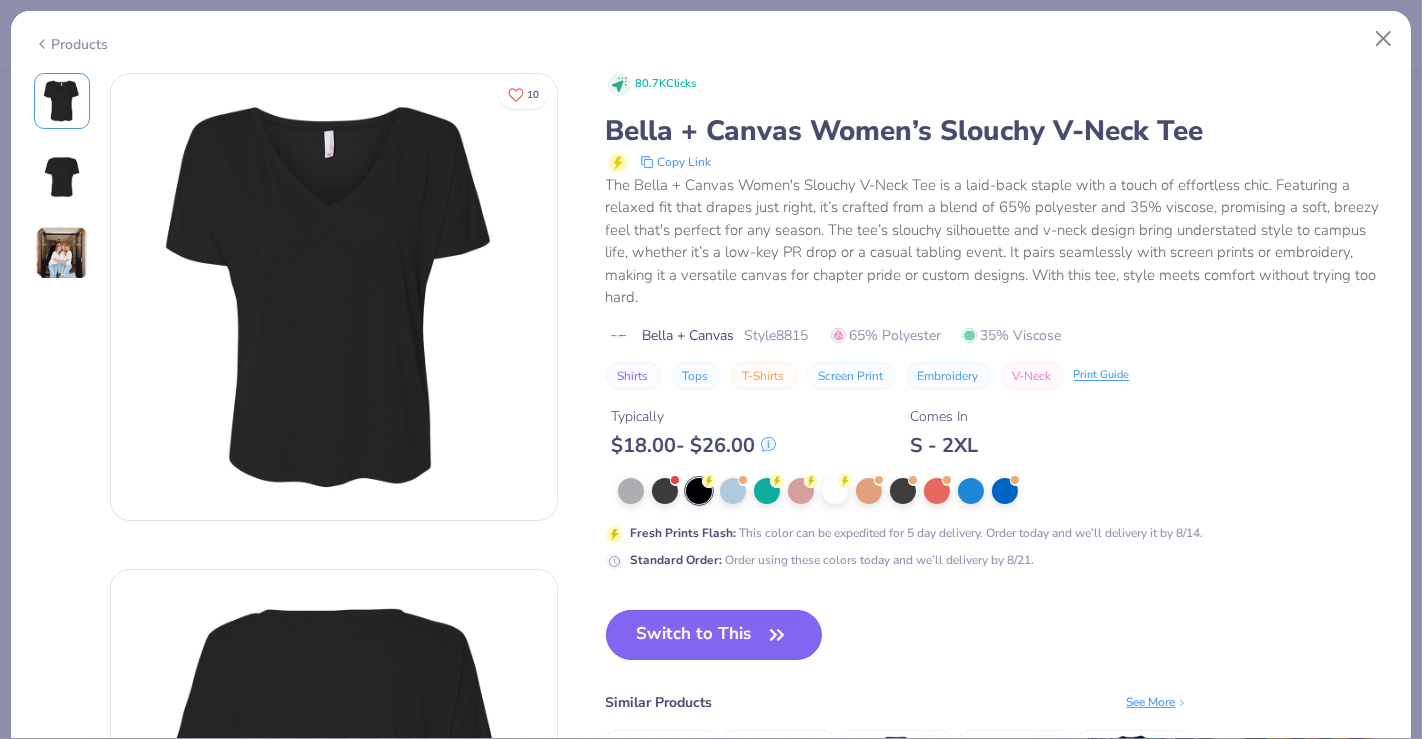 click on "Switch to This" at bounding box center [714, 635] 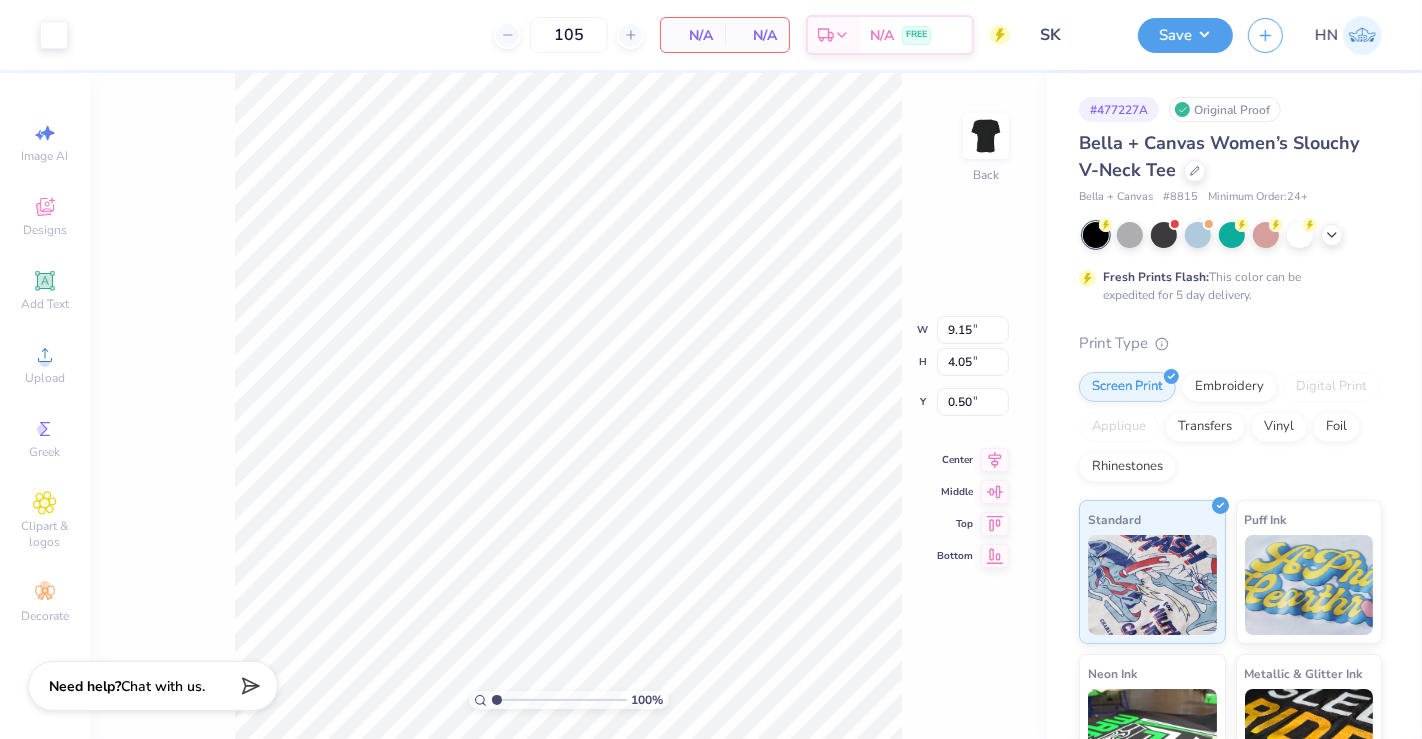type on "1.50" 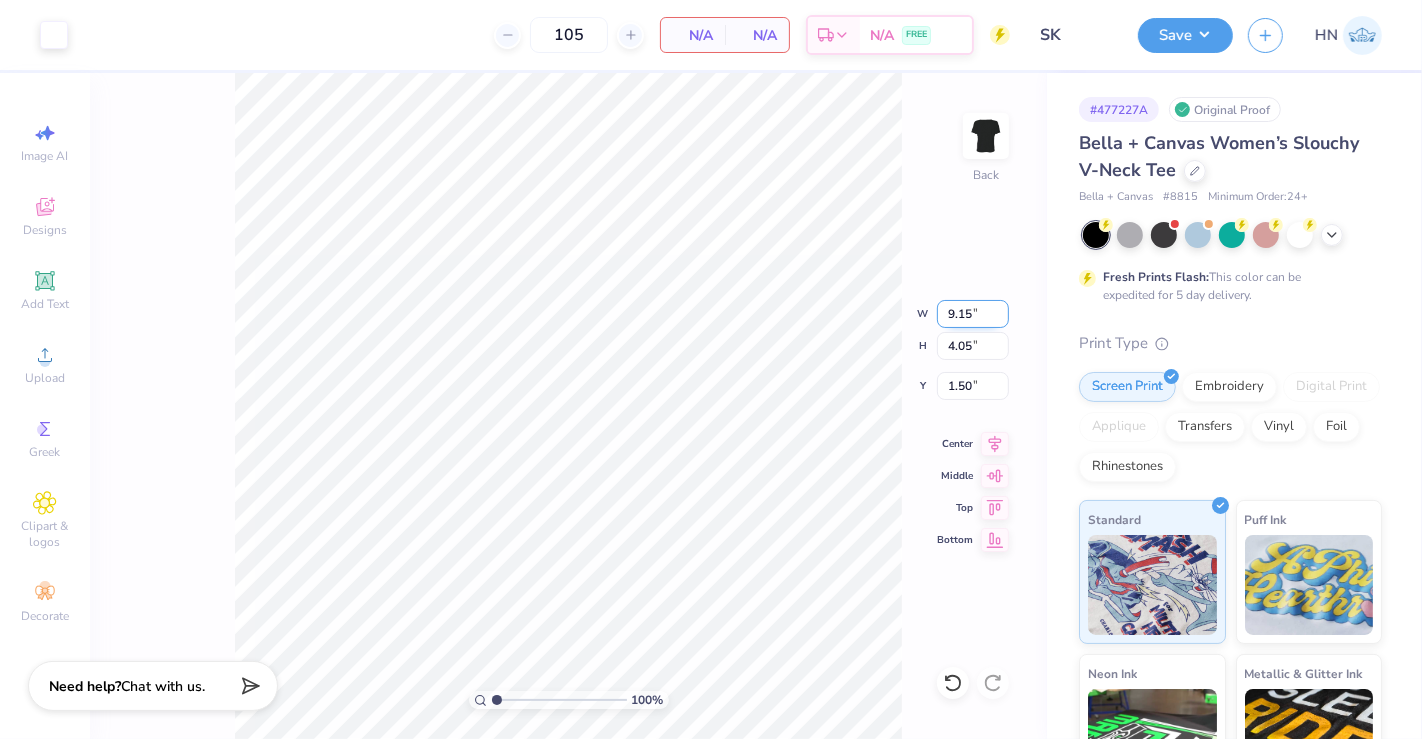click on "9.15" at bounding box center [973, 314] 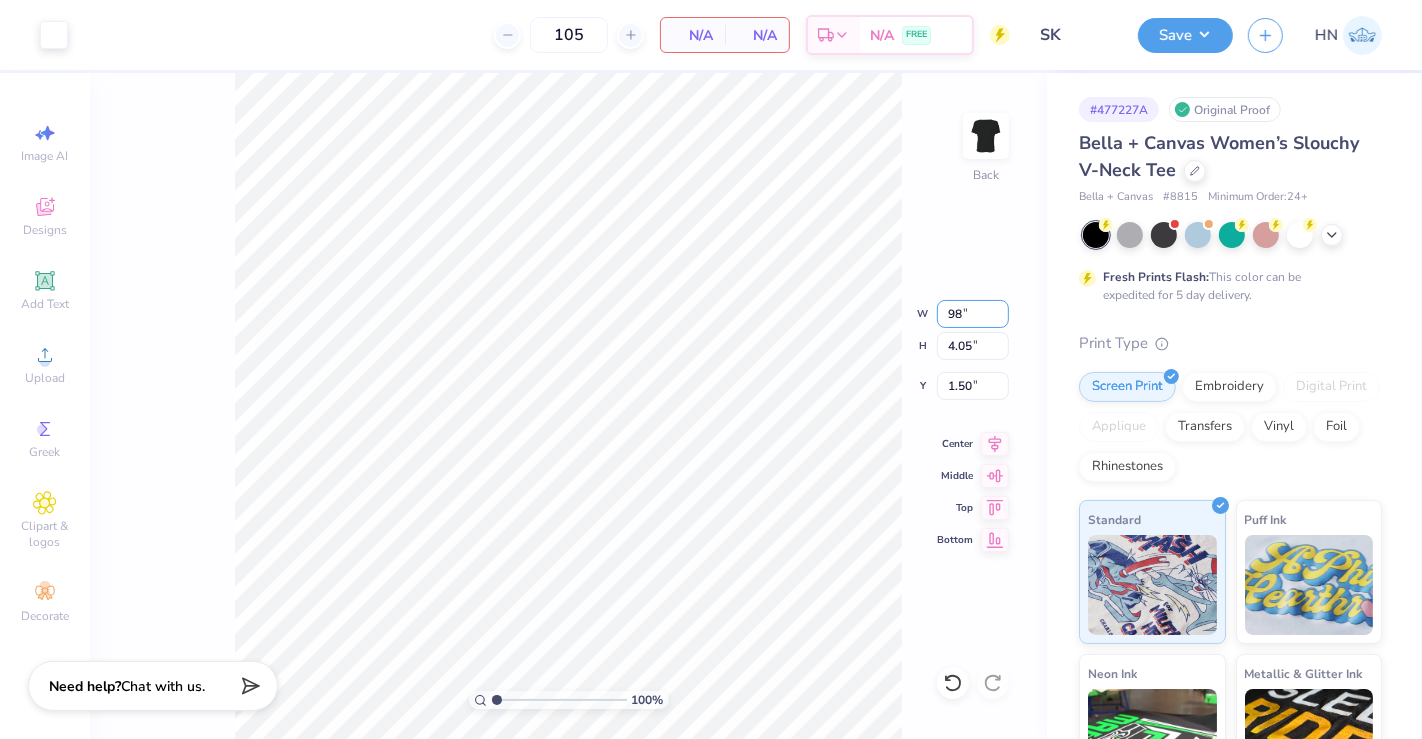 type on "9" 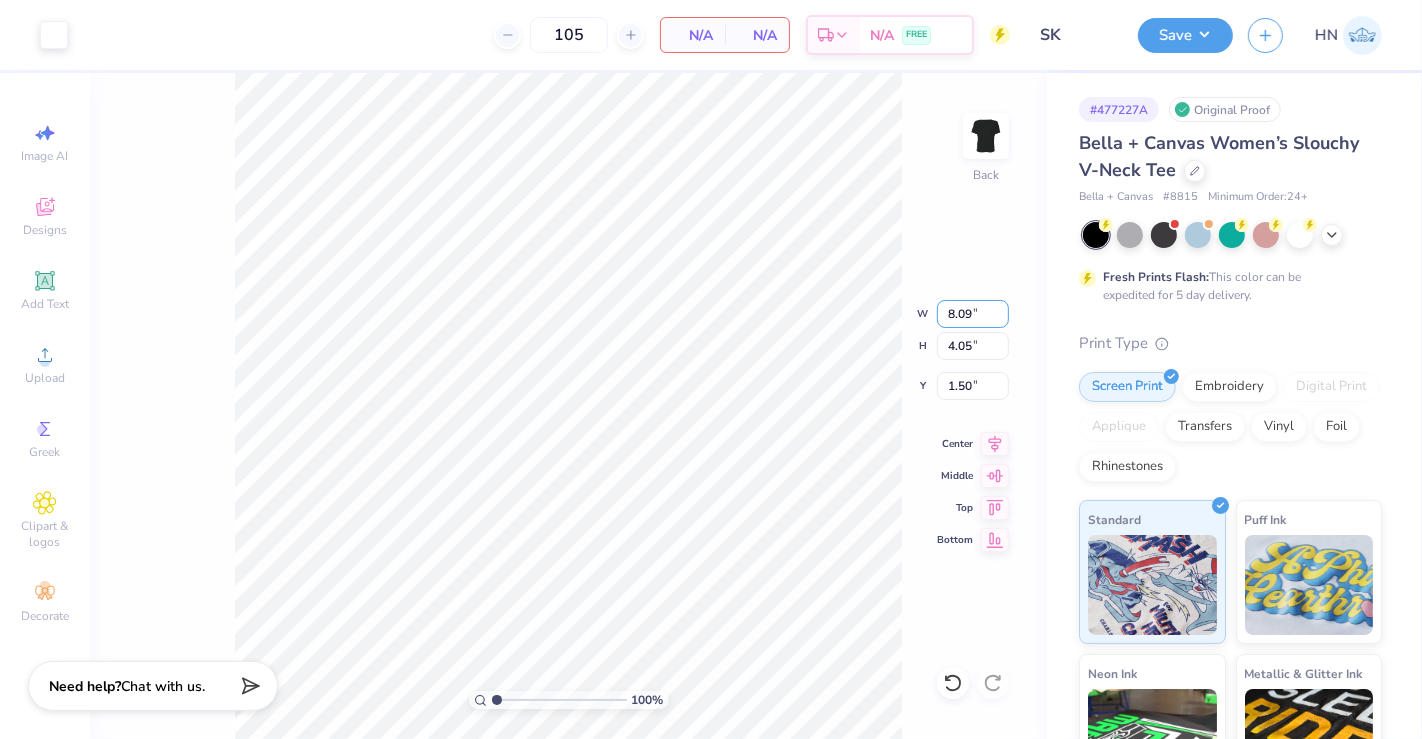 type on "8.09" 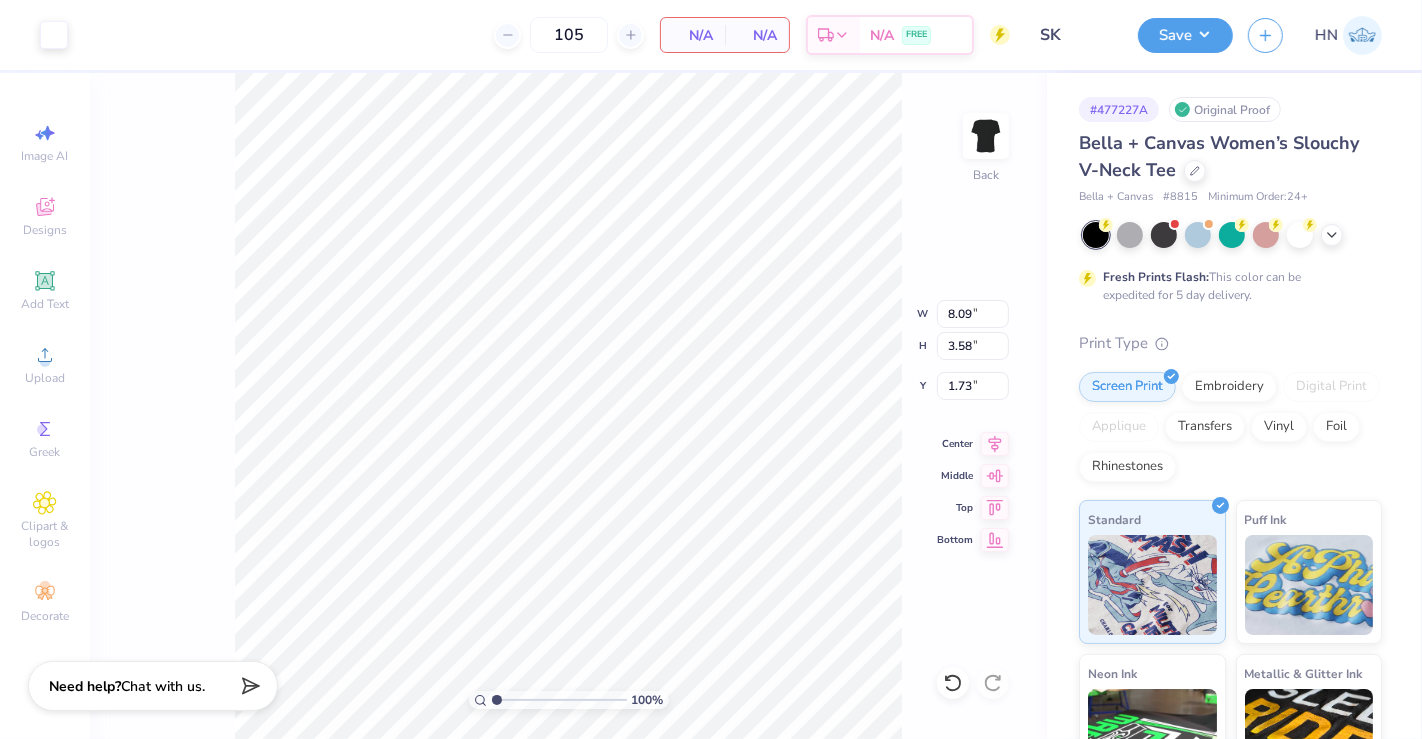 type on "1.50" 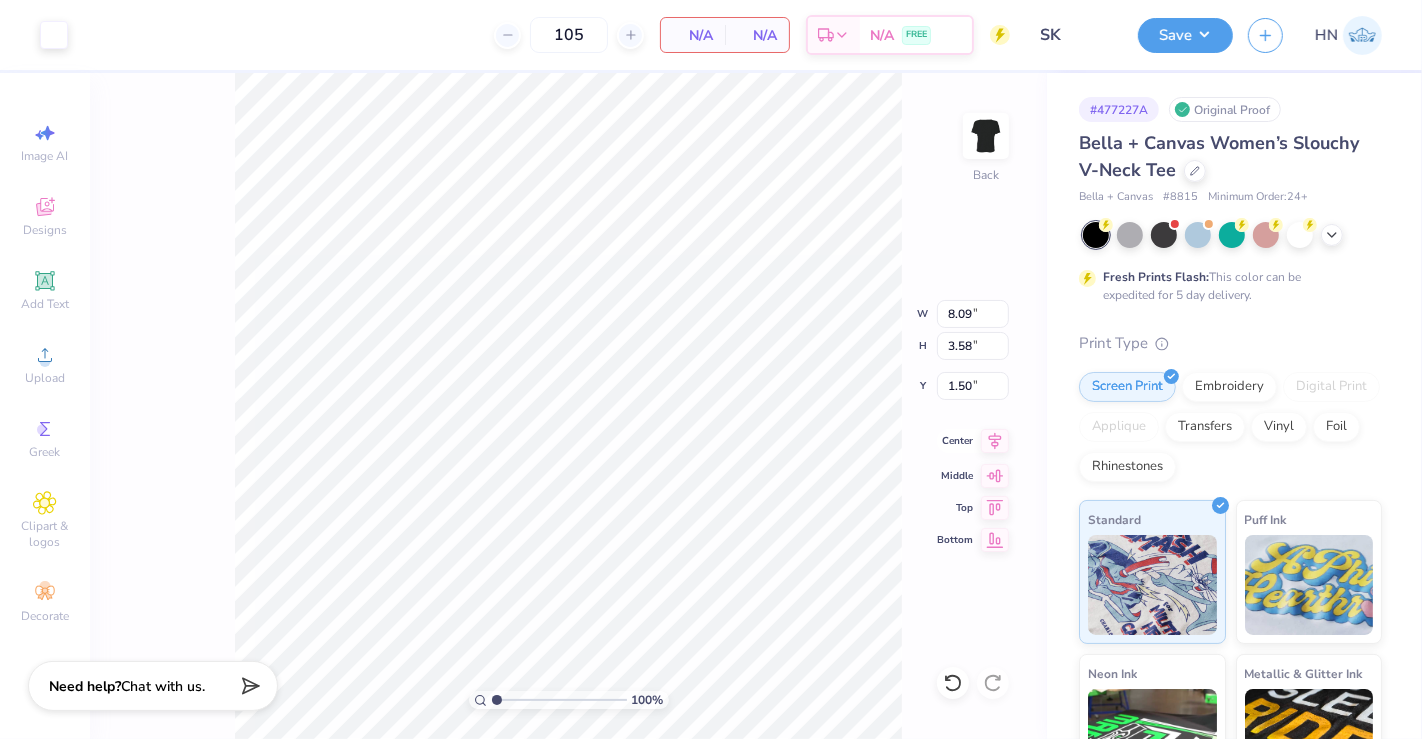 click 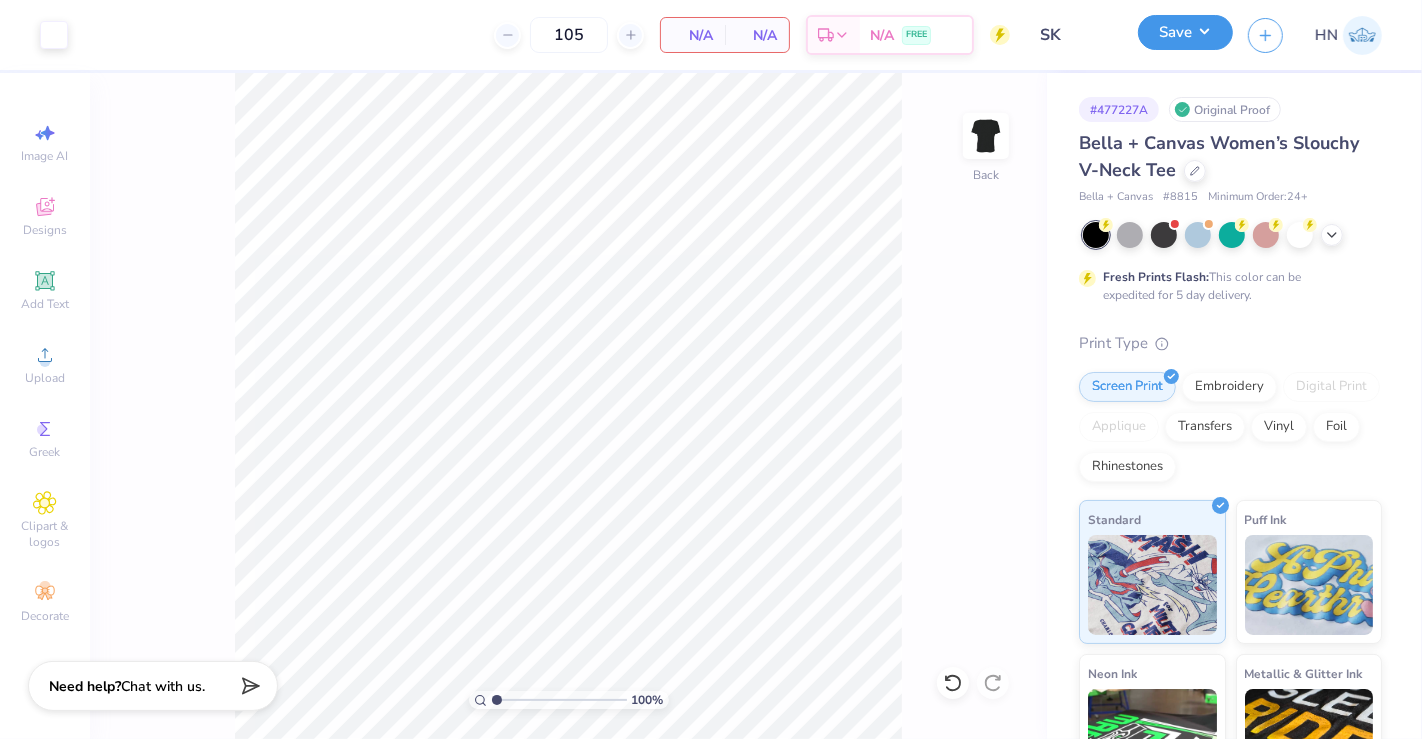 click on "Save" at bounding box center [1185, 32] 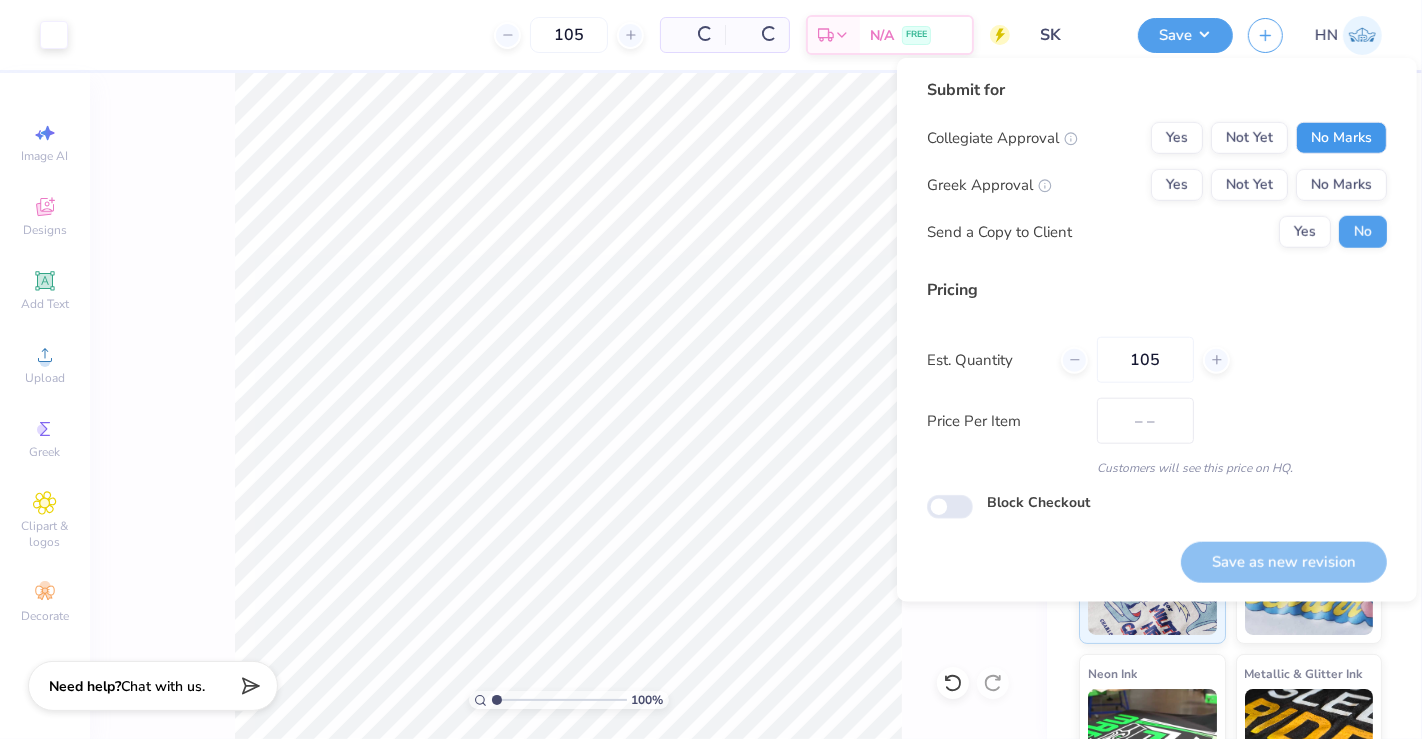 click on "No Marks" at bounding box center [1341, 138] 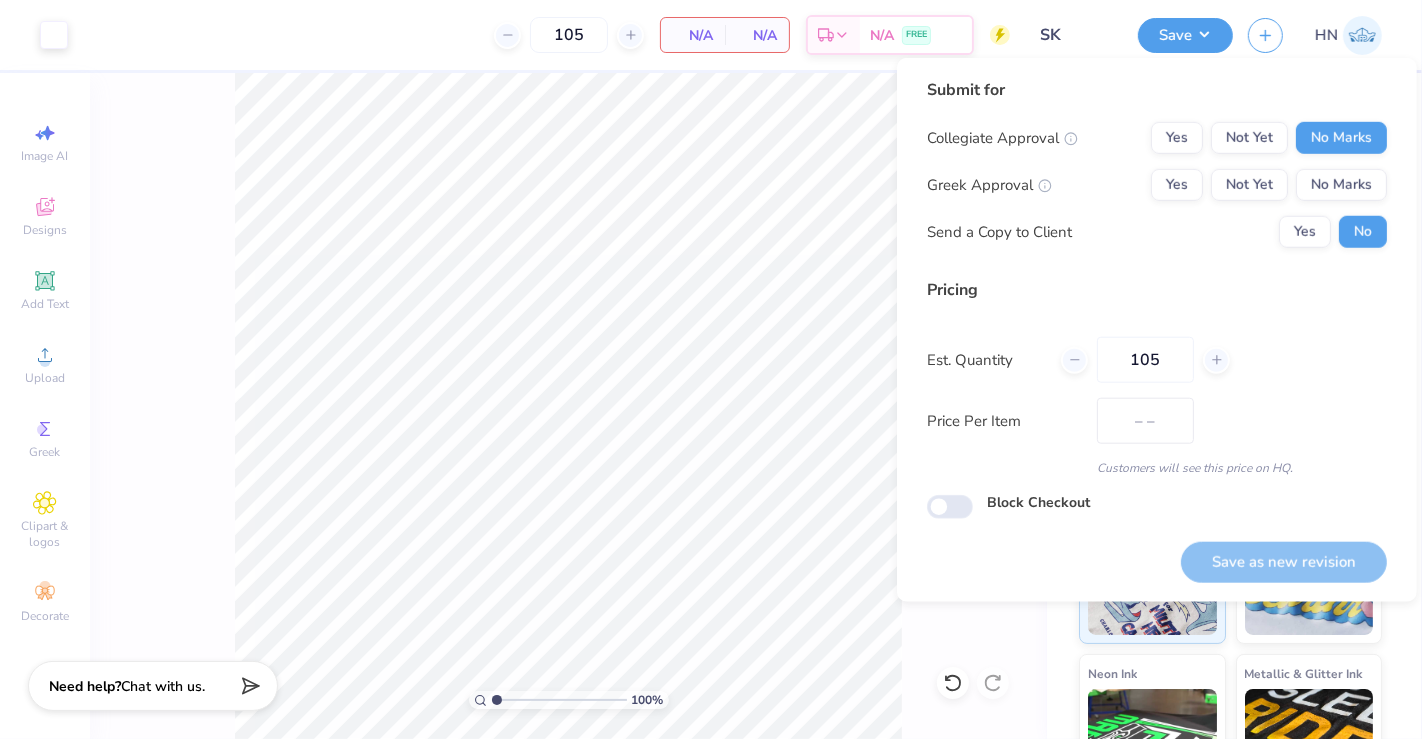 click on "Greek Approval Yes Not Yet No Marks" at bounding box center [1157, 185] 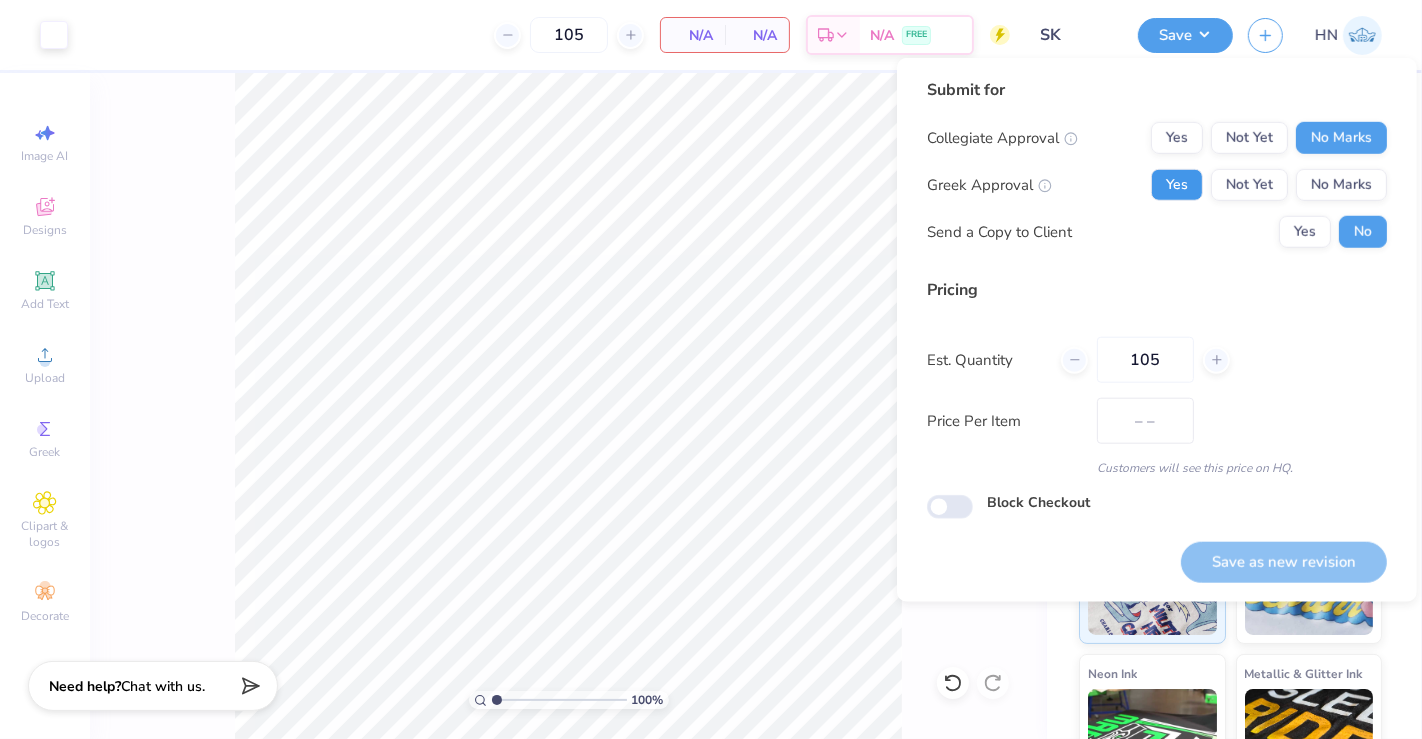 click on "Yes" at bounding box center [1177, 185] 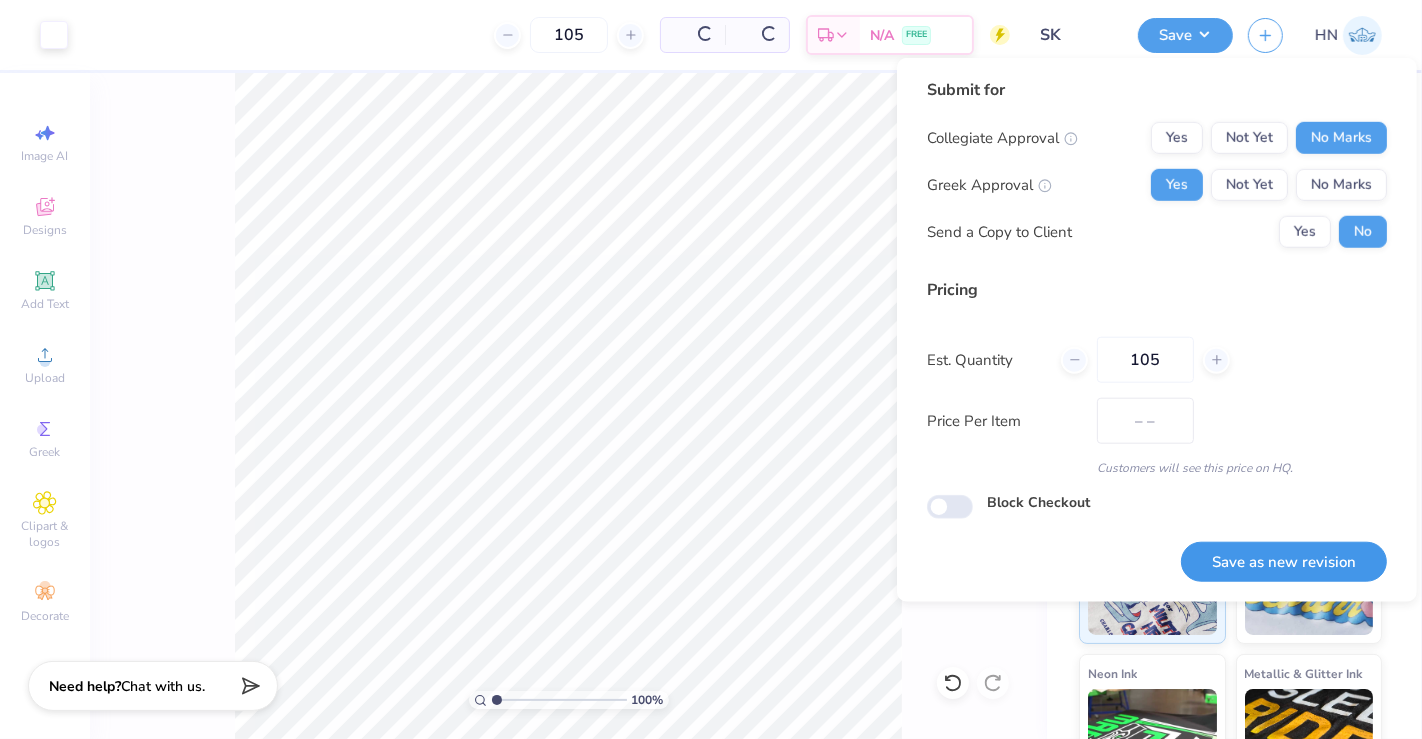 click on "Save as new revision" at bounding box center [1284, 562] 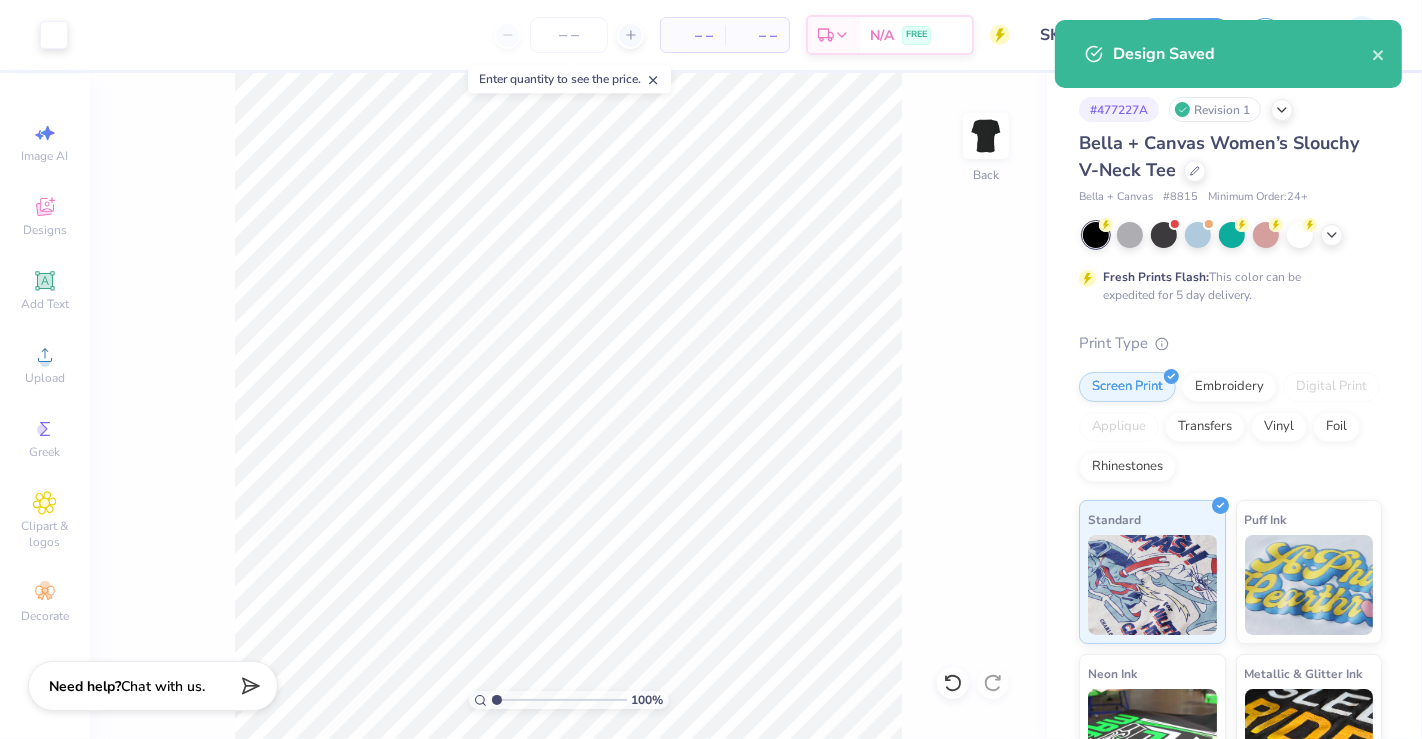 type on "0" 